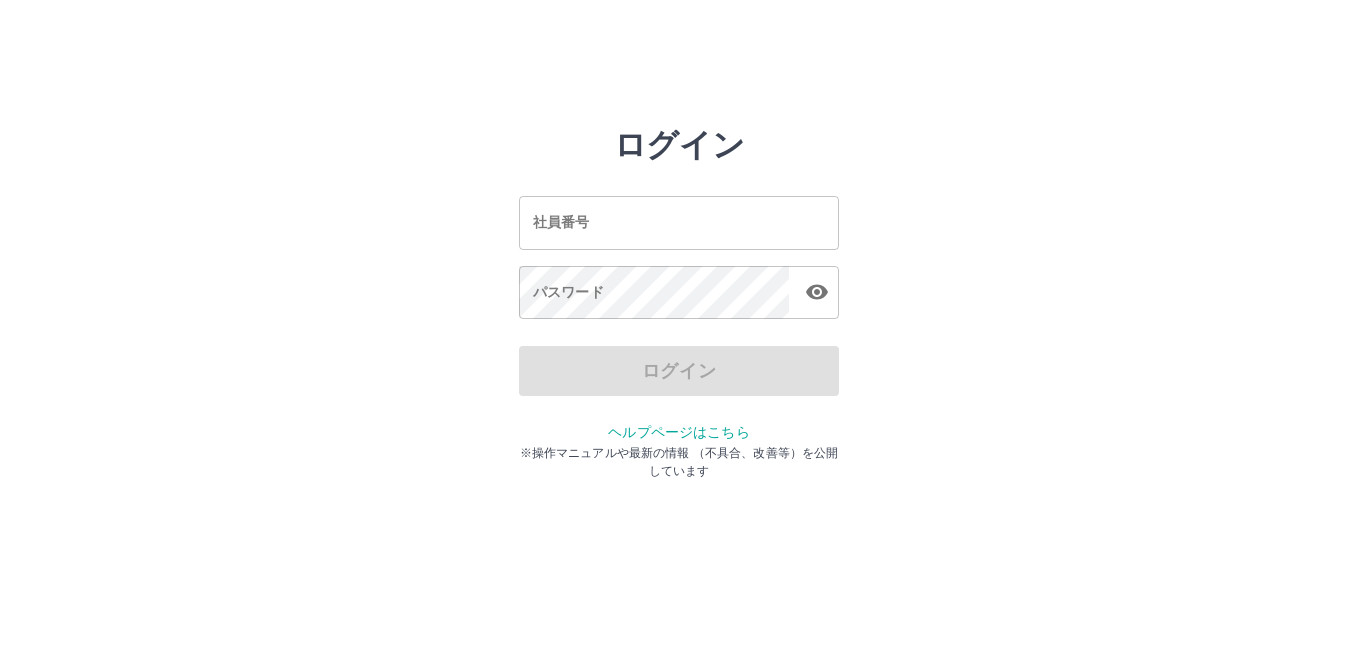 scroll, scrollTop: 0, scrollLeft: 0, axis: both 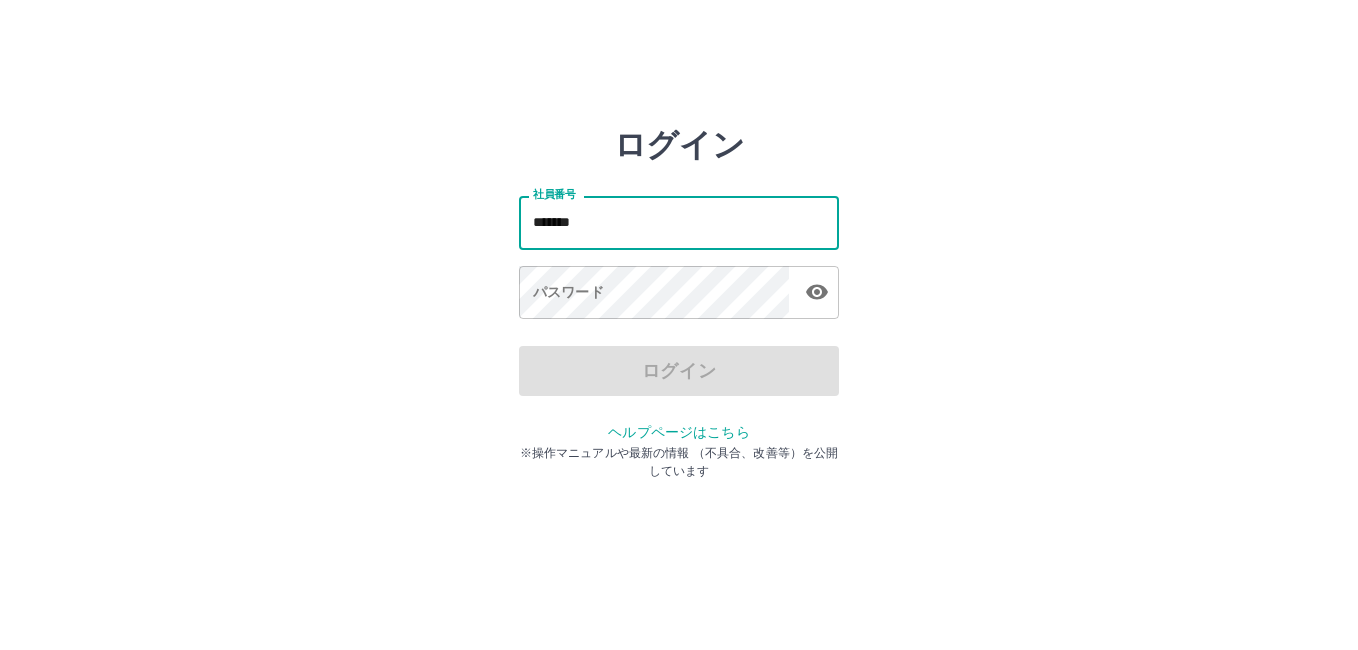 type on "*******" 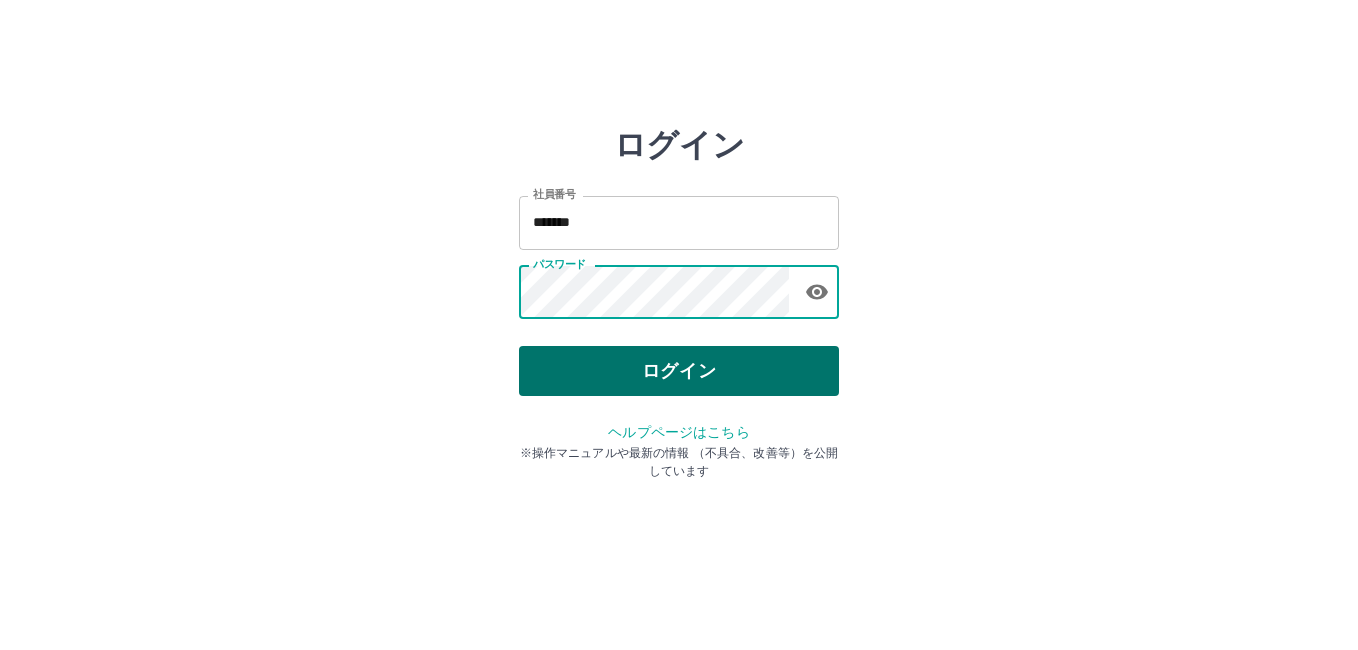 click on "ログイン" at bounding box center (679, 371) 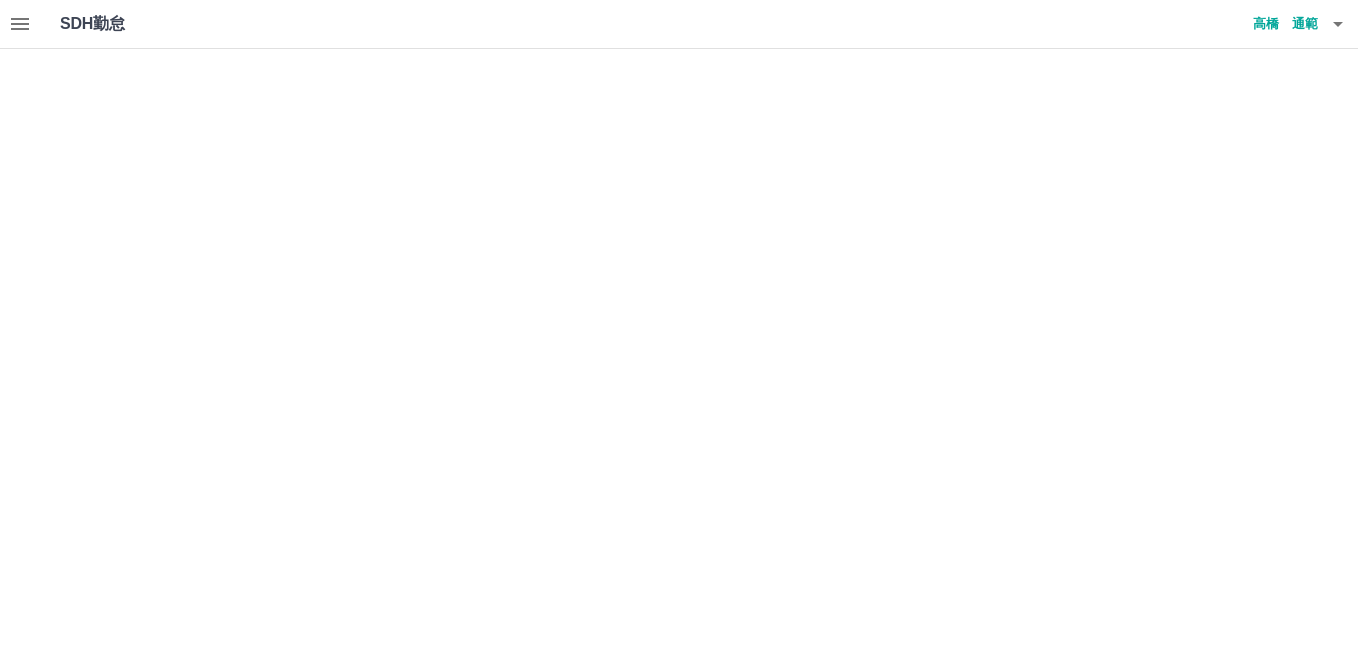 scroll, scrollTop: 0, scrollLeft: 0, axis: both 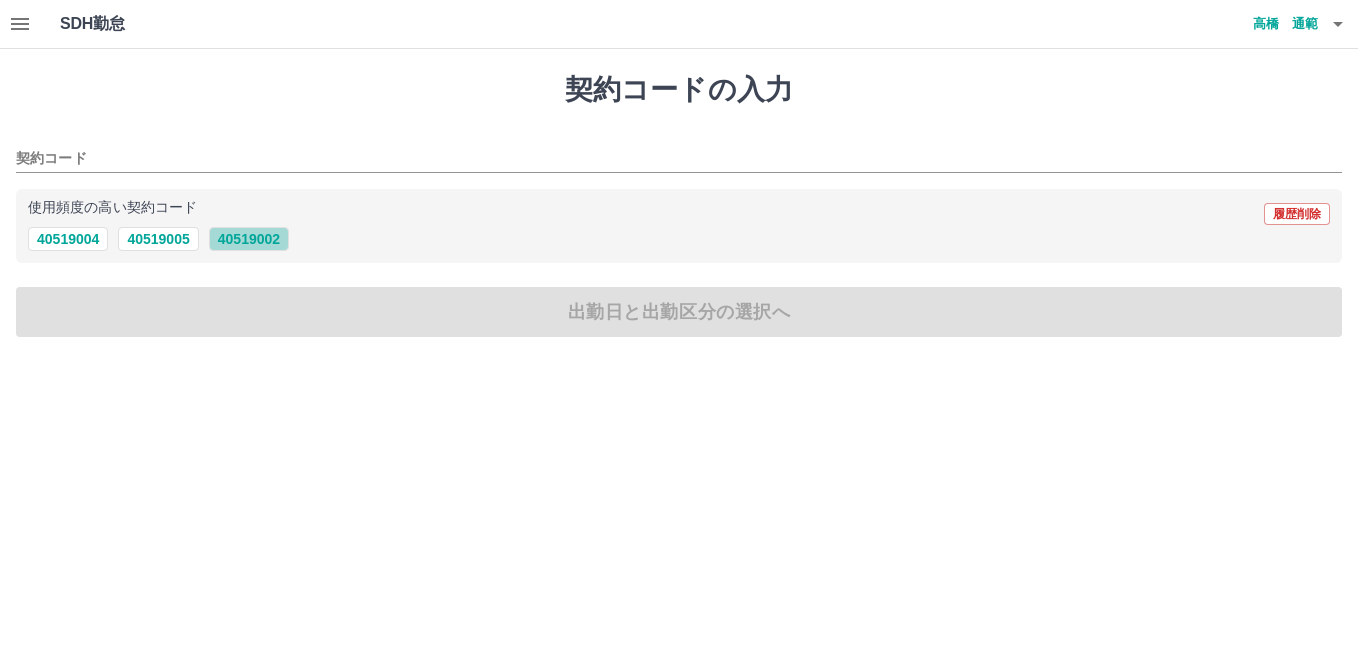 click on "40519002" at bounding box center [249, 239] 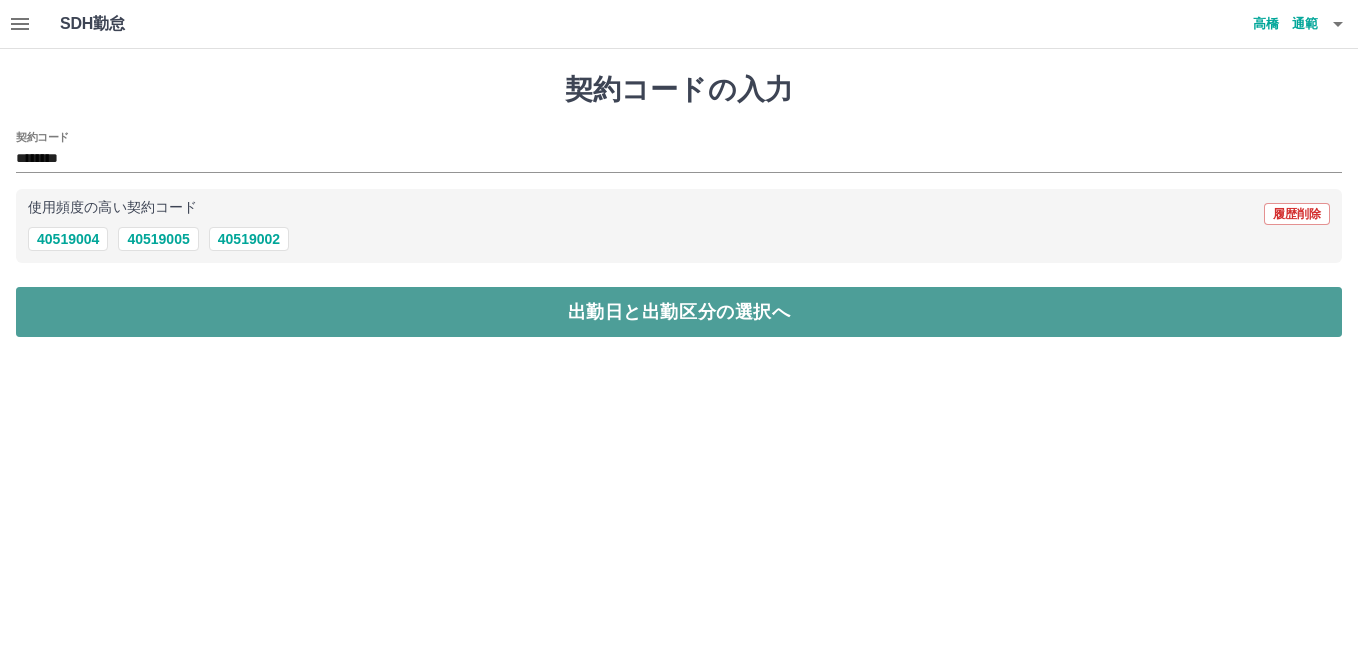 click on "出勤日と出勤区分の選択へ" at bounding box center (679, 312) 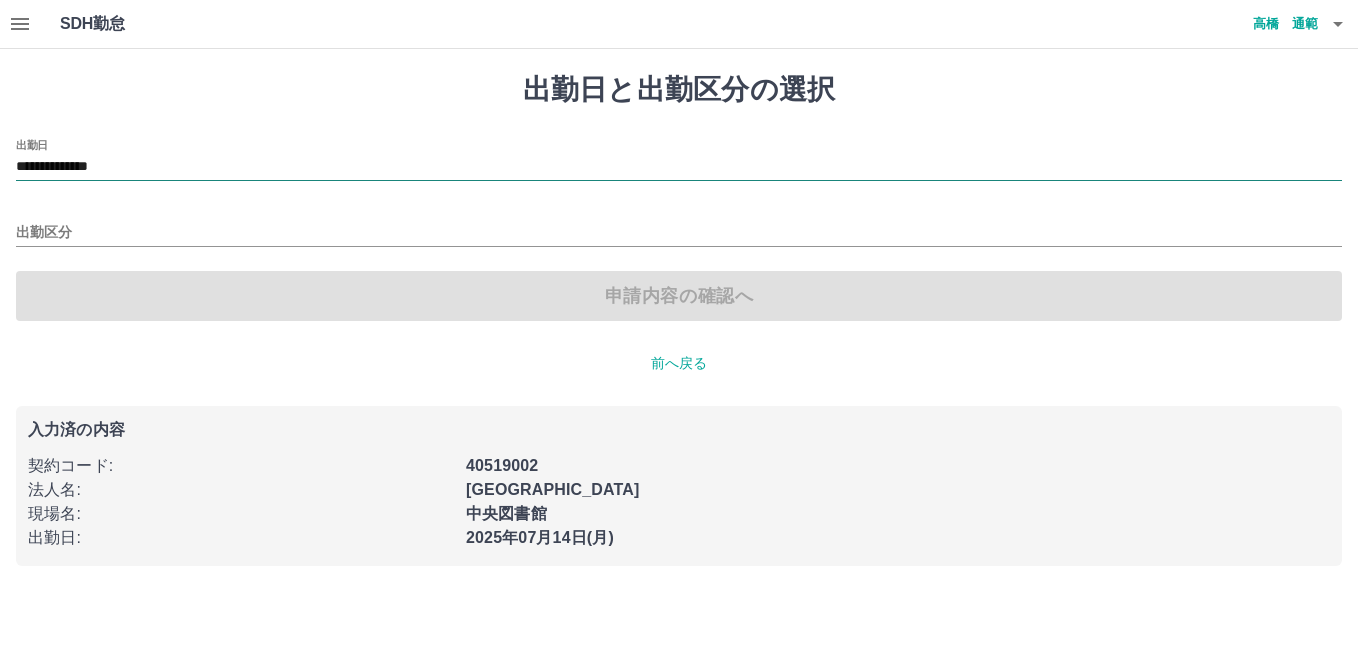 click on "**********" at bounding box center [679, 167] 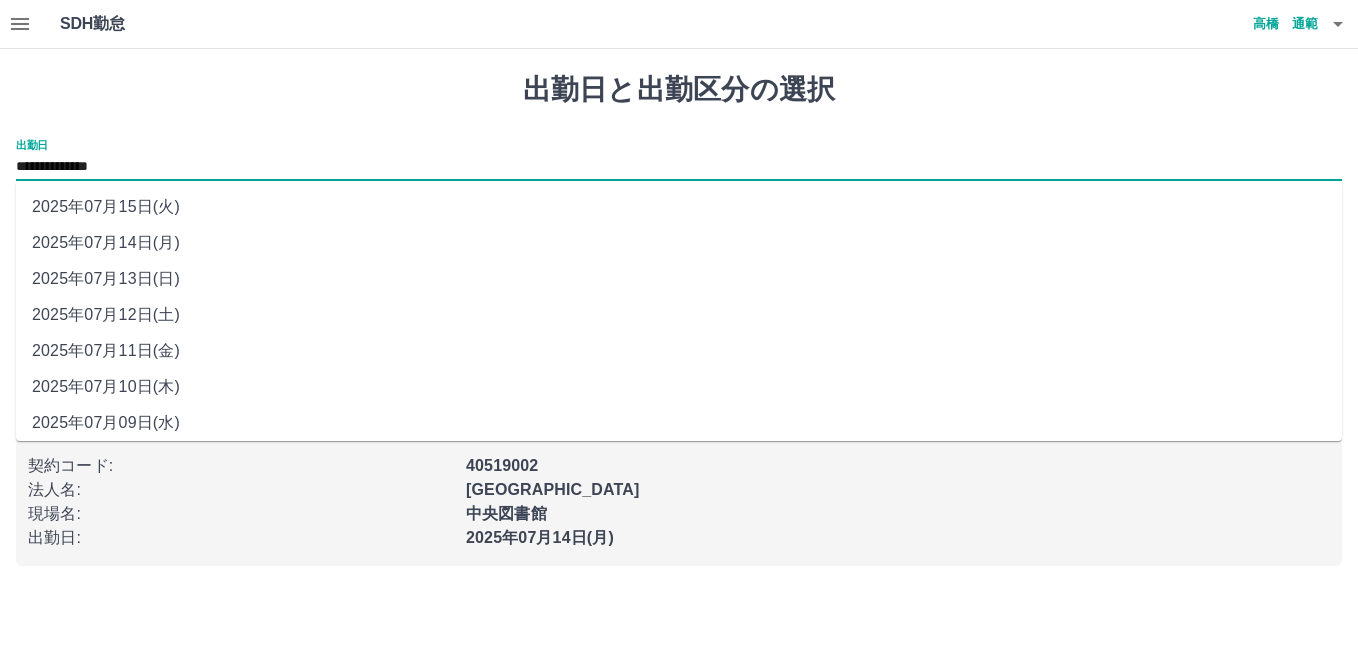 drag, startPoint x: 180, startPoint y: 176, endPoint x: 156, endPoint y: 209, distance: 40.804413 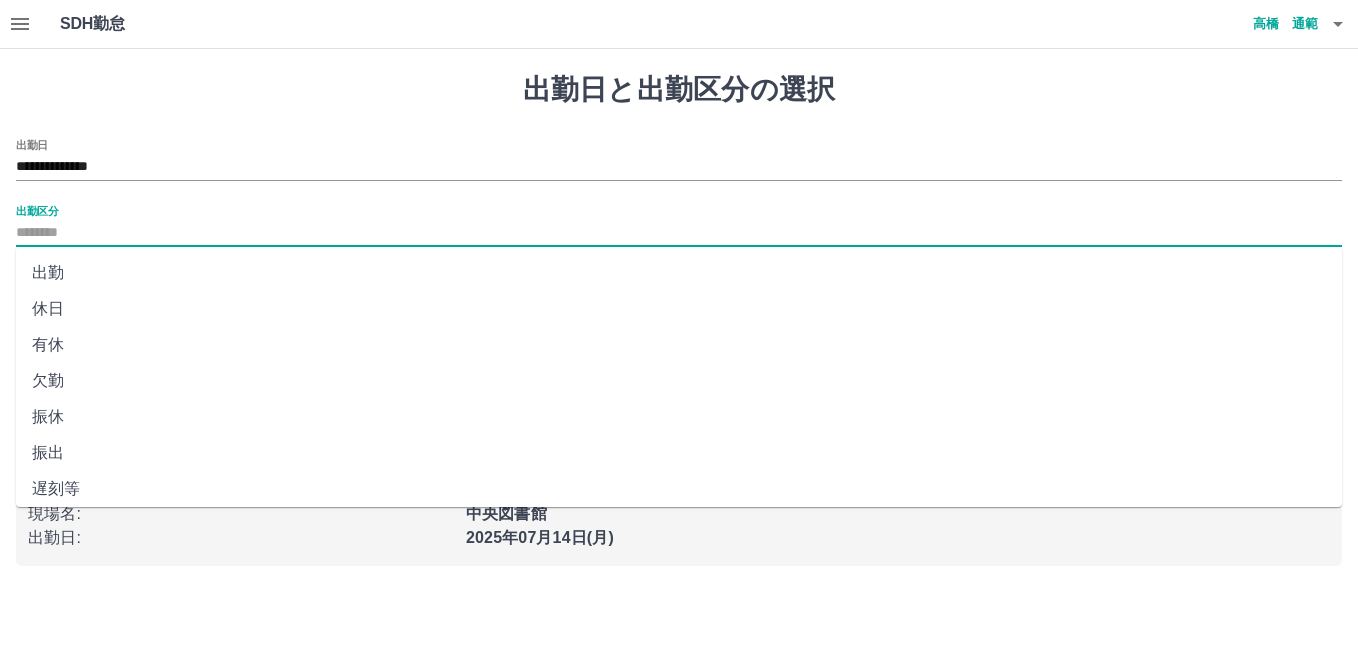 click on "出勤区分" at bounding box center (679, 233) 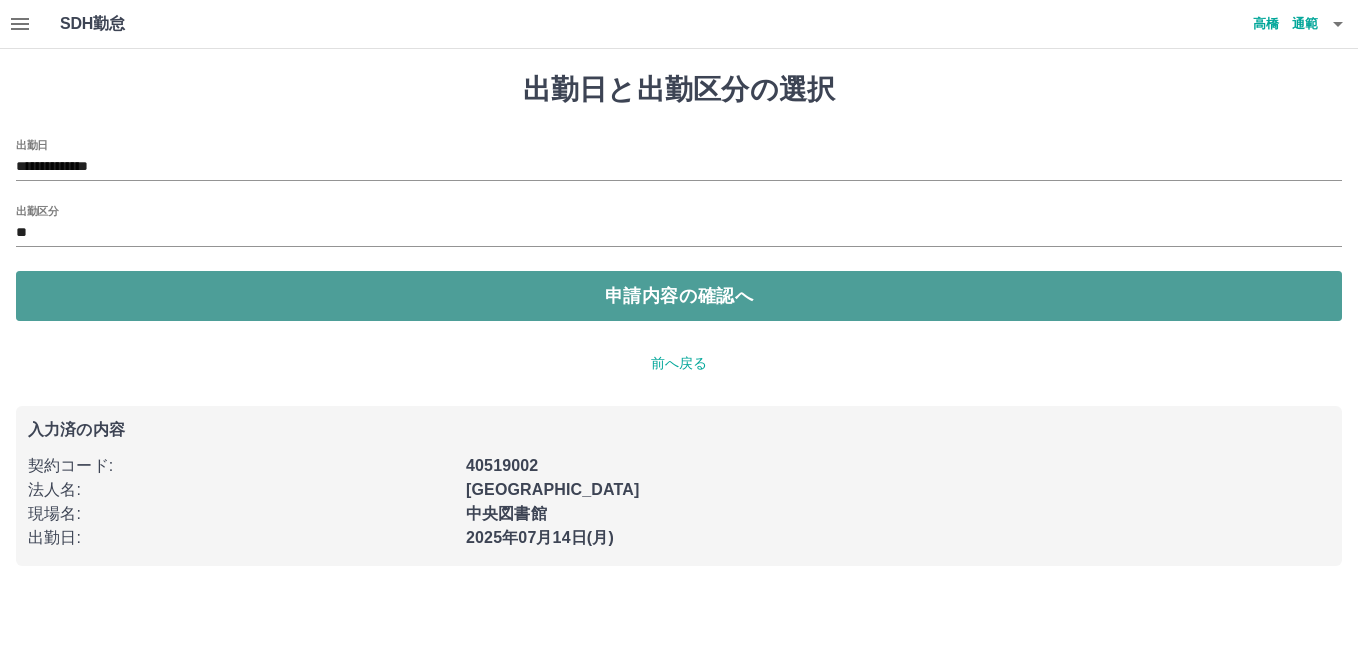 click on "申請内容の確認へ" at bounding box center (679, 296) 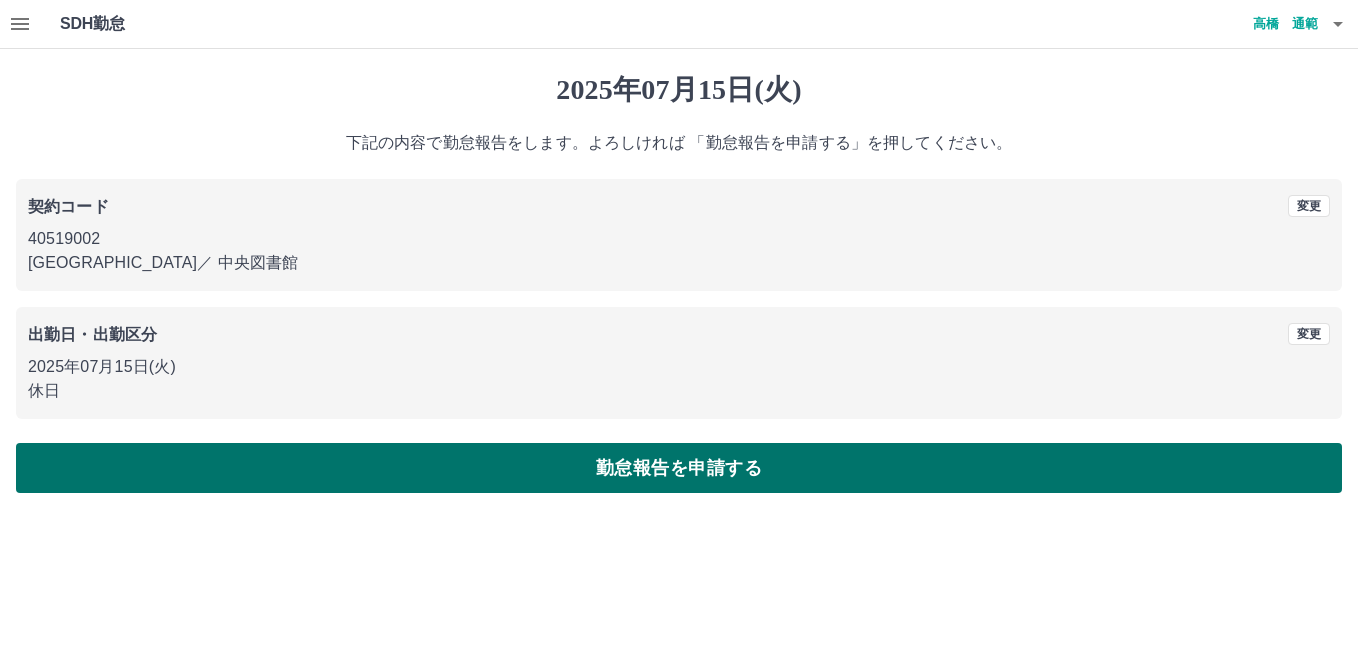 click on "勤怠報告を申請する" at bounding box center (679, 468) 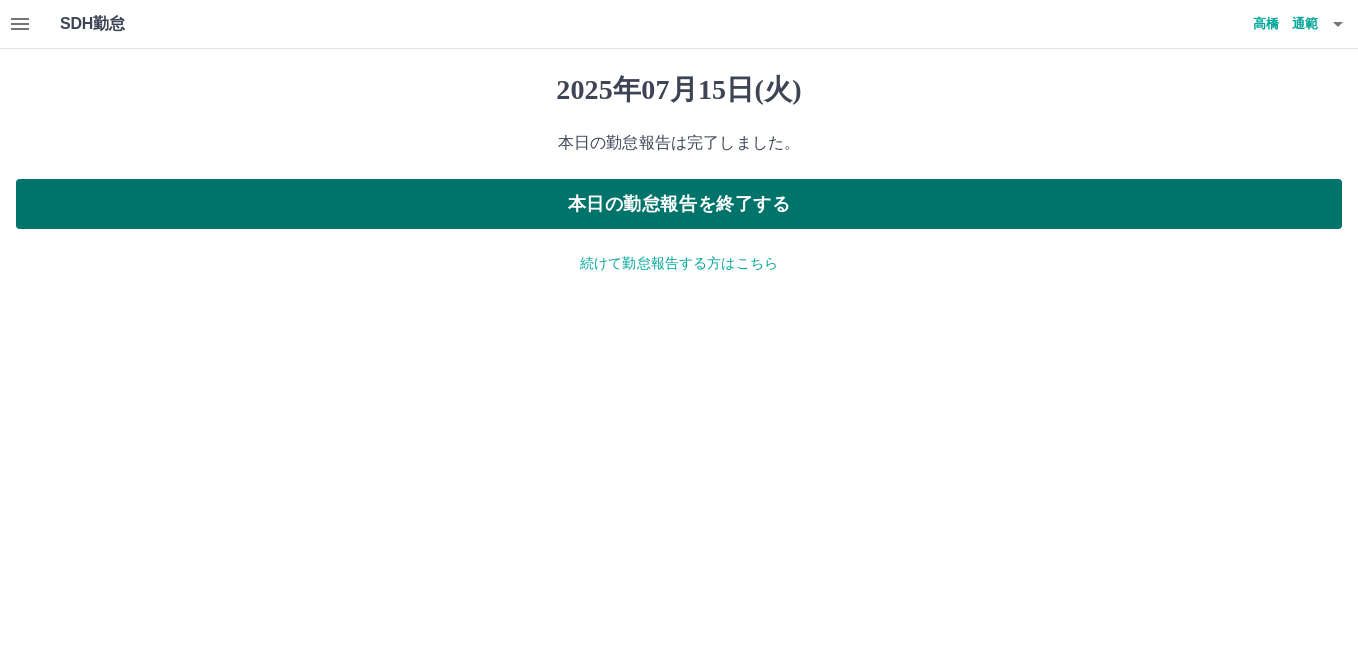 click on "本日の勤怠報告を終了する" at bounding box center (679, 204) 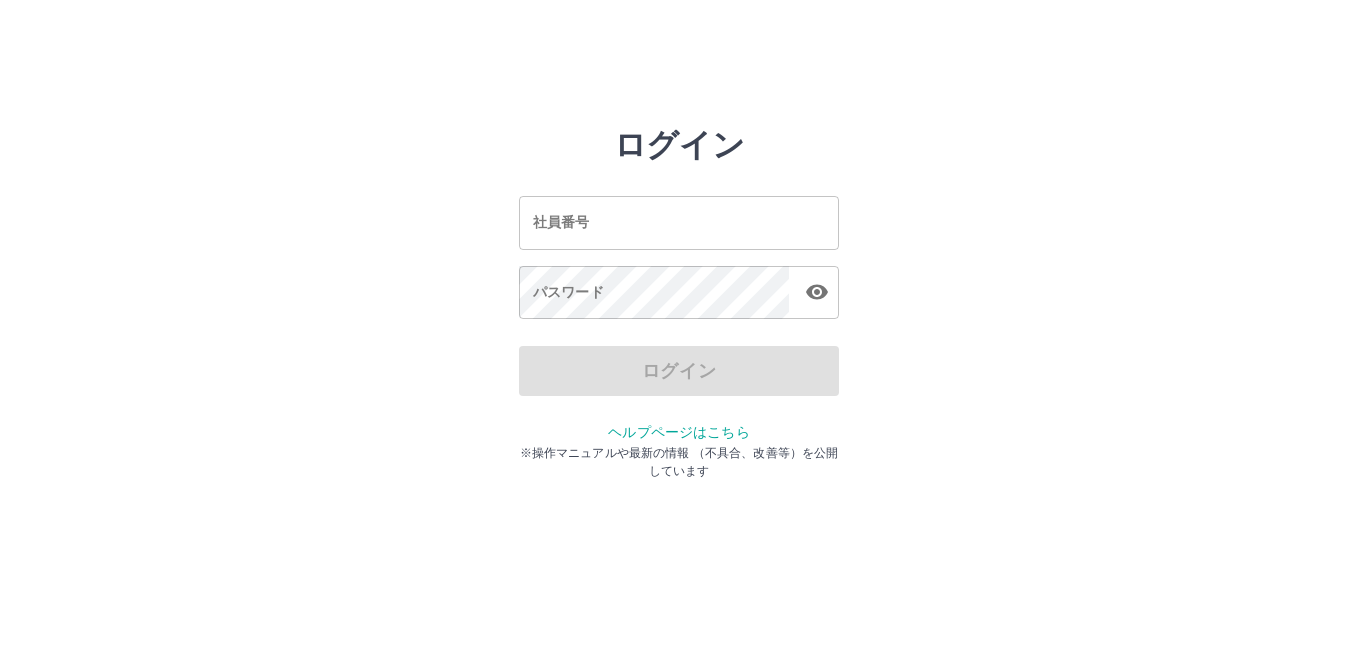 scroll, scrollTop: 0, scrollLeft: 0, axis: both 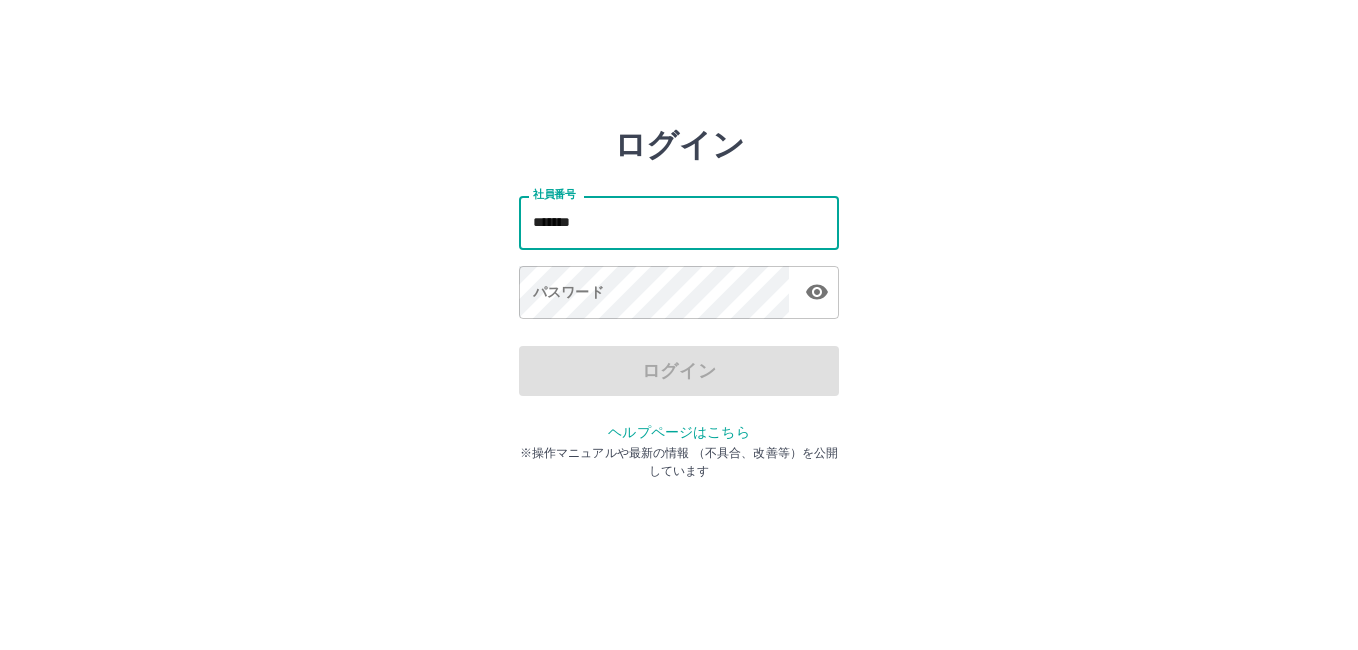 type on "*******" 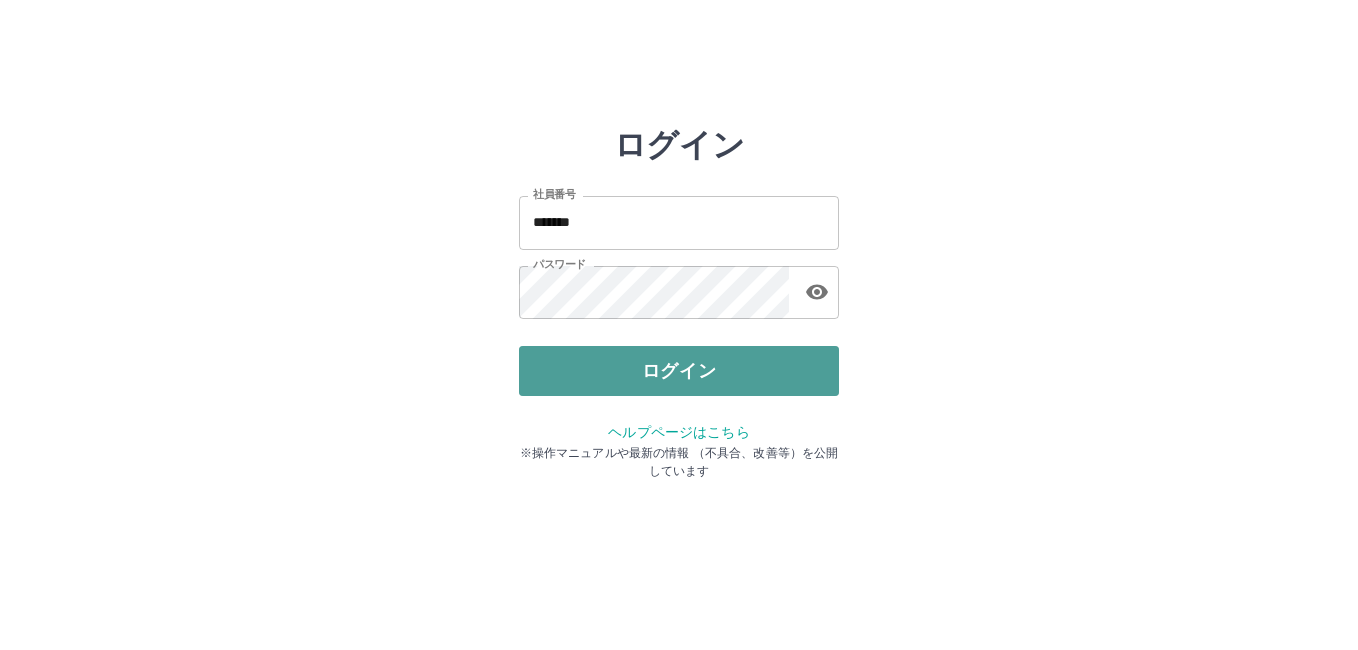 click on "ログイン" at bounding box center (679, 371) 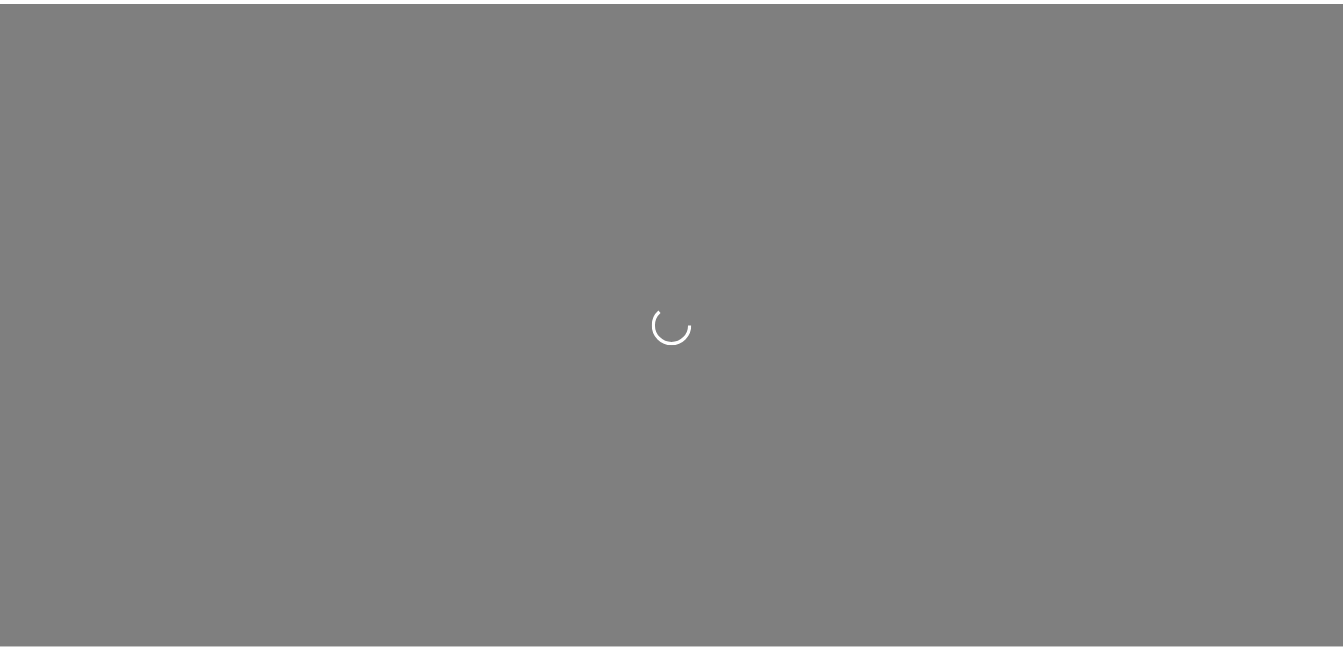 scroll, scrollTop: 0, scrollLeft: 0, axis: both 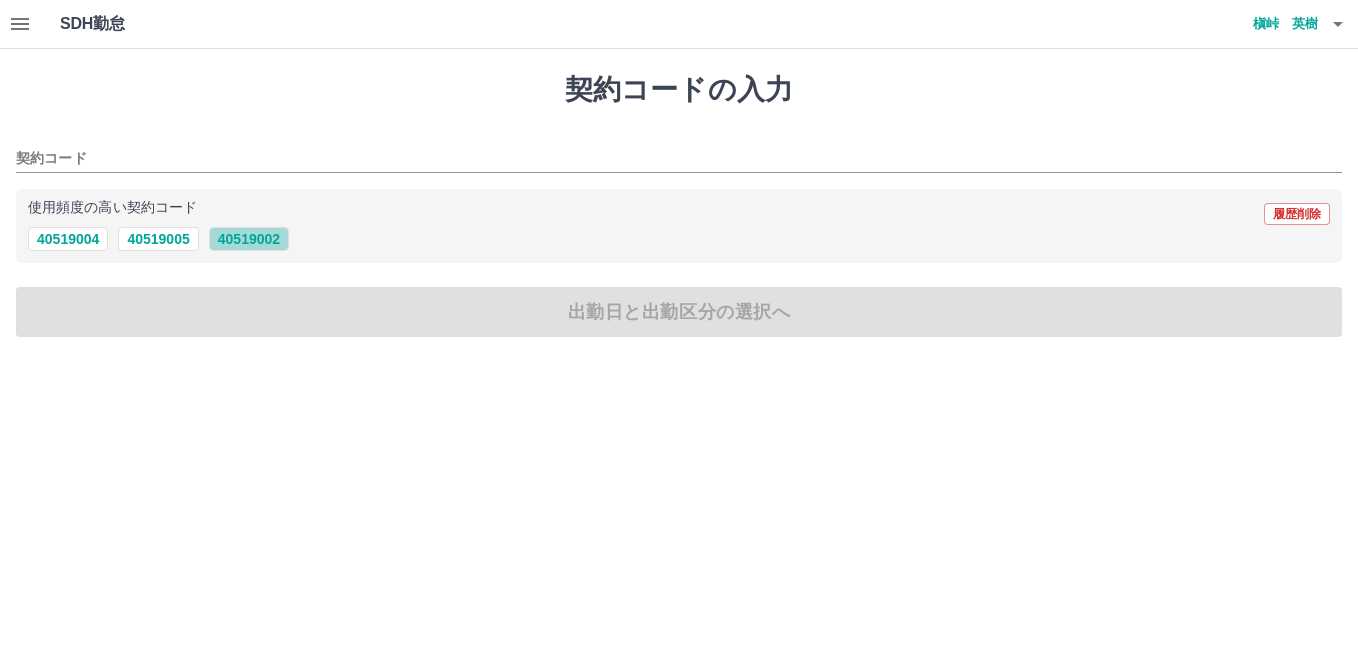 click on "40519002" at bounding box center (249, 239) 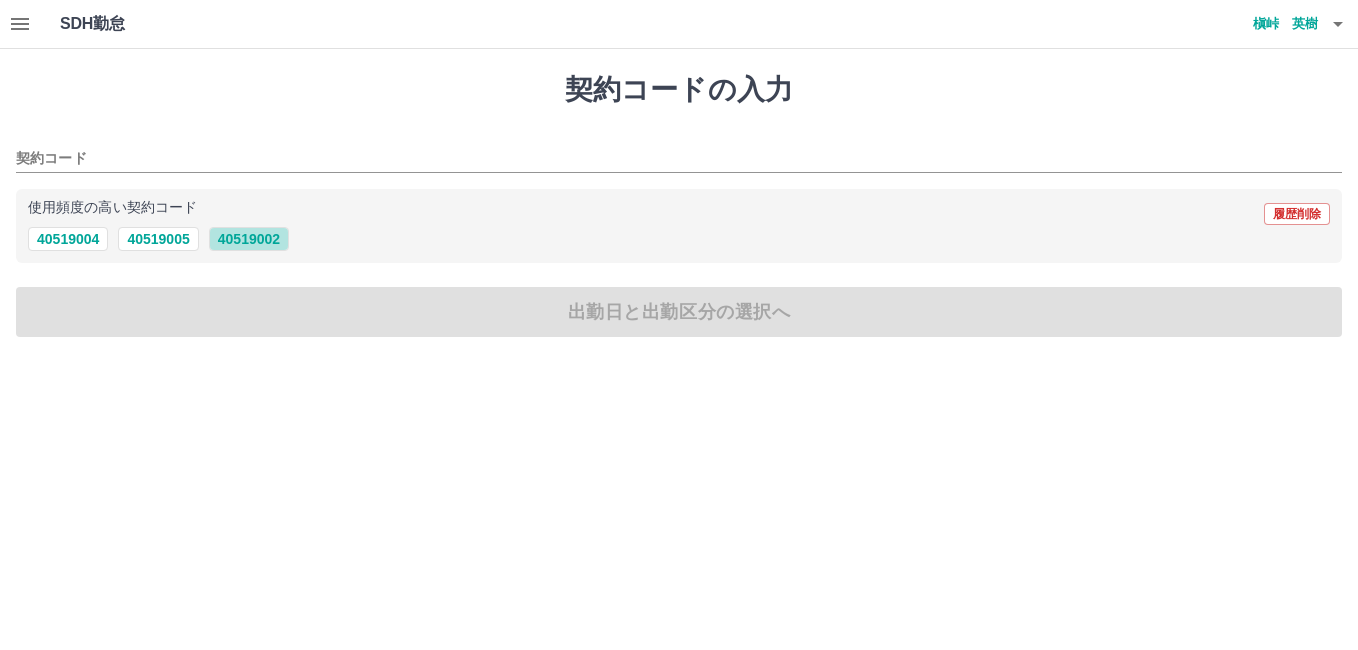type on "********" 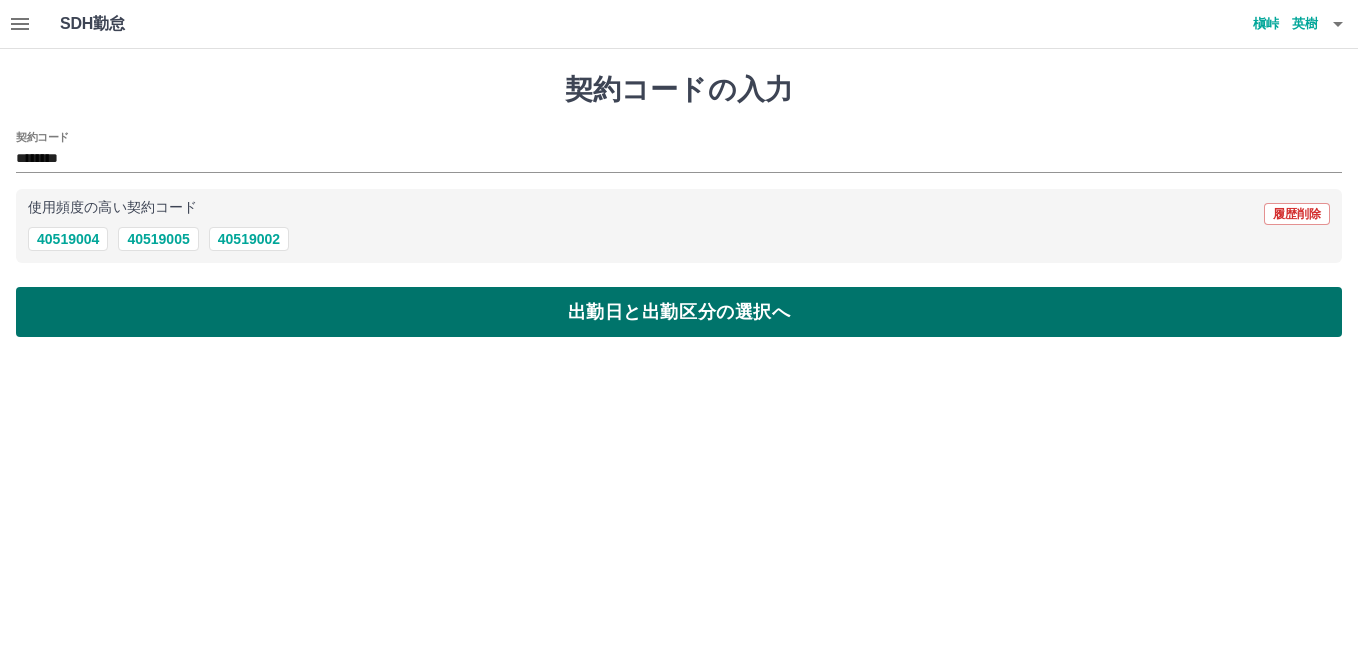 click on "出勤日と出勤区分の選択へ" at bounding box center [679, 312] 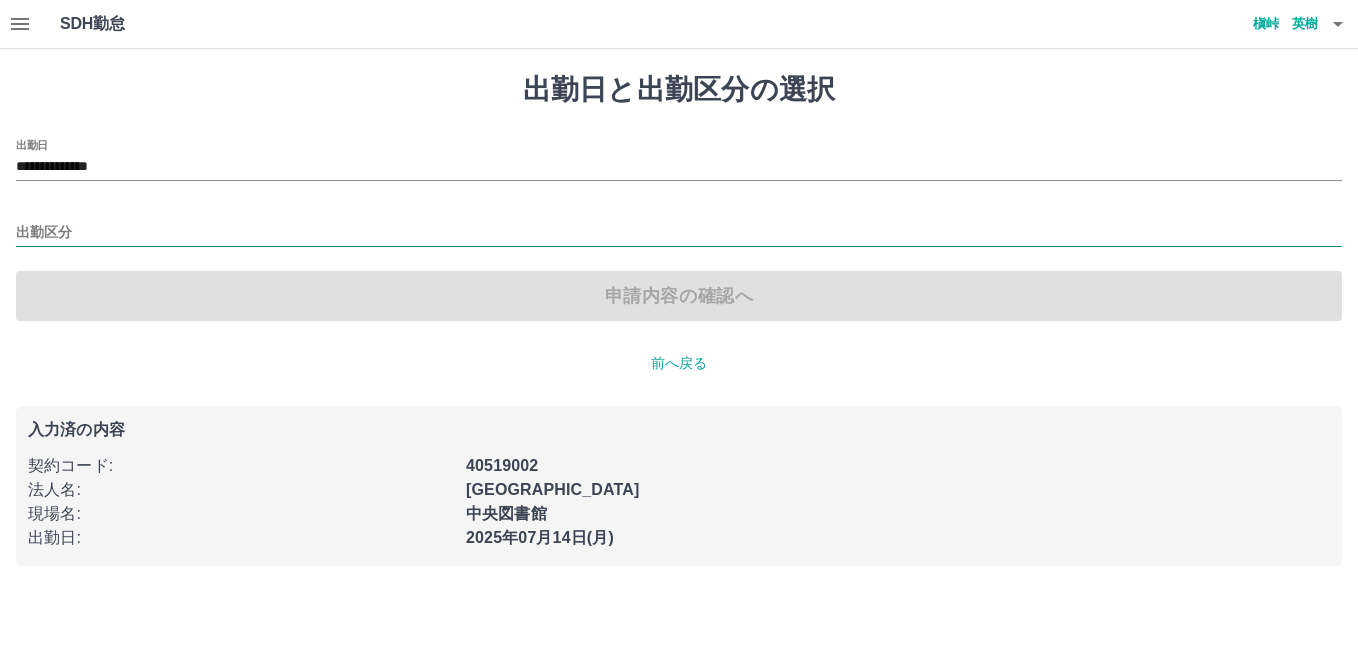 click on "出勤区分" at bounding box center [679, 233] 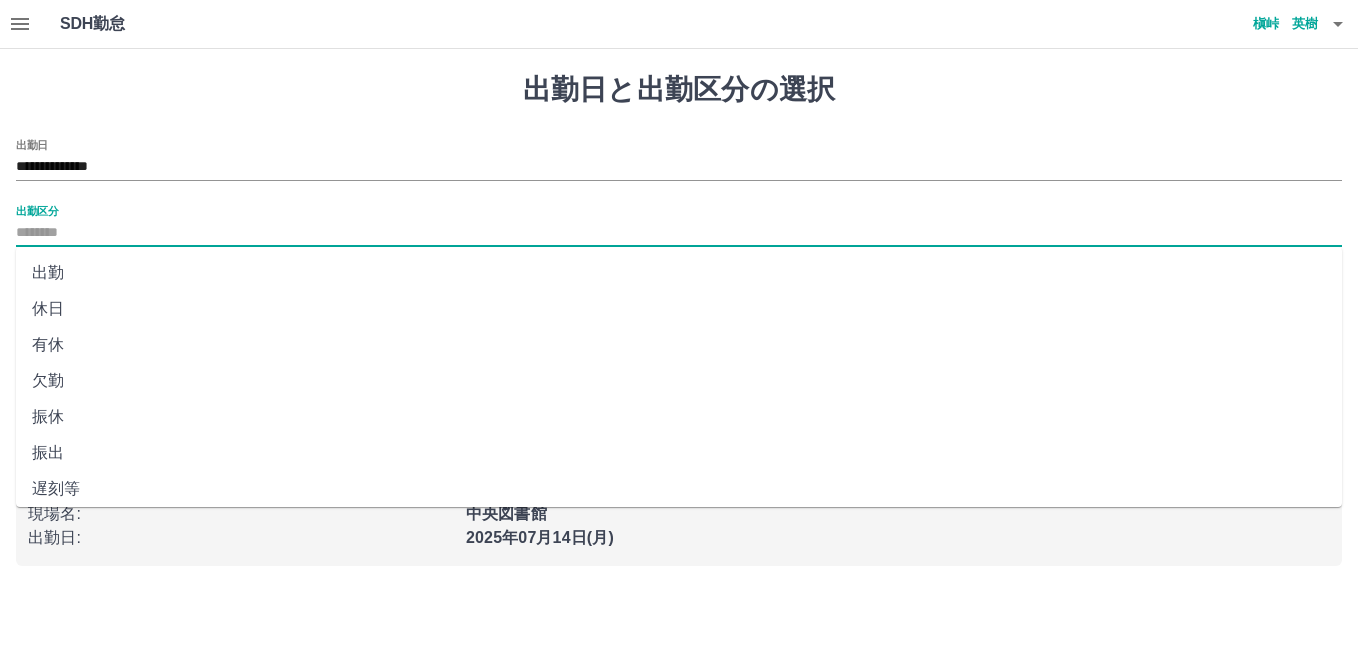 click on "出勤" at bounding box center [679, 273] 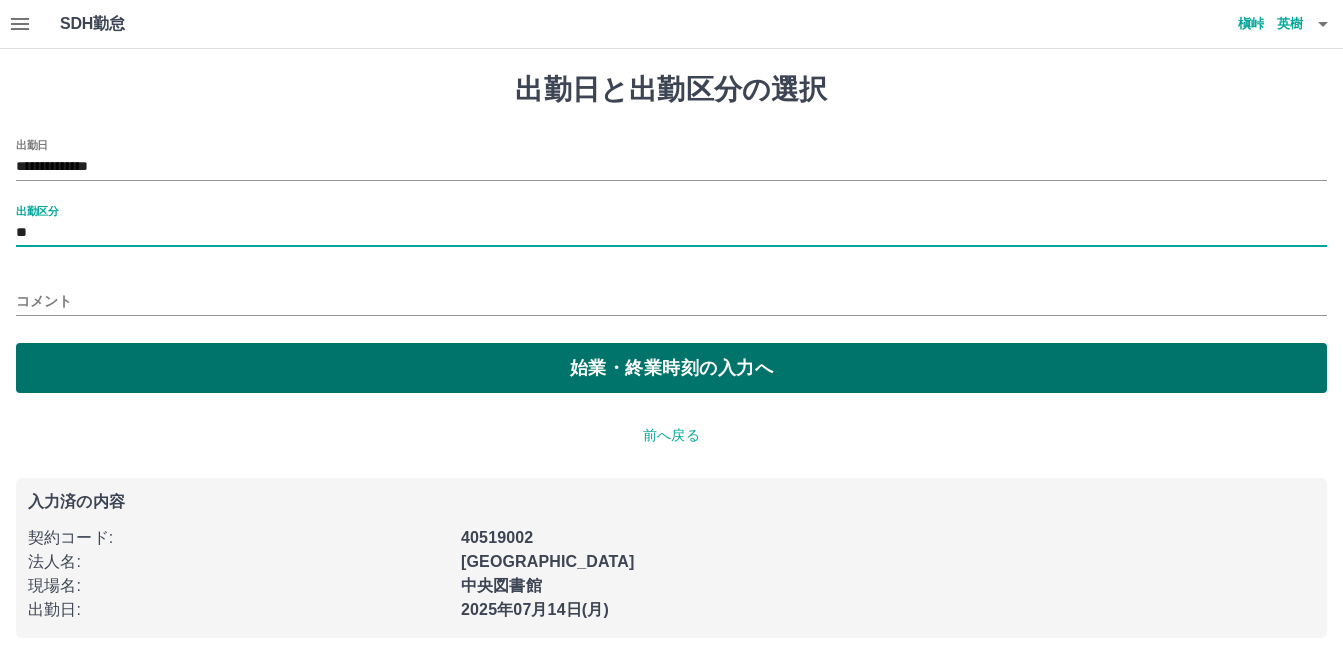 click on "始業・終業時刻の入力へ" at bounding box center (671, 368) 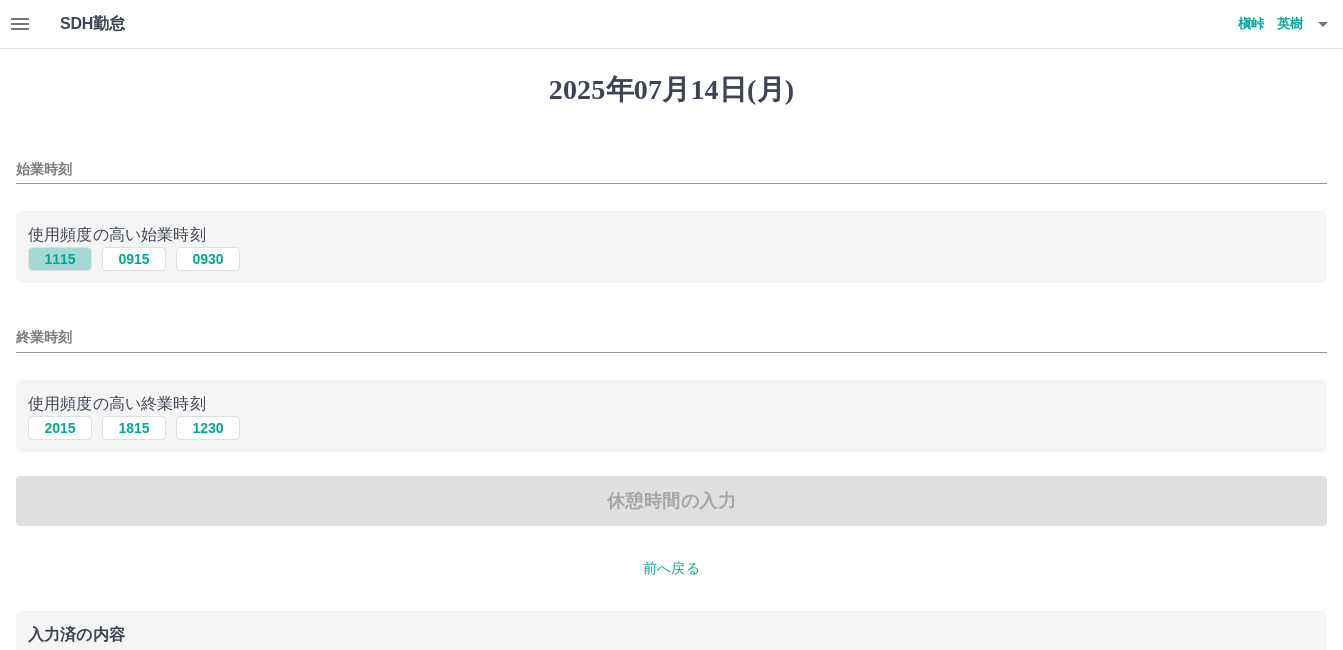 click on "1115" at bounding box center (60, 259) 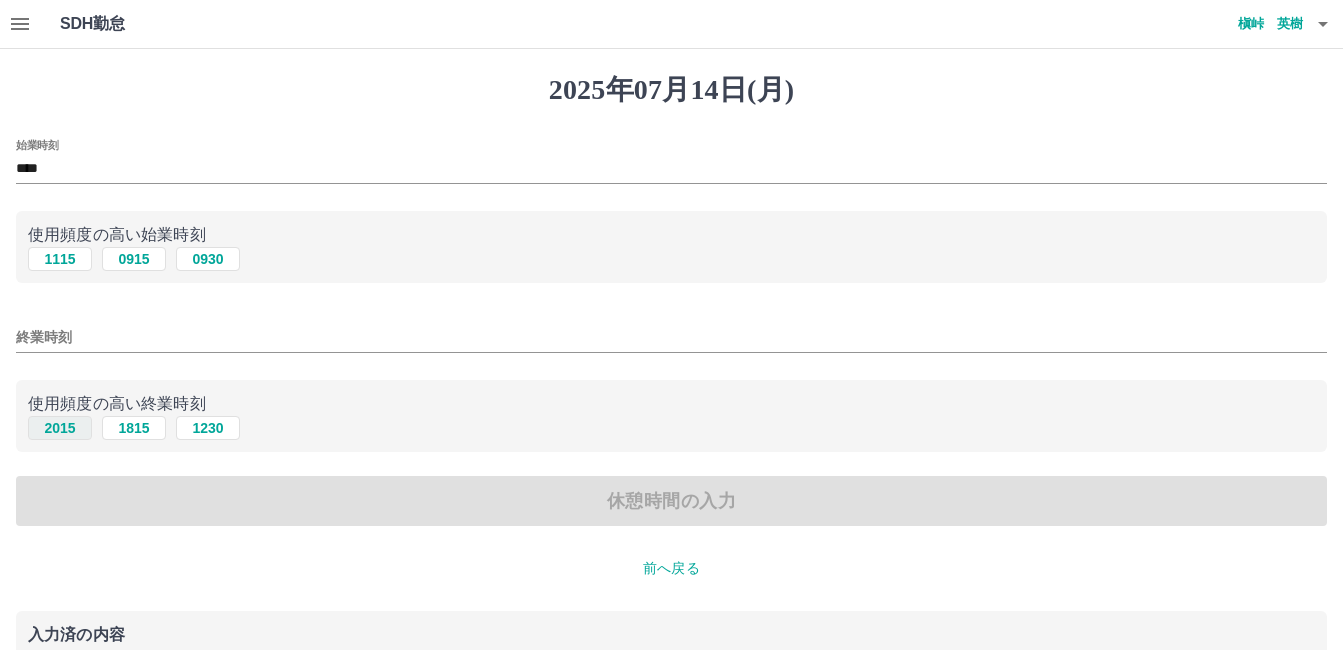 click on "2015" at bounding box center (60, 428) 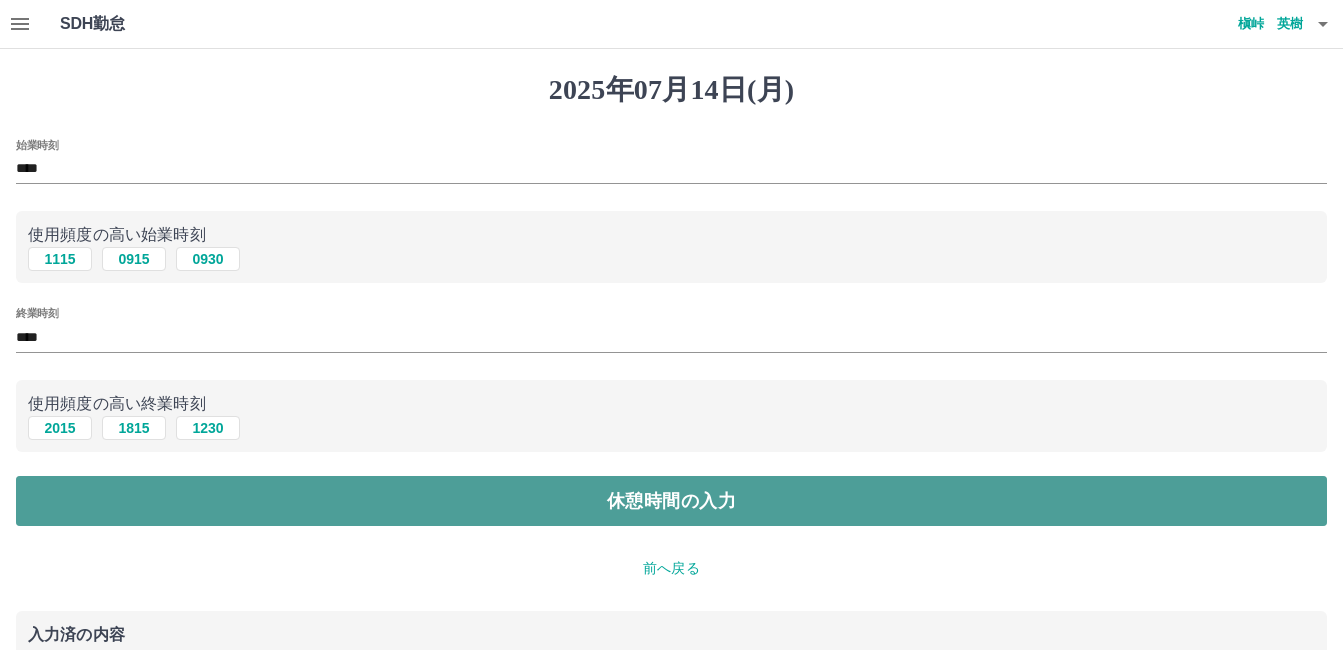 click on "休憩時間の入力" at bounding box center [671, 501] 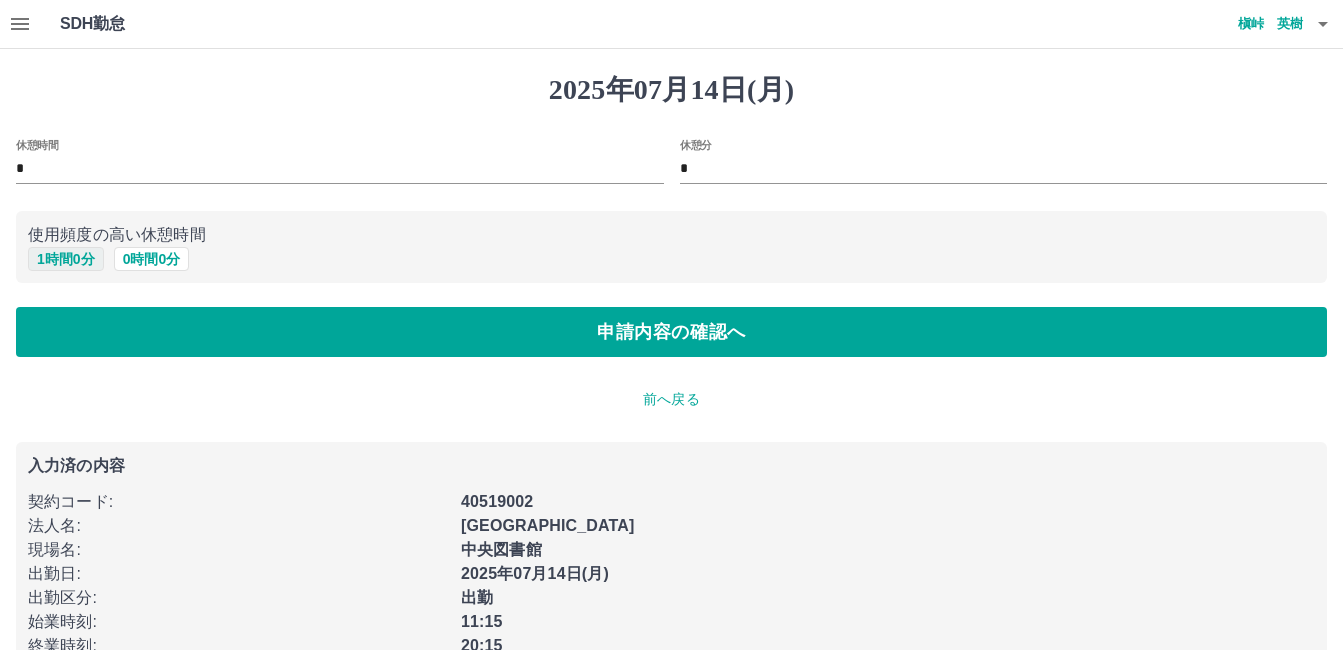 click on "1 時間 0 分" at bounding box center [66, 259] 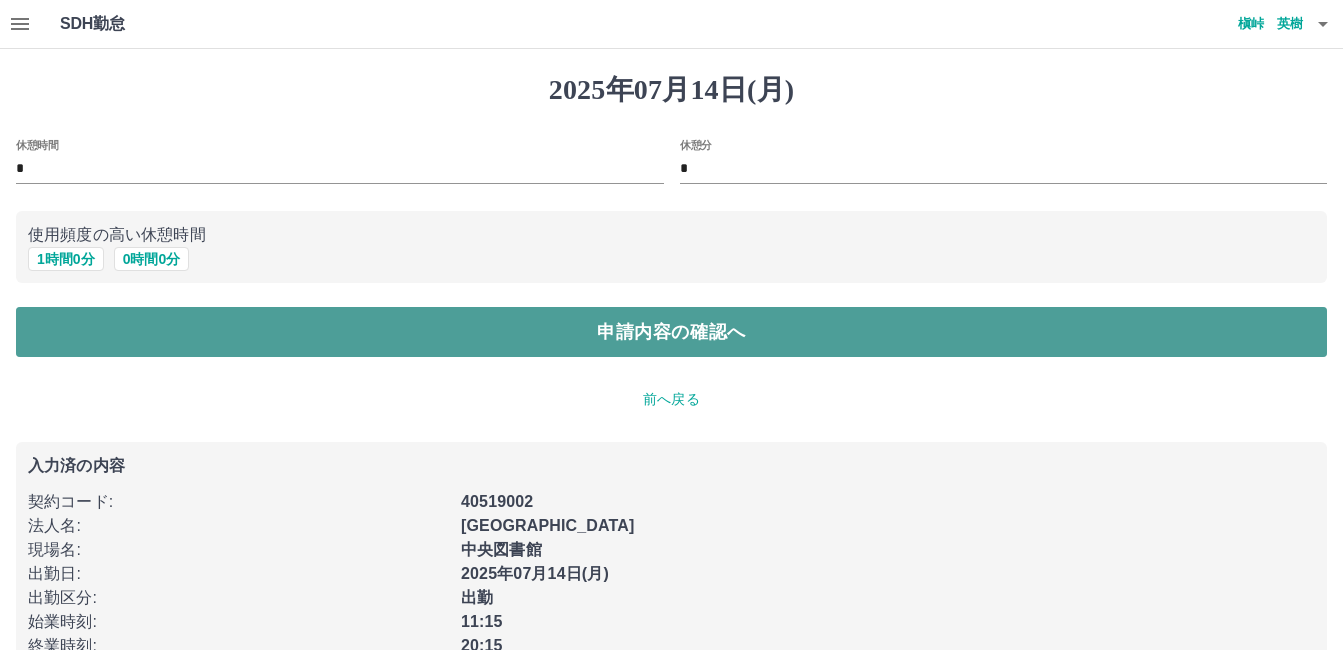 click on "申請内容の確認へ" at bounding box center (671, 332) 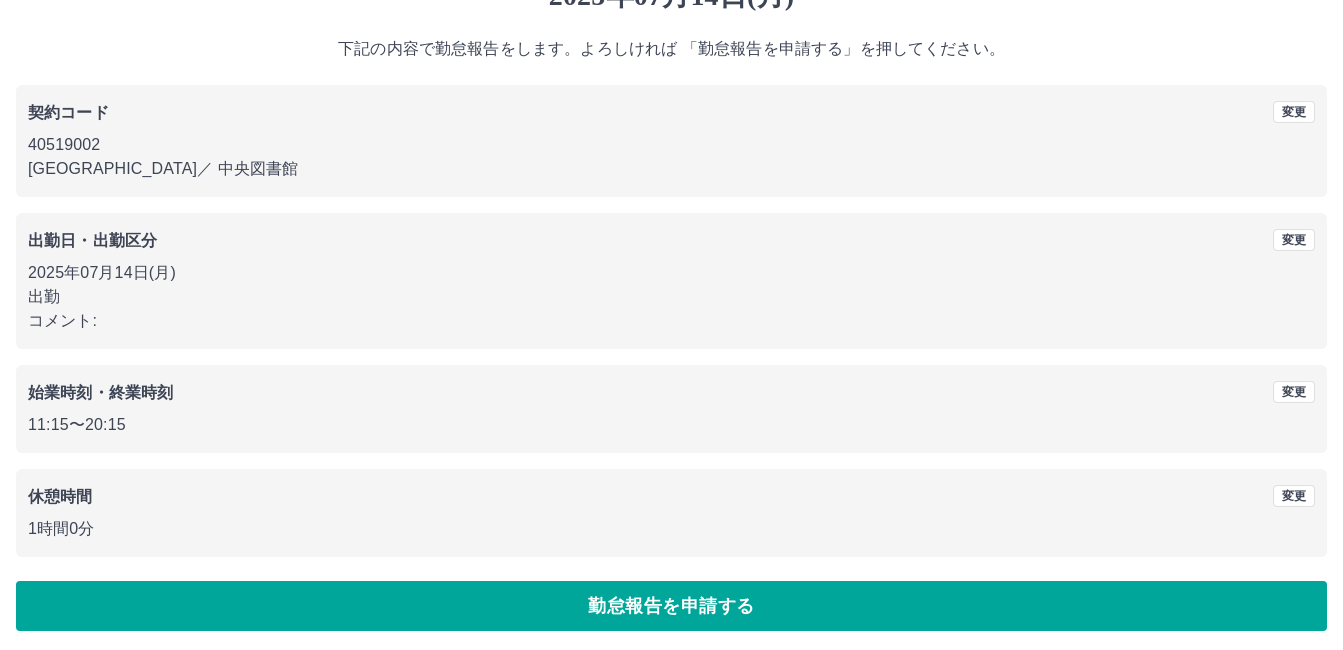 scroll, scrollTop: 99, scrollLeft: 0, axis: vertical 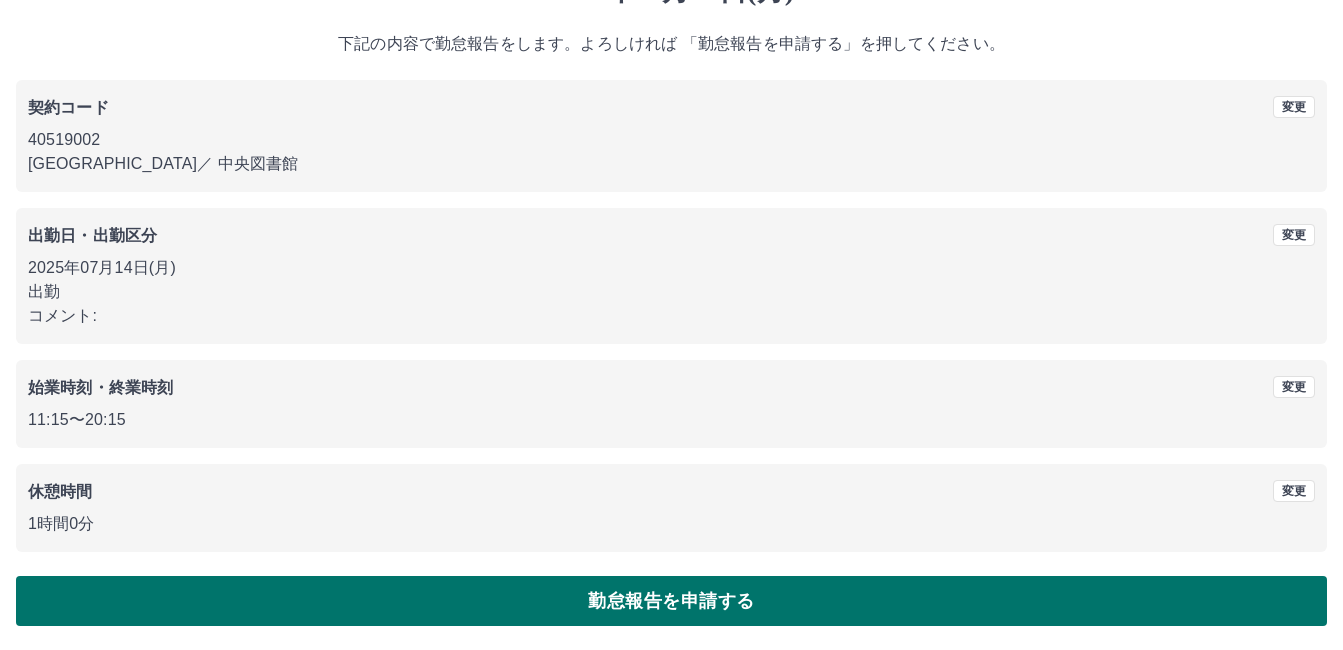 click on "勤怠報告を申請する" at bounding box center [671, 601] 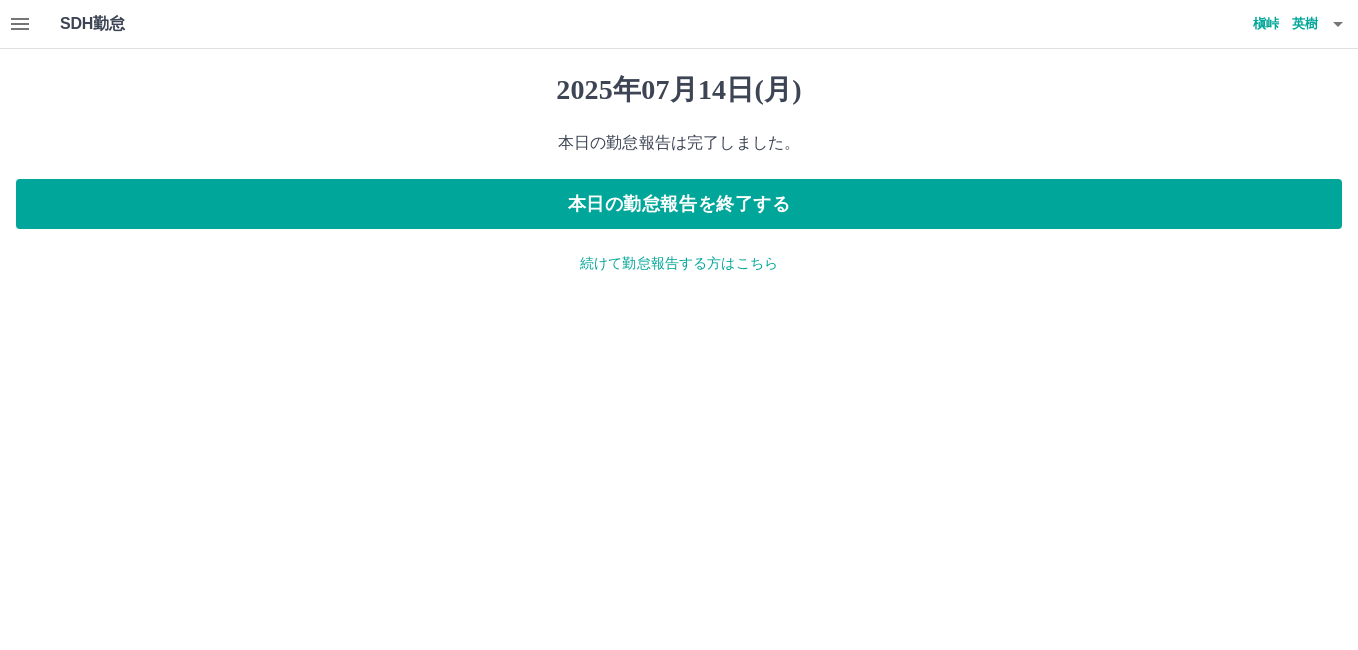 click on "続けて勤怠報告する方はこちら" at bounding box center (679, 263) 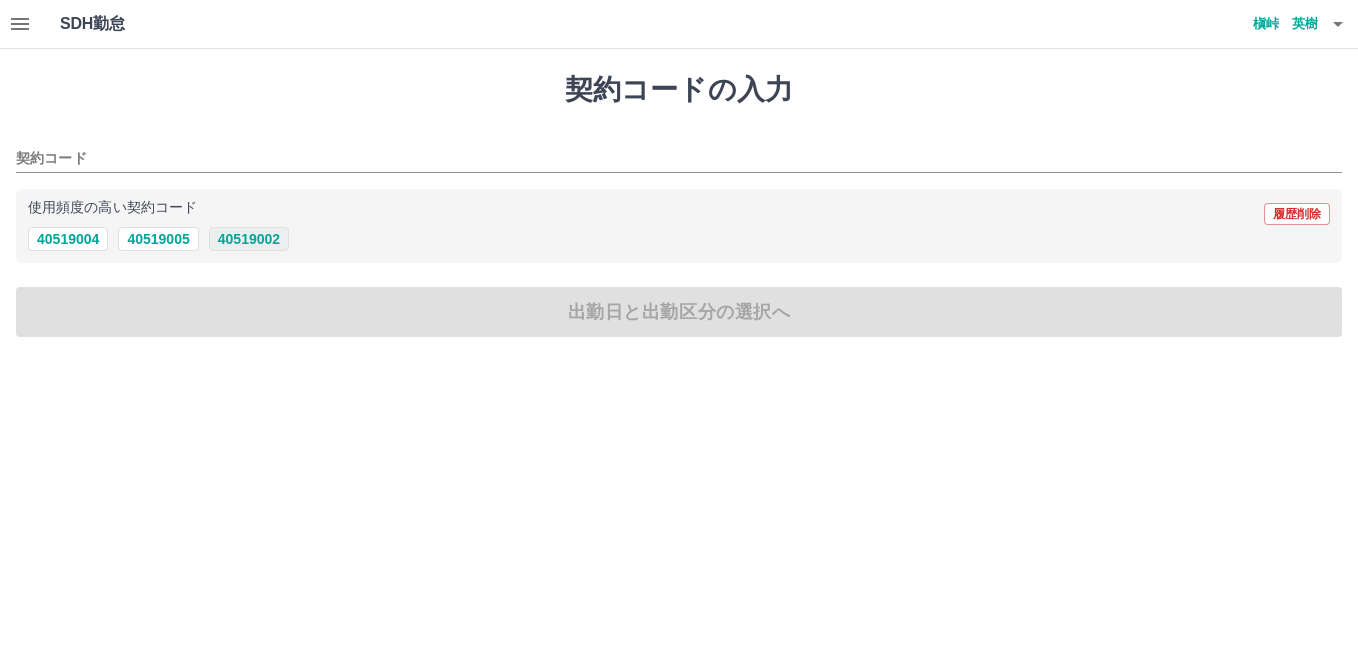 click on "40519002" at bounding box center [249, 239] 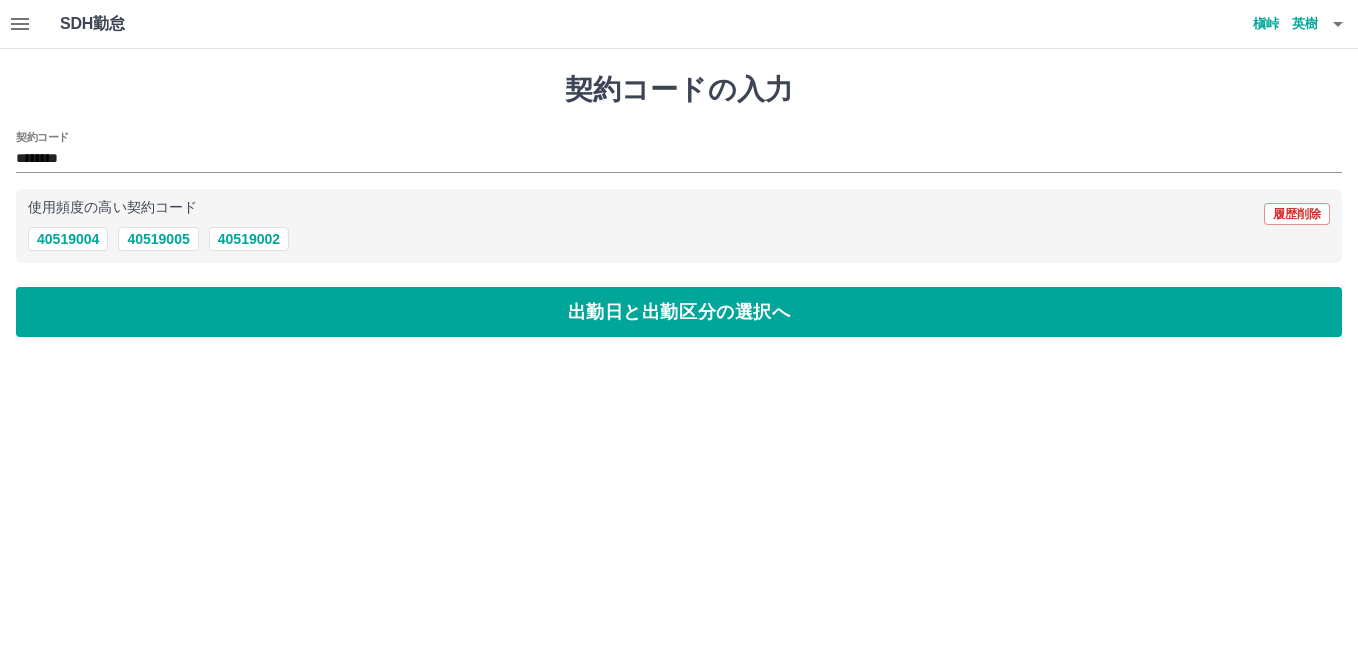 click on "契約コードの入力 契約コード ******** 使用頻度の高い契約コード 履歴削除 40519004 40519005 40519002 出勤日と出勤区分の選択へ" at bounding box center [679, 205] 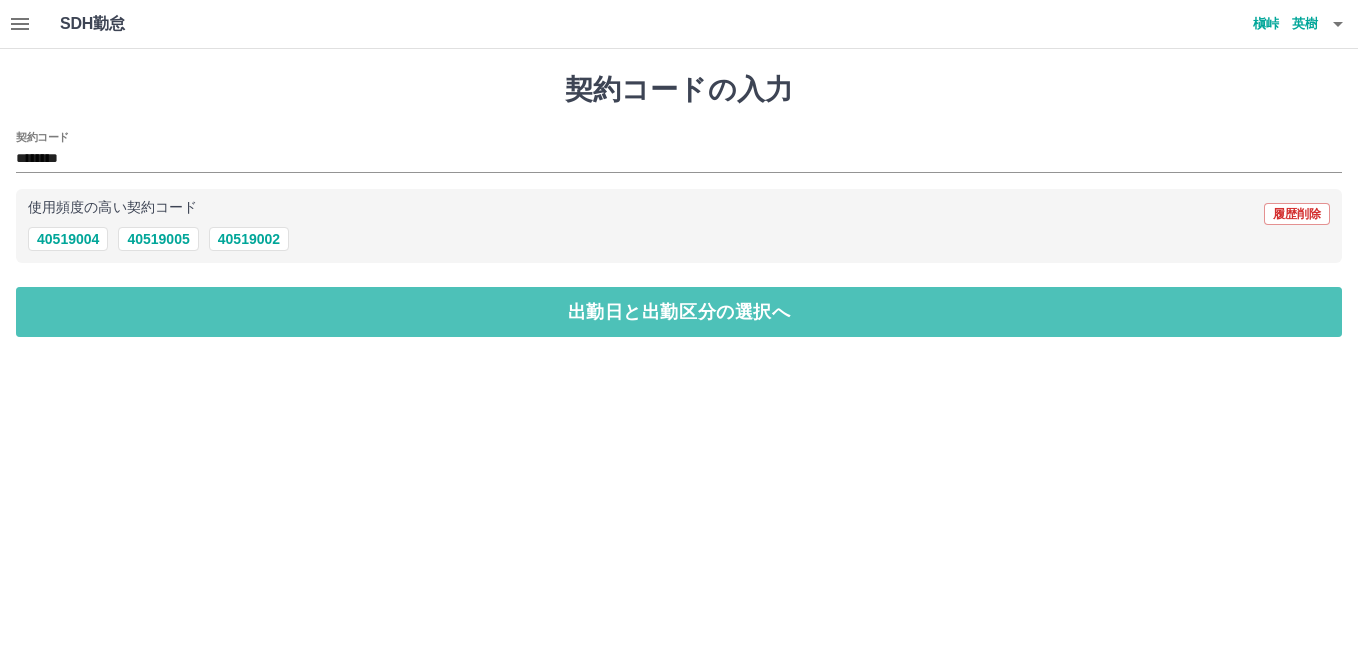 click on "出勤日と出勤区分の選択へ" at bounding box center (679, 312) 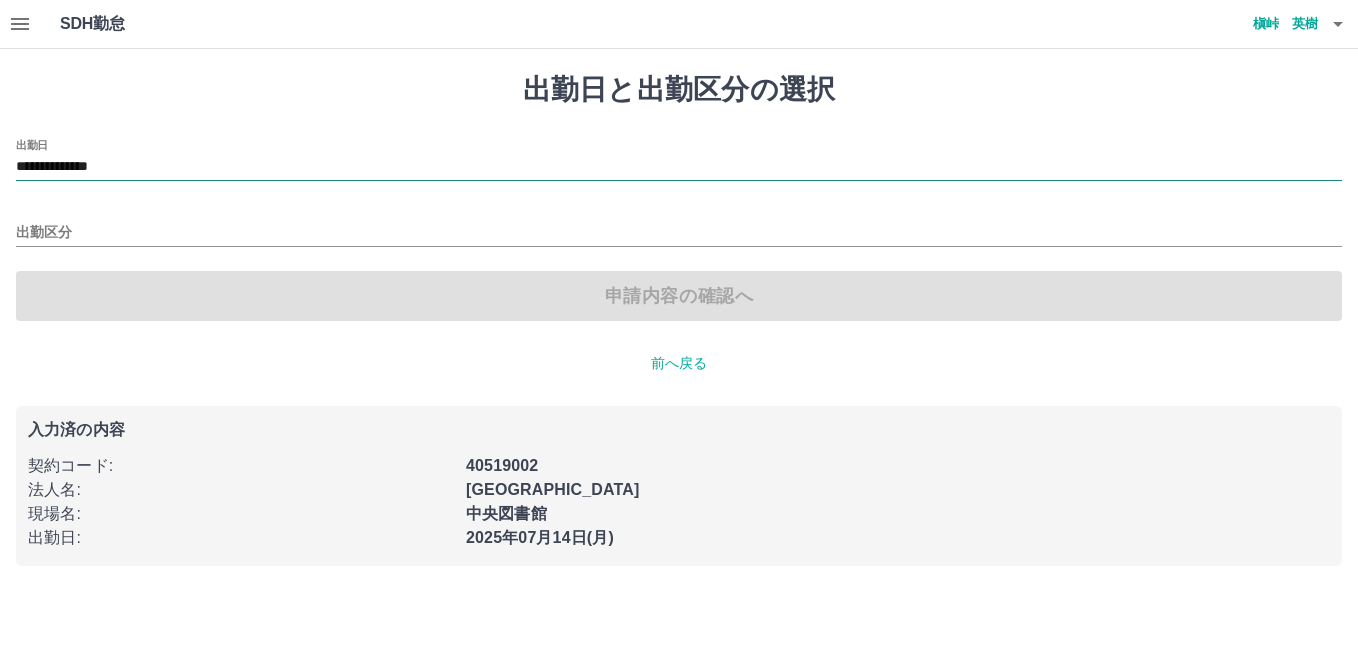 click on "**********" at bounding box center [679, 167] 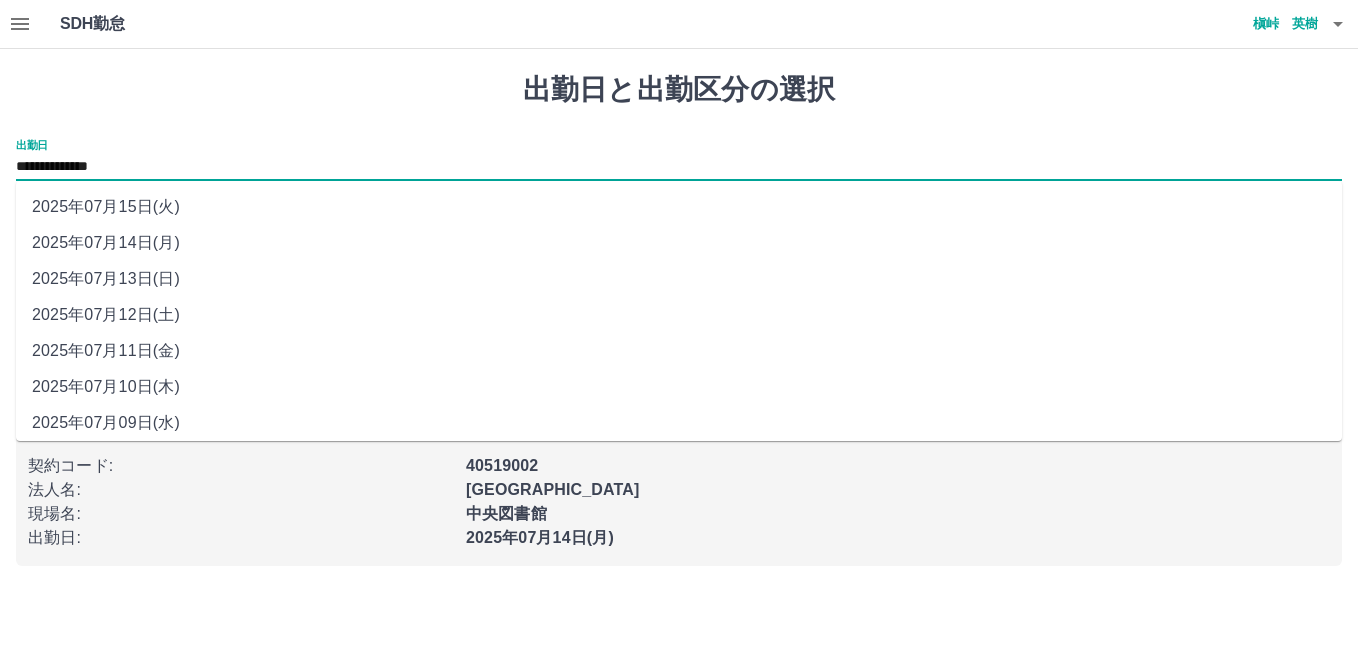 drag, startPoint x: 152, startPoint y: 167, endPoint x: 150, endPoint y: 205, distance: 38.052597 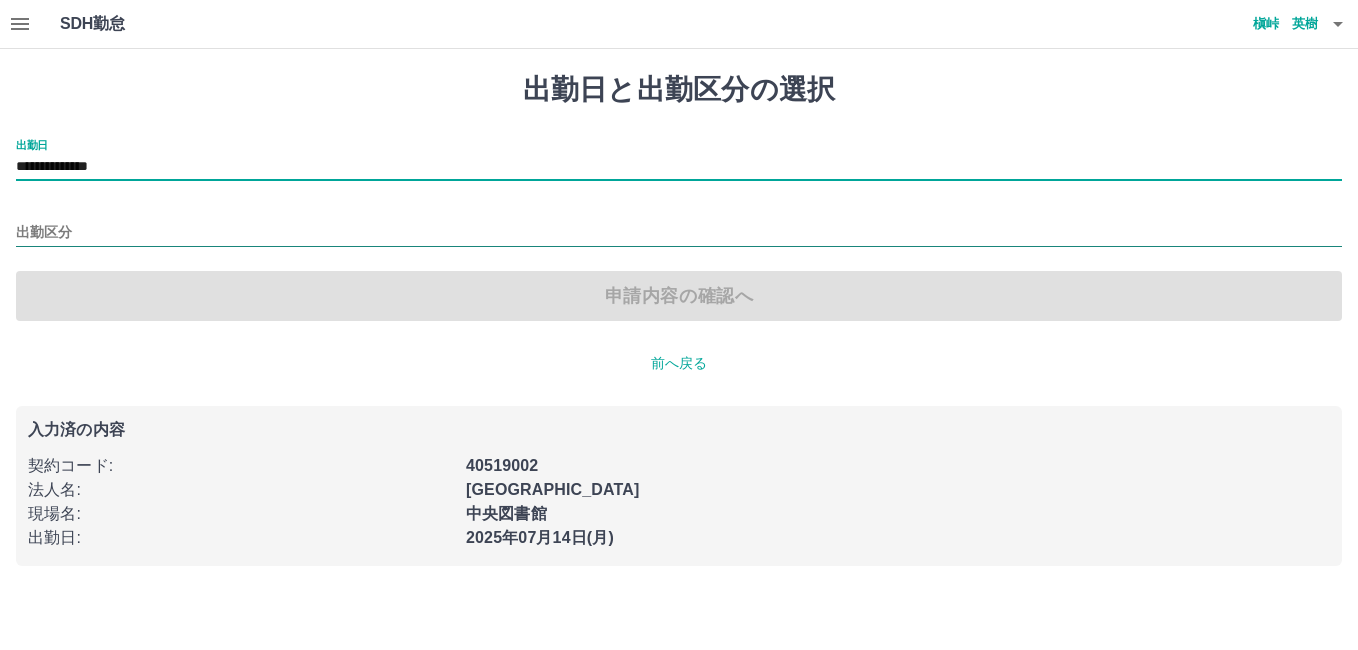 click on "出勤区分" at bounding box center (679, 233) 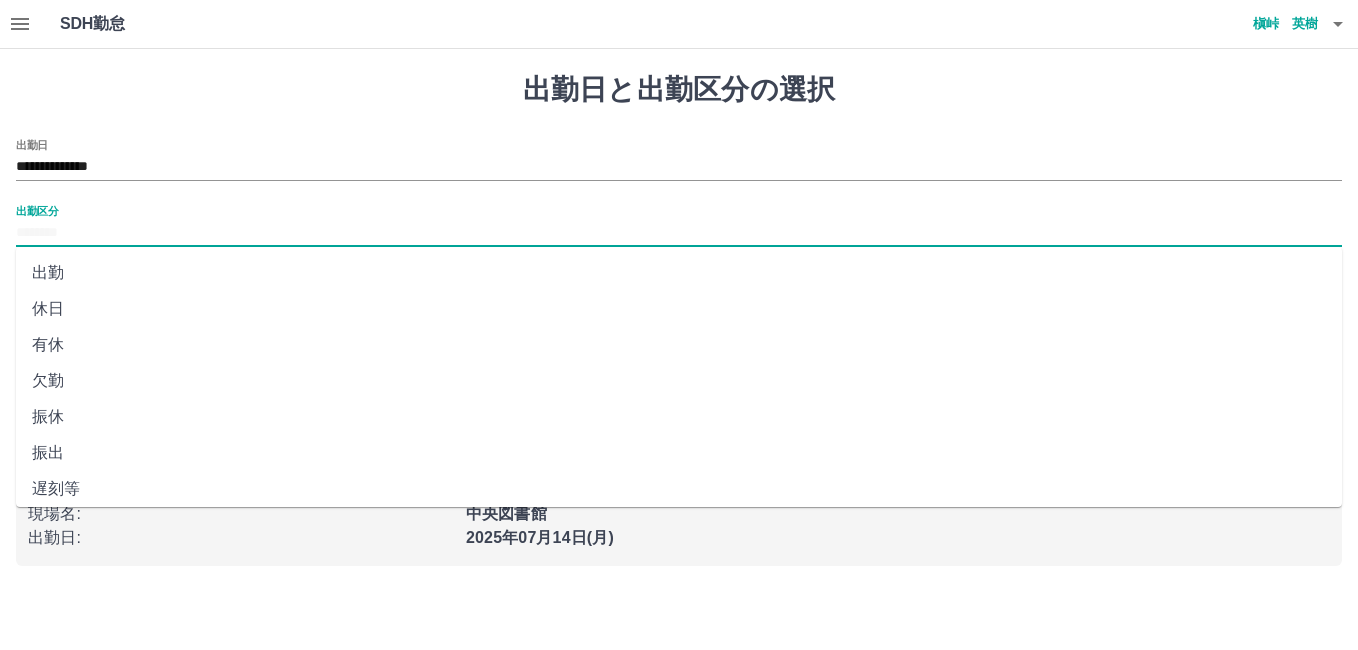 click on "振休" at bounding box center [679, 417] 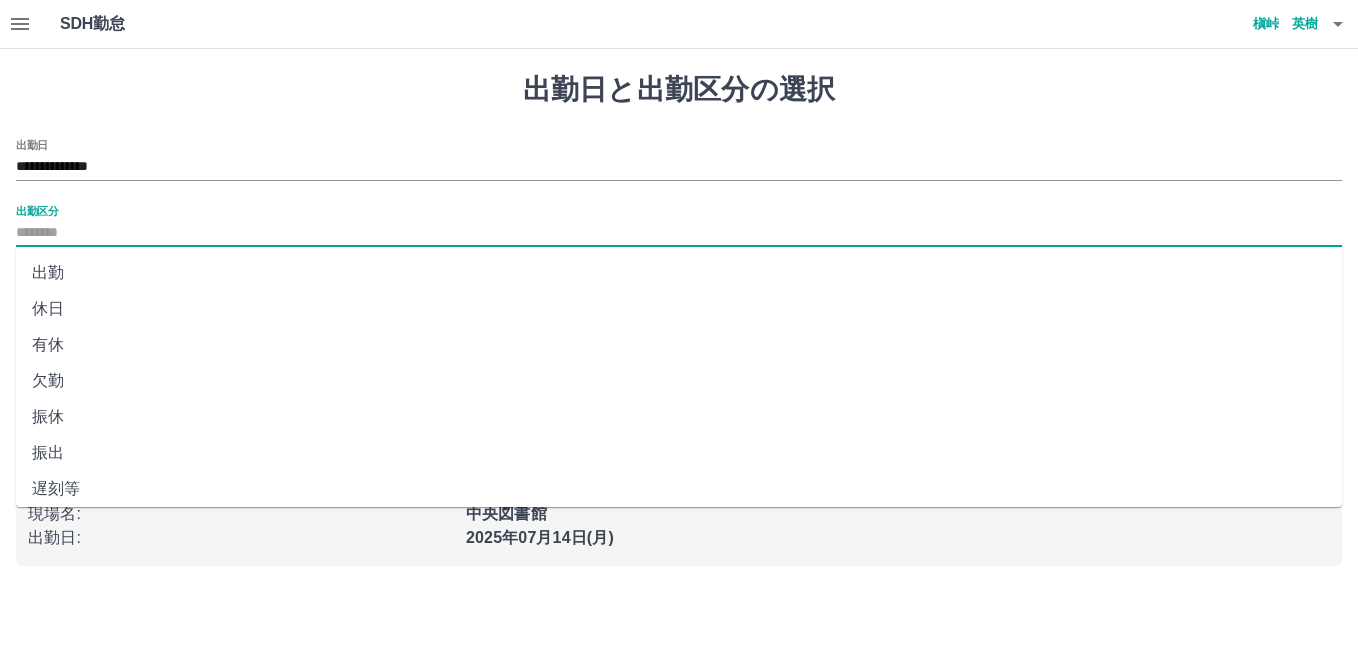 type on "**" 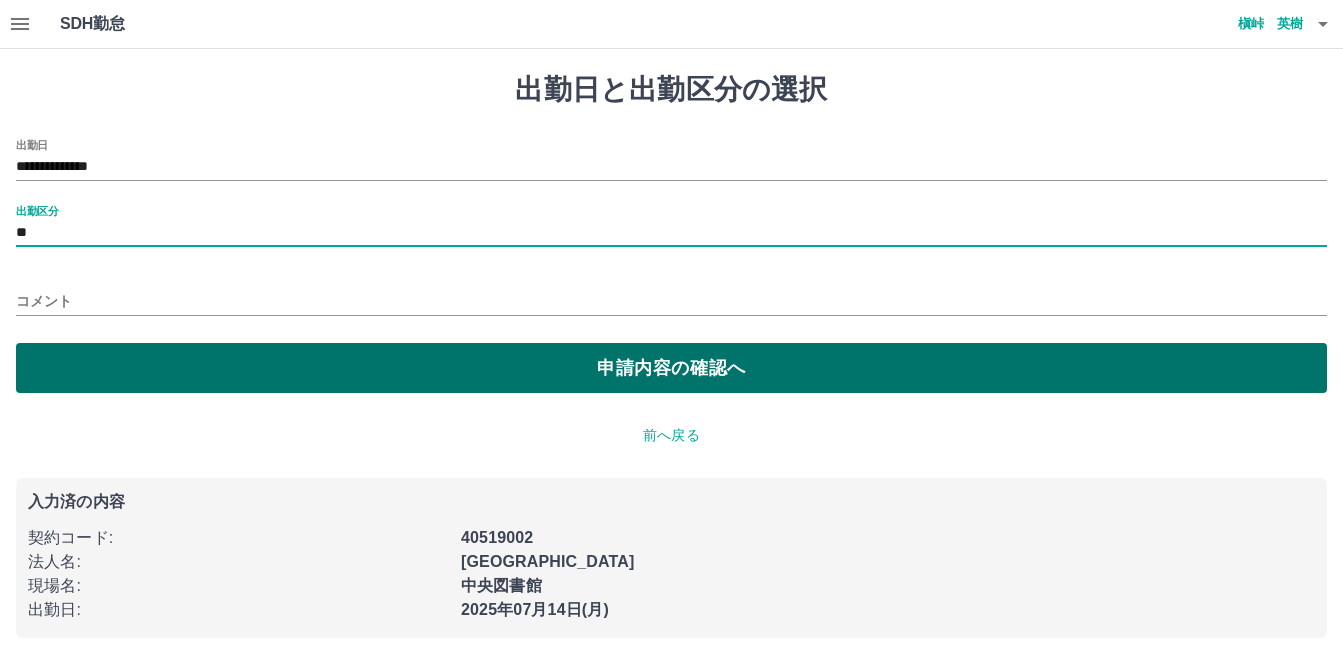 click on "申請内容の確認へ" at bounding box center [671, 368] 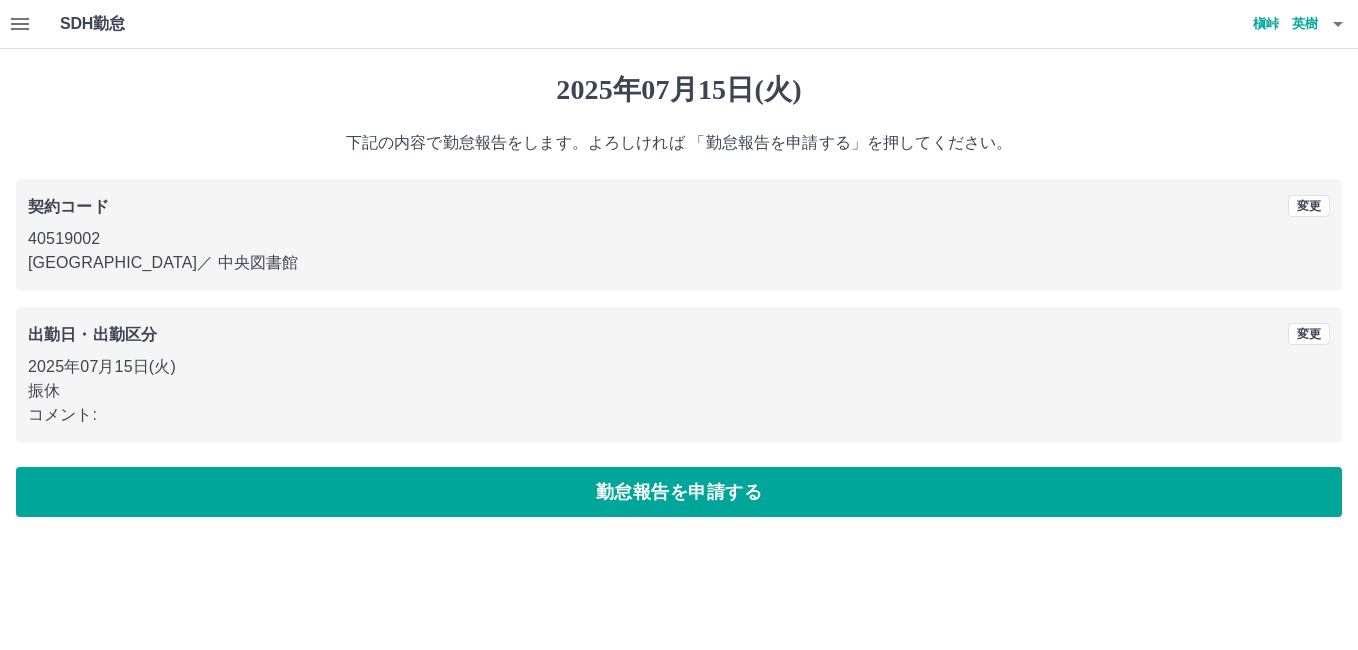 click on "勤怠報告を申請する" at bounding box center (679, 492) 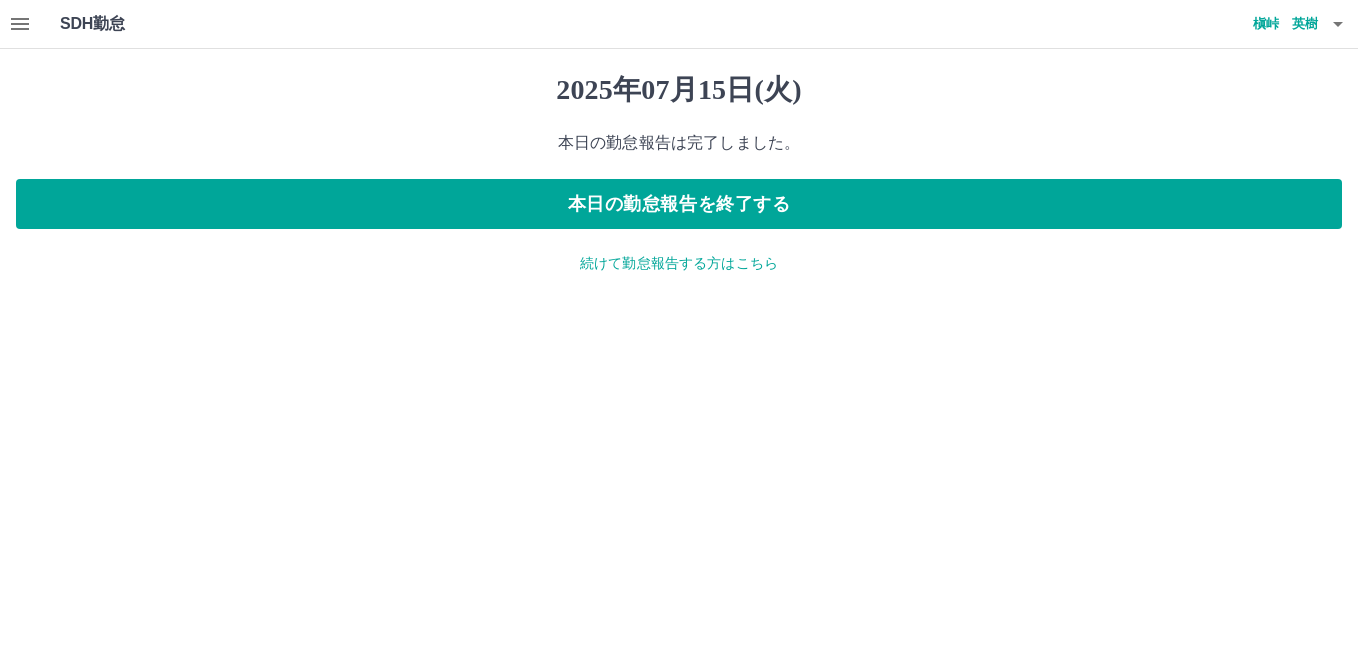 click 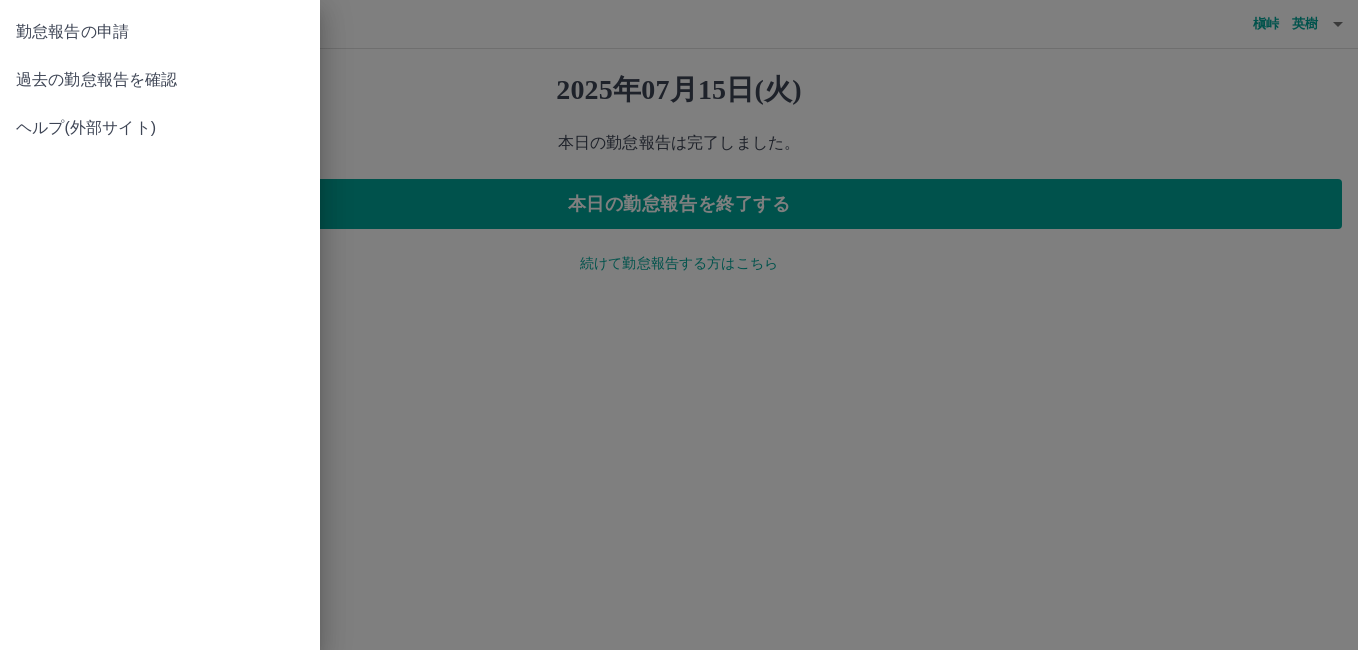 click on "過去の勤怠報告を確認" at bounding box center [160, 80] 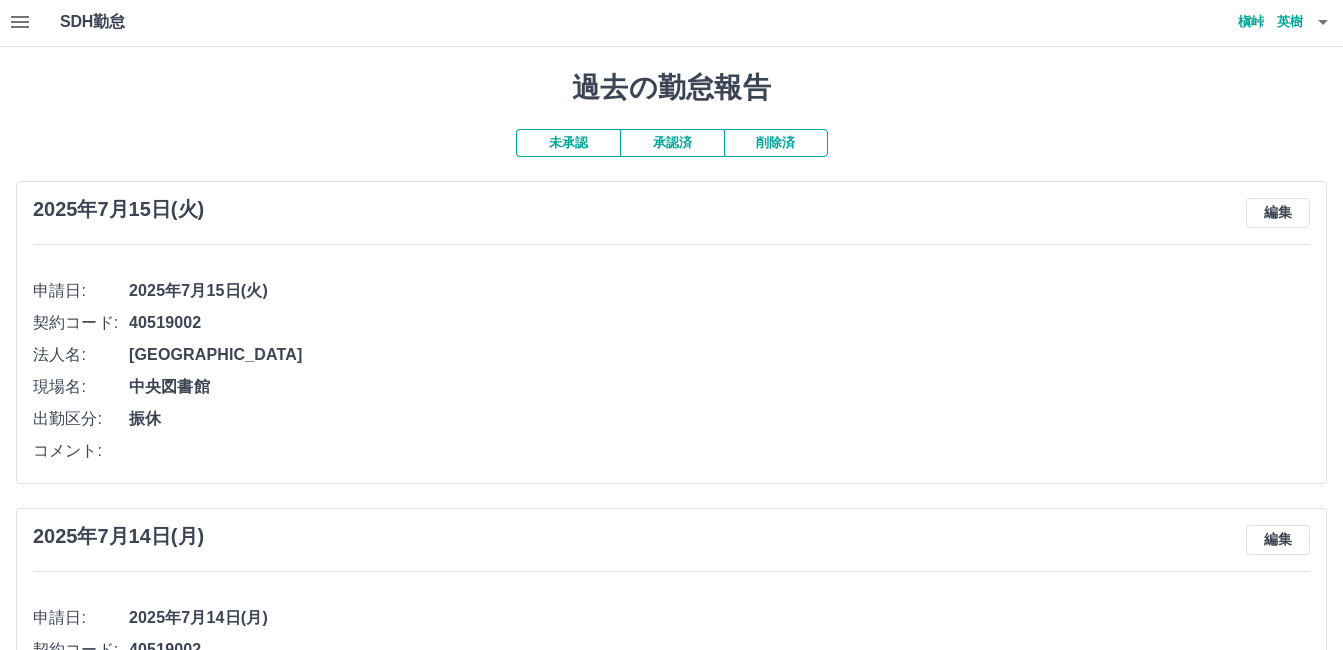 scroll, scrollTop: 0, scrollLeft: 0, axis: both 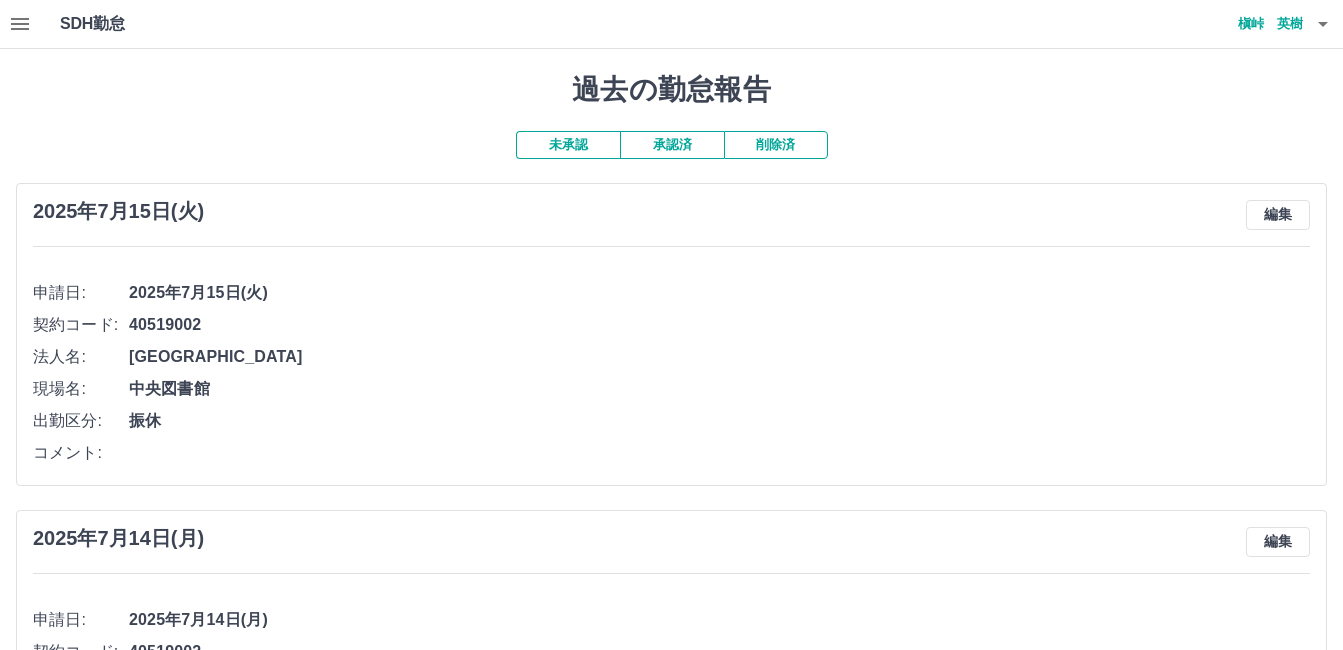 click 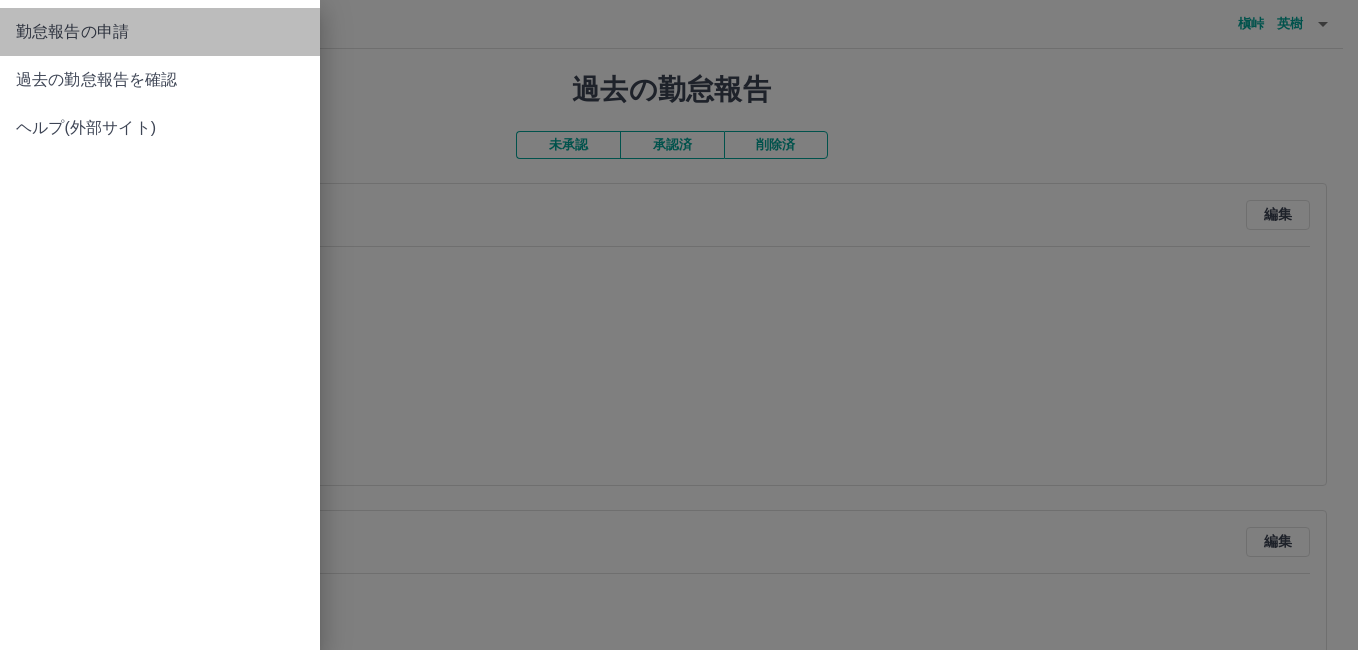 click on "勤怠報告の申請" at bounding box center (160, 32) 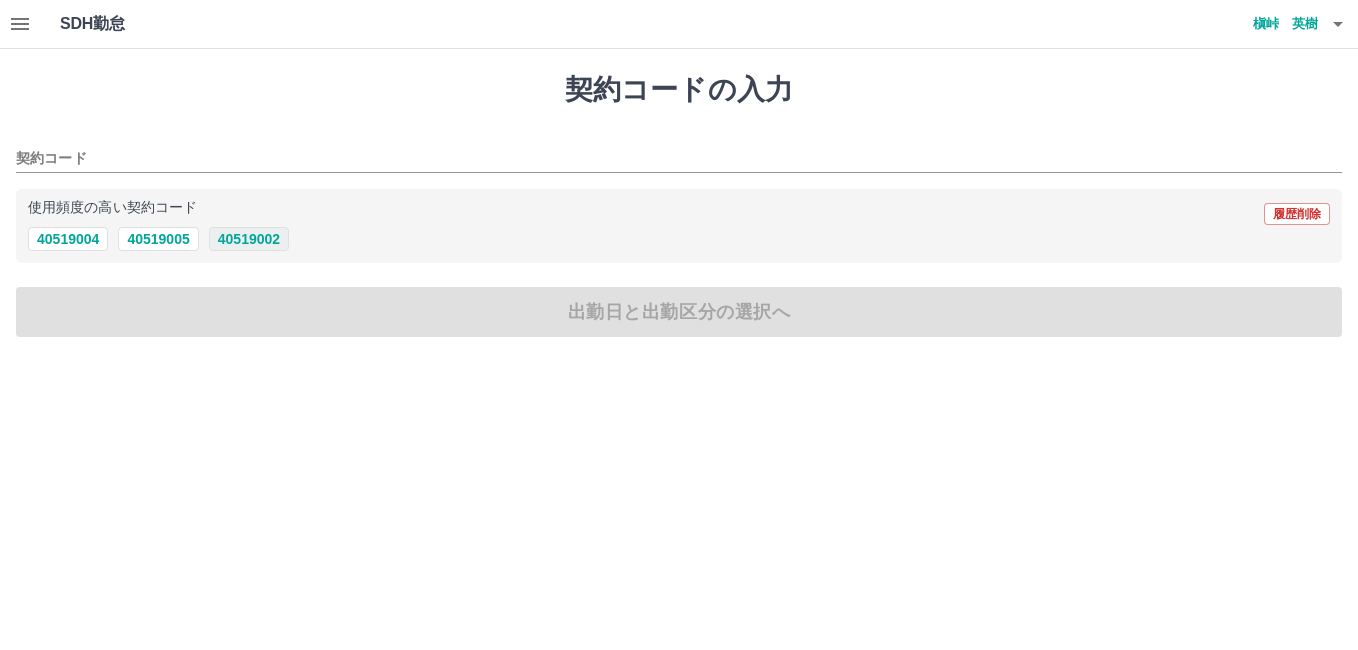 click on "40519002" at bounding box center (249, 239) 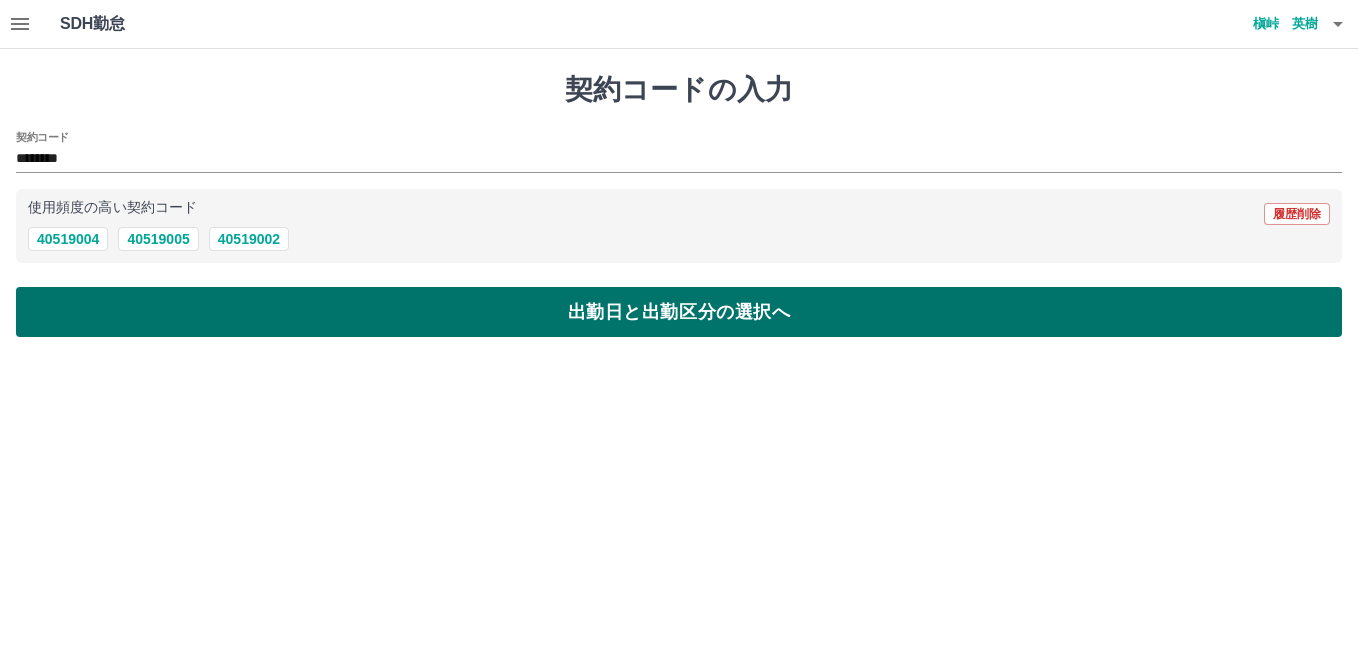 click on "出勤日と出勤区分の選択へ" at bounding box center [679, 312] 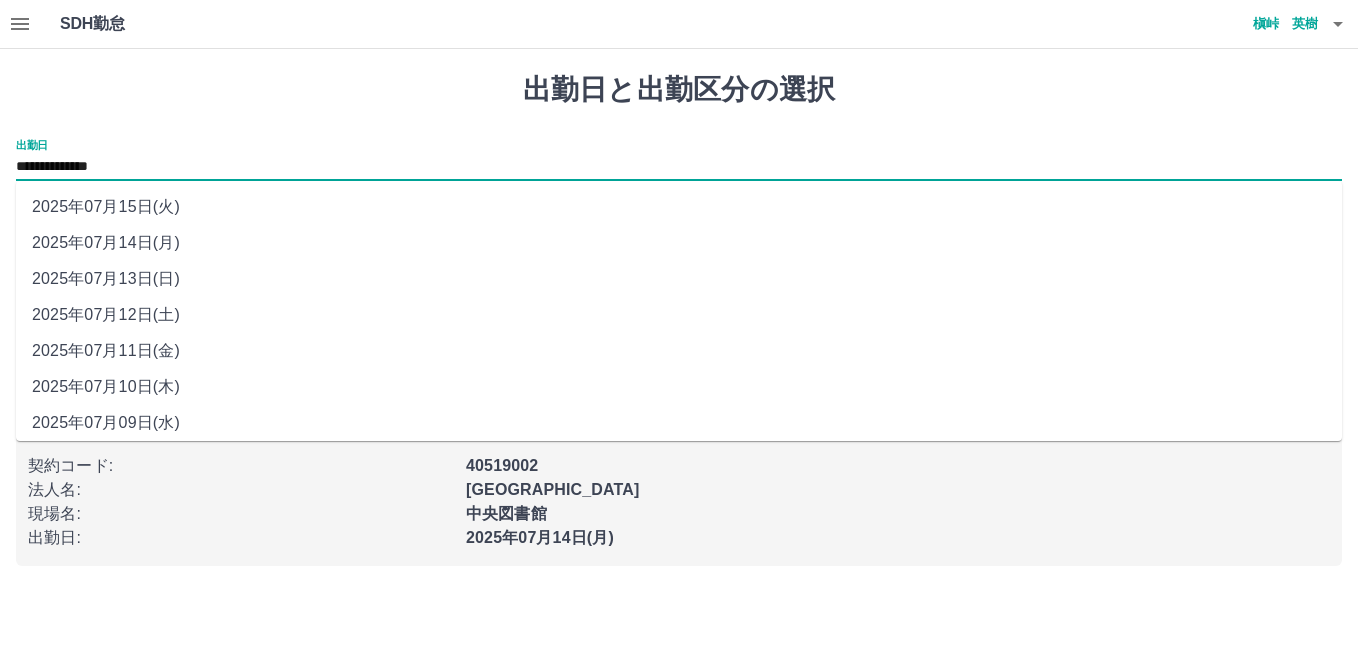 click on "**********" at bounding box center (679, 167) 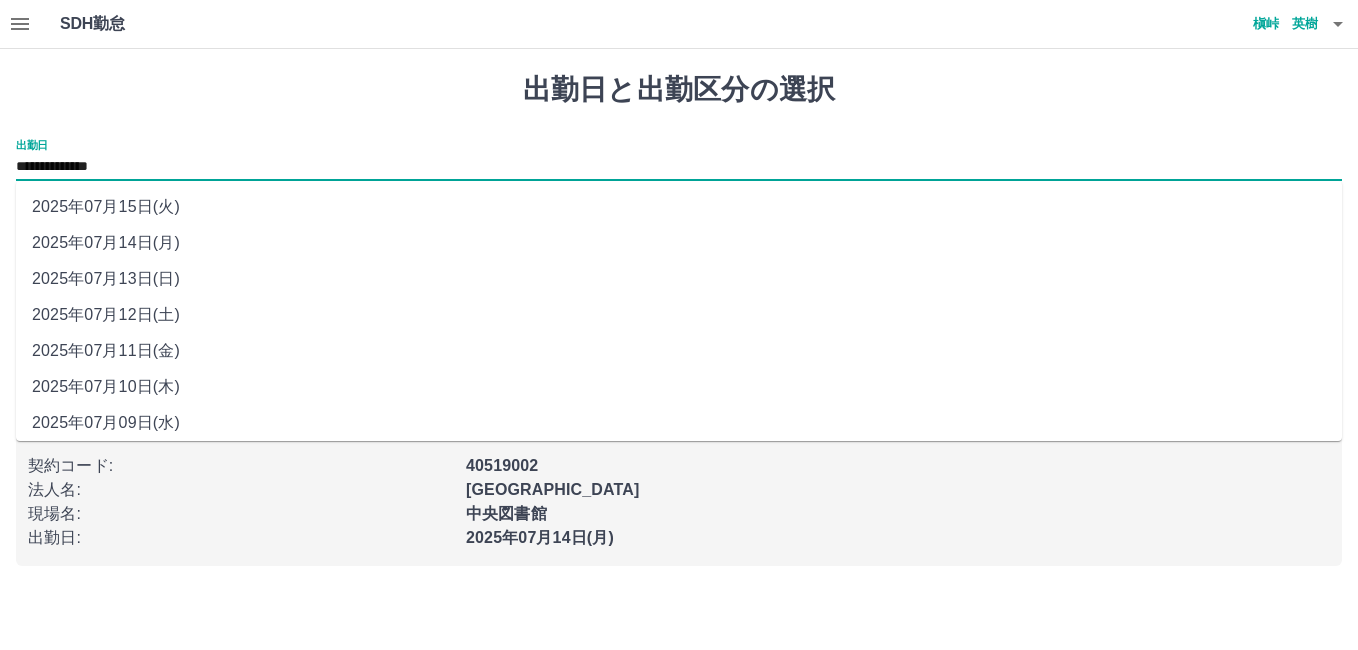 drag, startPoint x: 176, startPoint y: 179, endPoint x: 144, endPoint y: 290, distance: 115.52056 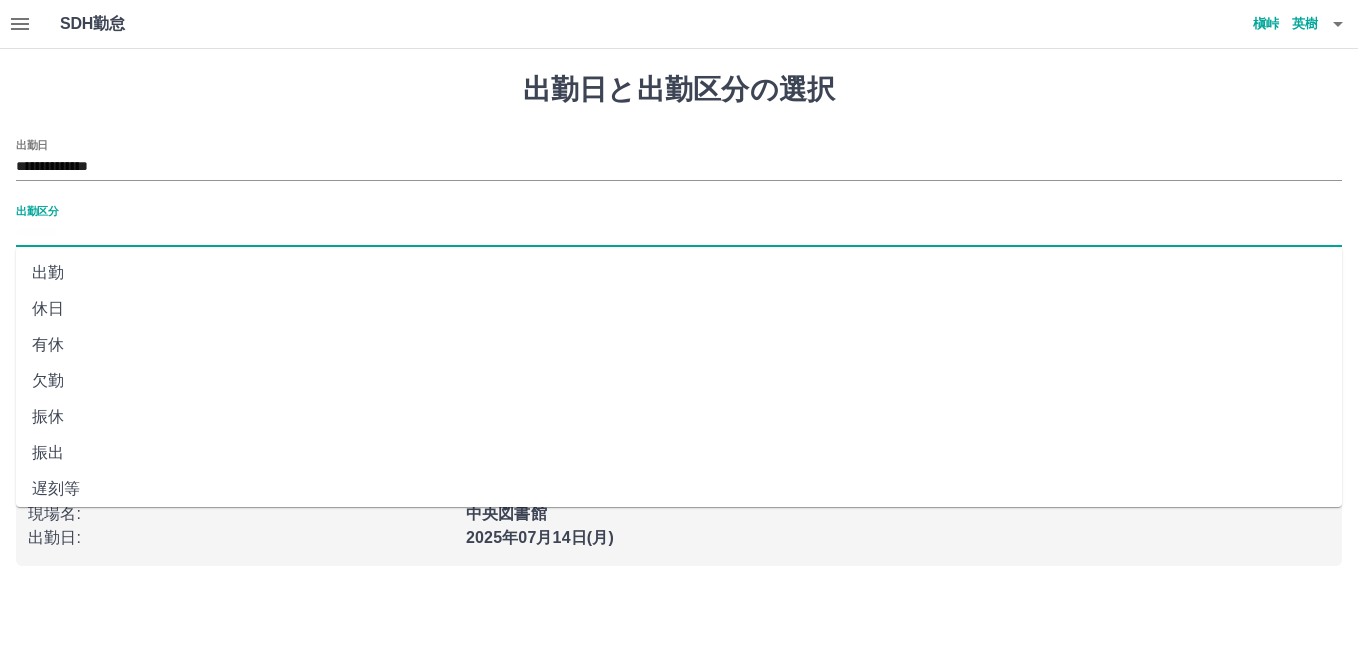 click on "出勤区分" at bounding box center [679, 233] 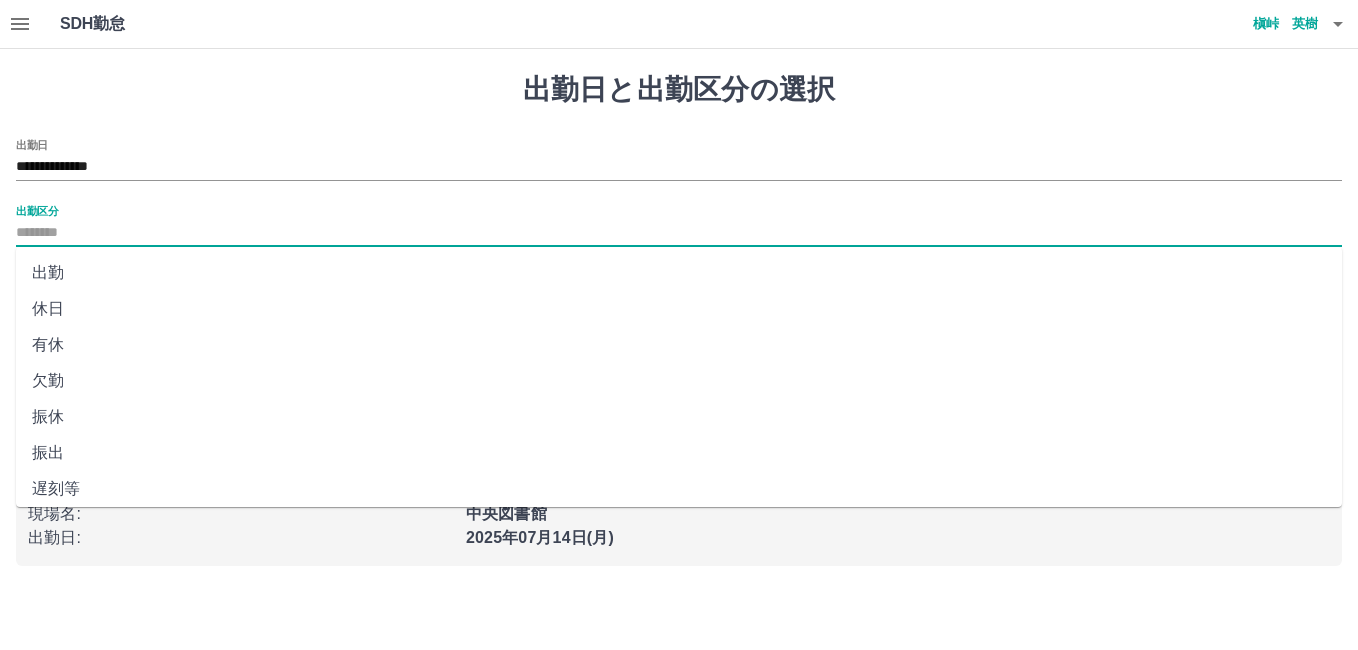 click on "振出" at bounding box center [679, 453] 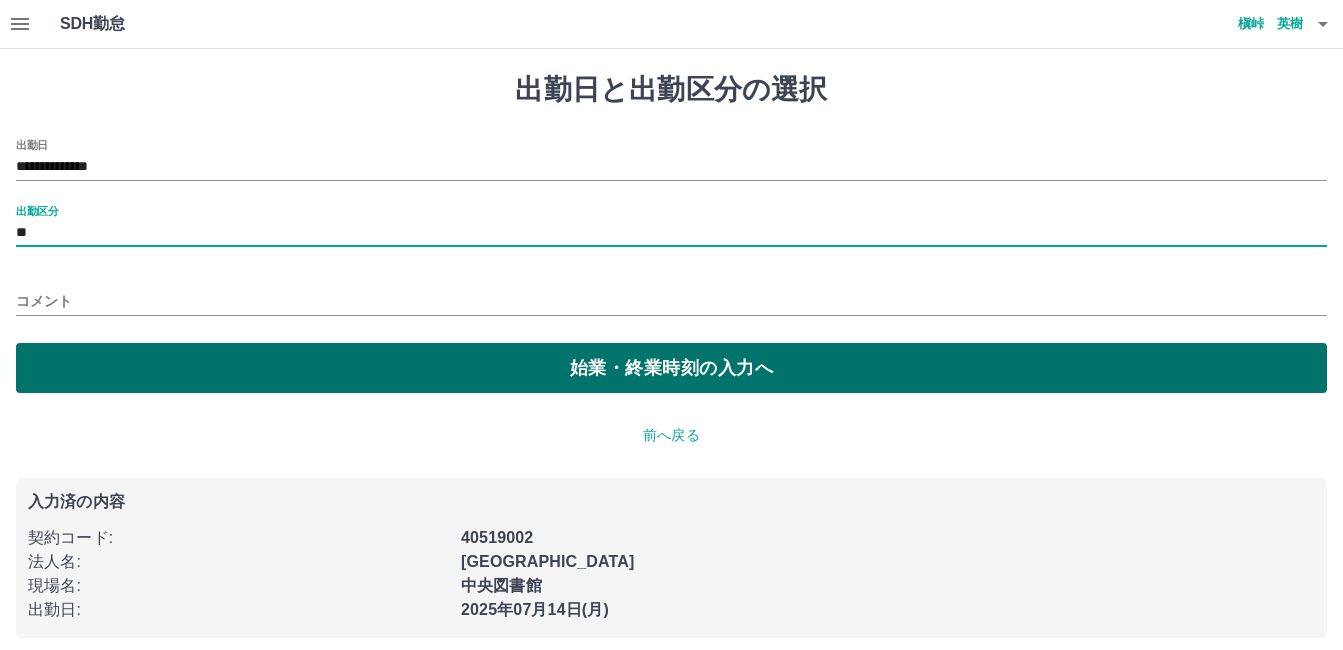 click on "始業・終業時刻の入力へ" at bounding box center (671, 368) 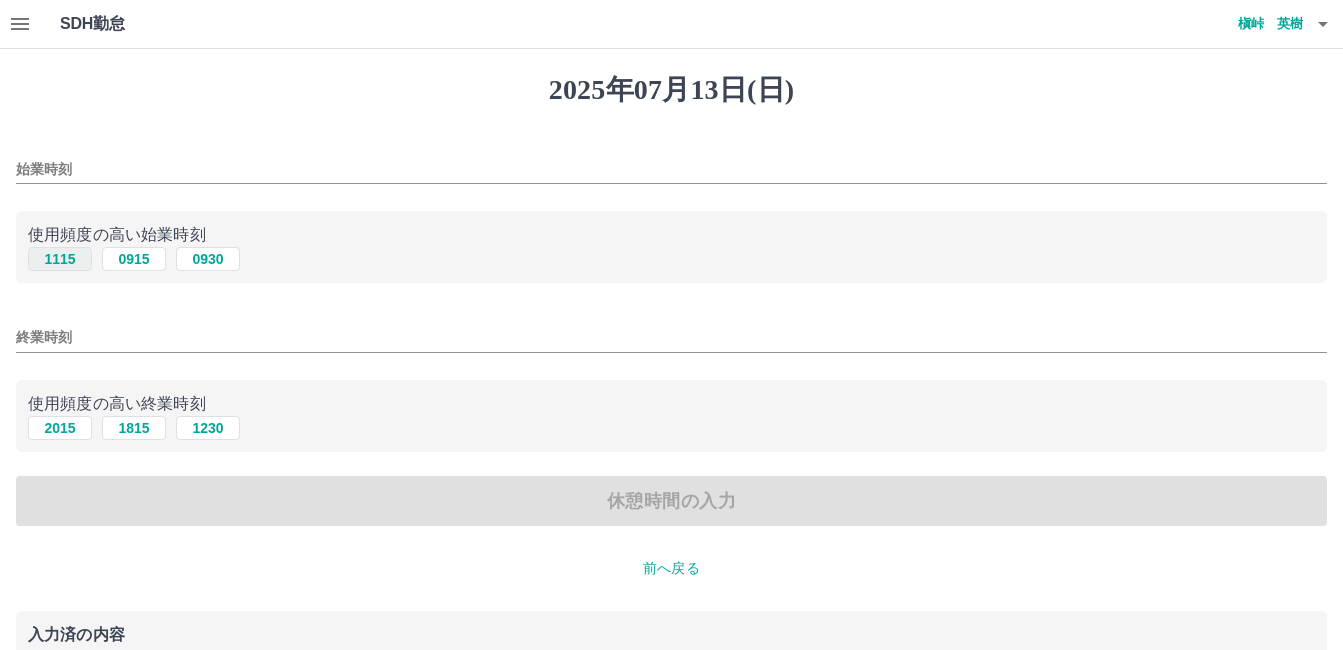 click on "1115" at bounding box center (60, 259) 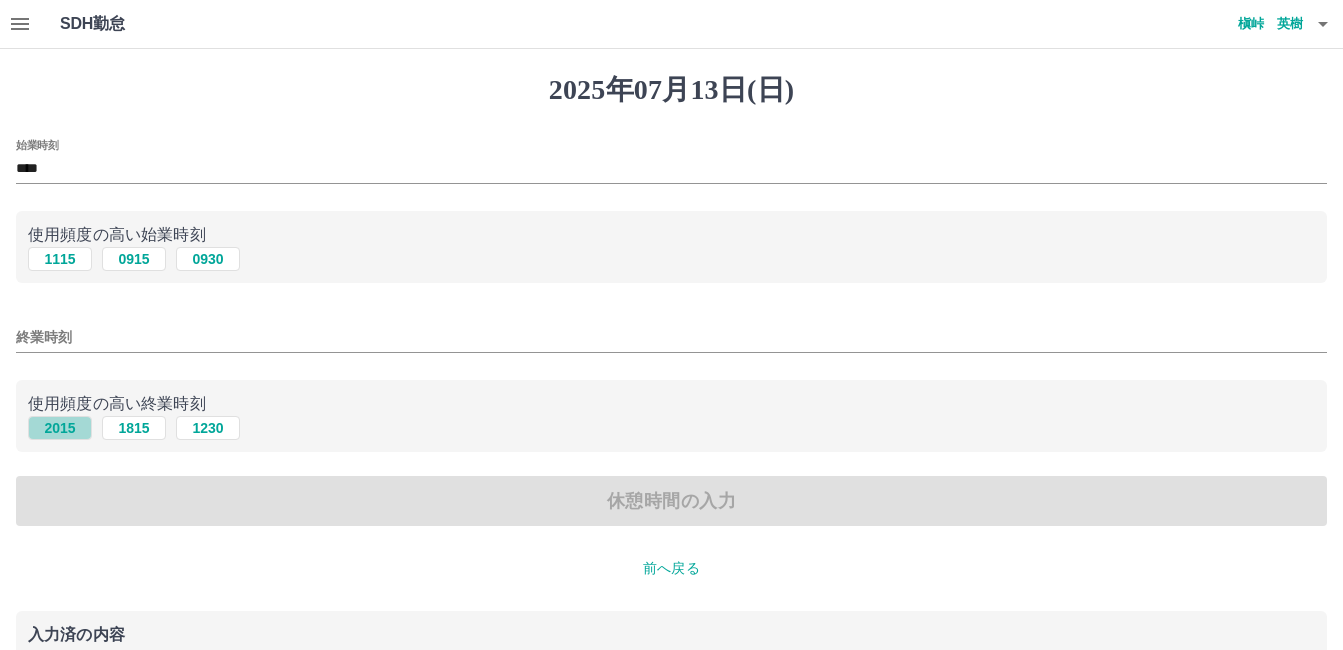 click on "2015" at bounding box center (60, 428) 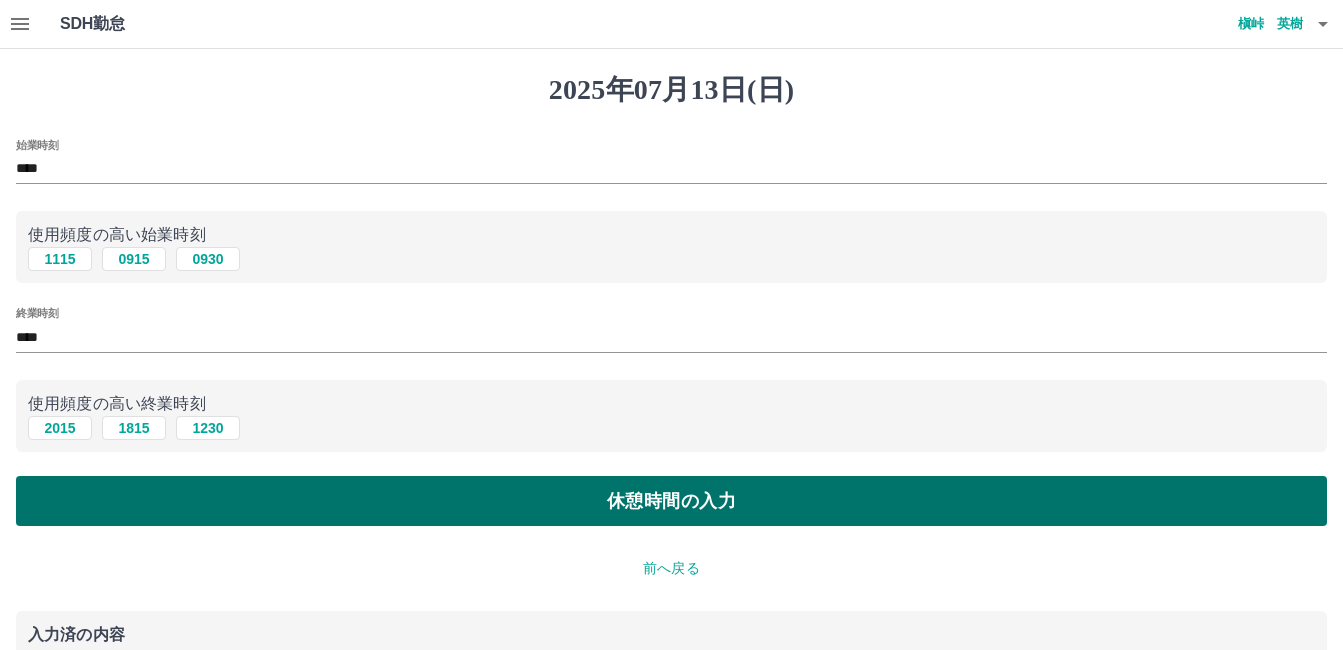 click on "休憩時間の入力" at bounding box center (671, 501) 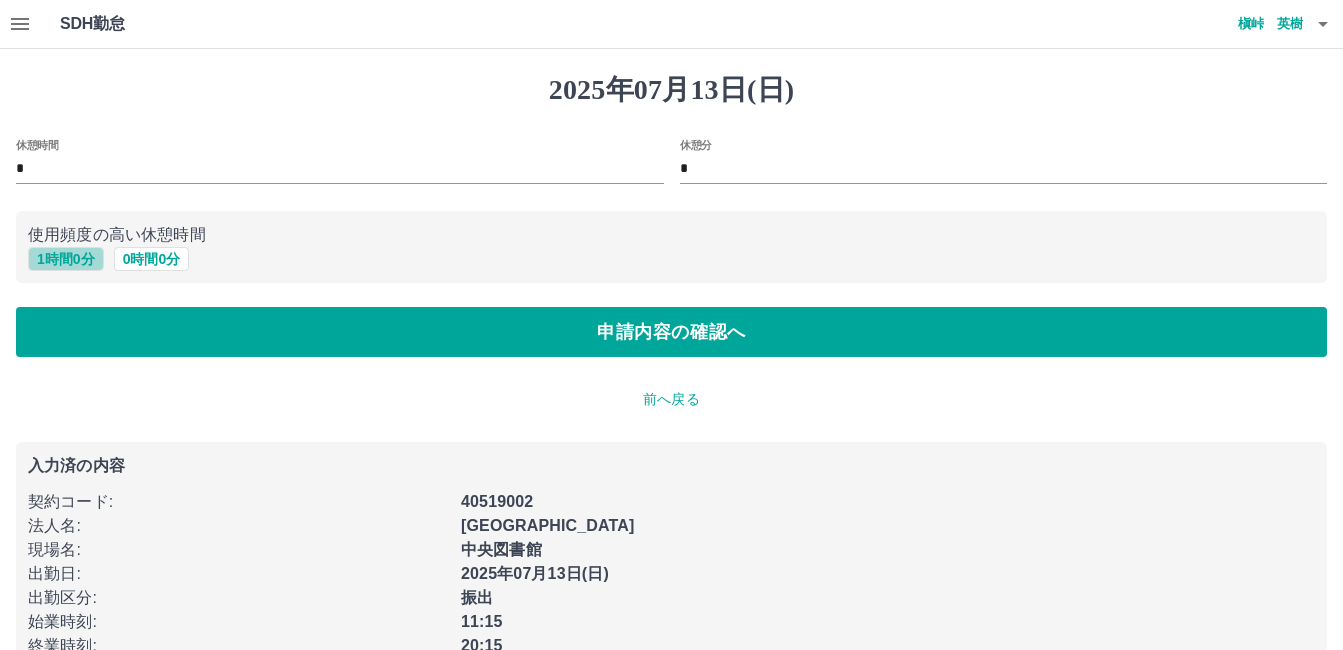 click on "1 時間 0 分" at bounding box center (66, 259) 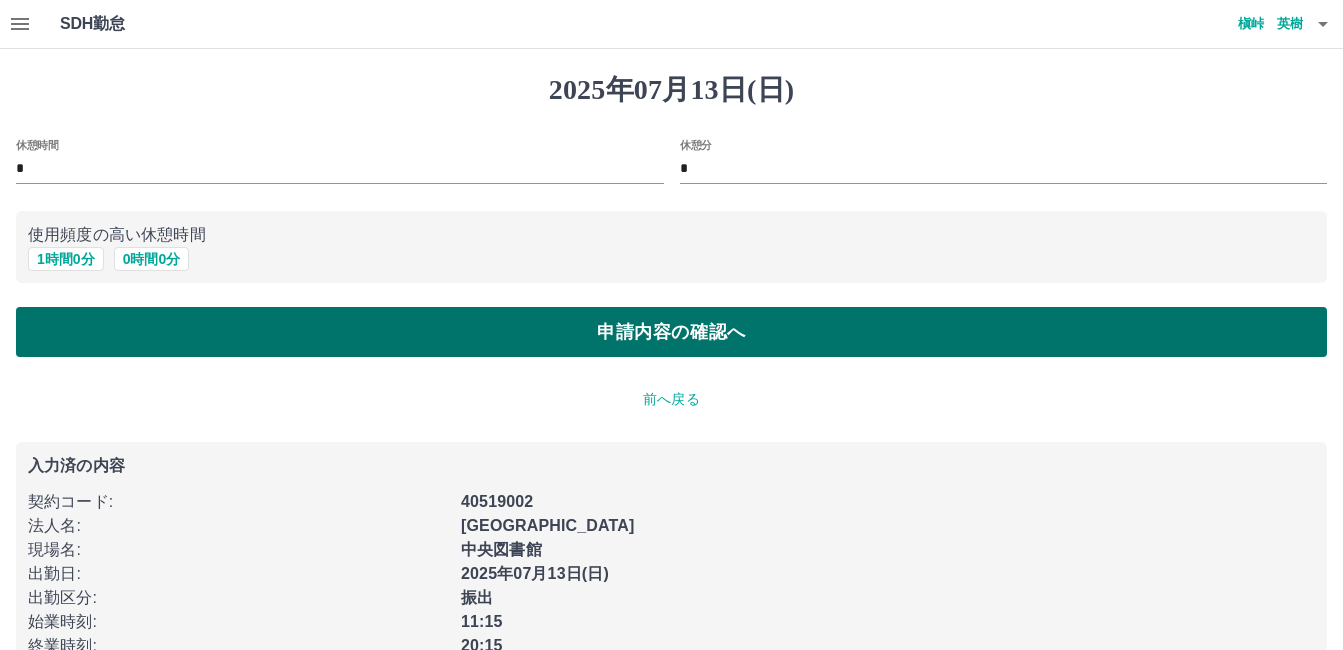 click on "申請内容の確認へ" at bounding box center [671, 332] 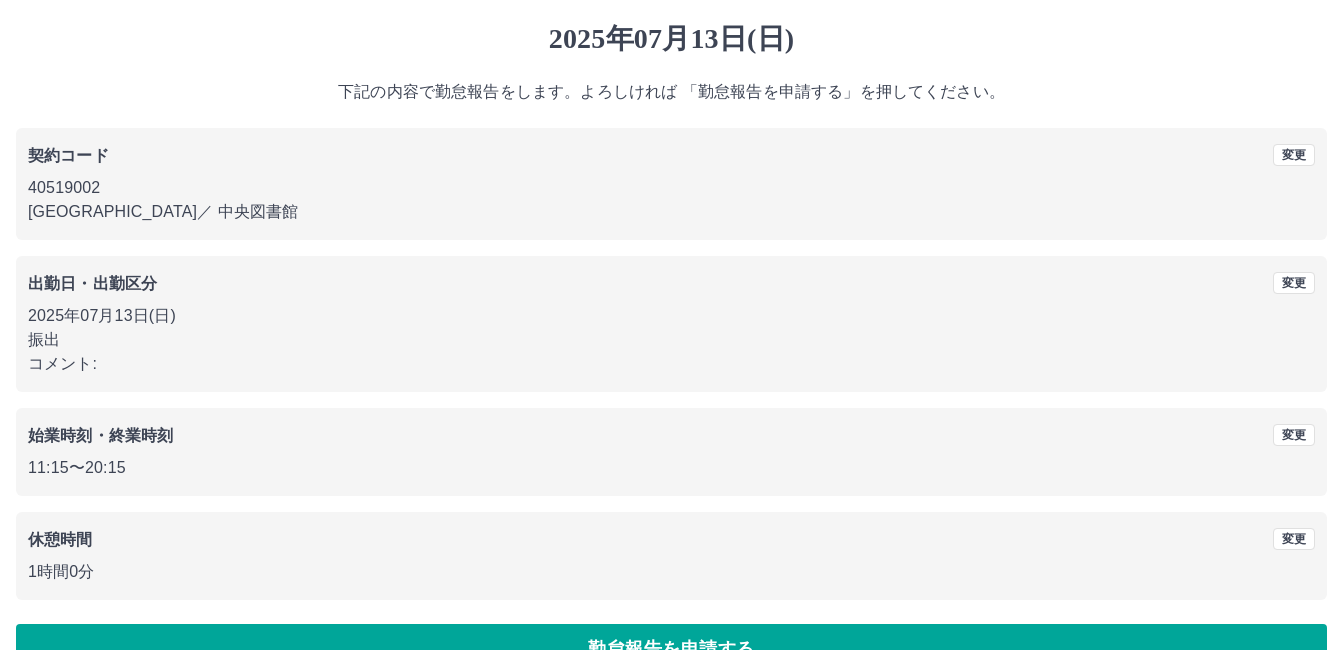 scroll, scrollTop: 99, scrollLeft: 0, axis: vertical 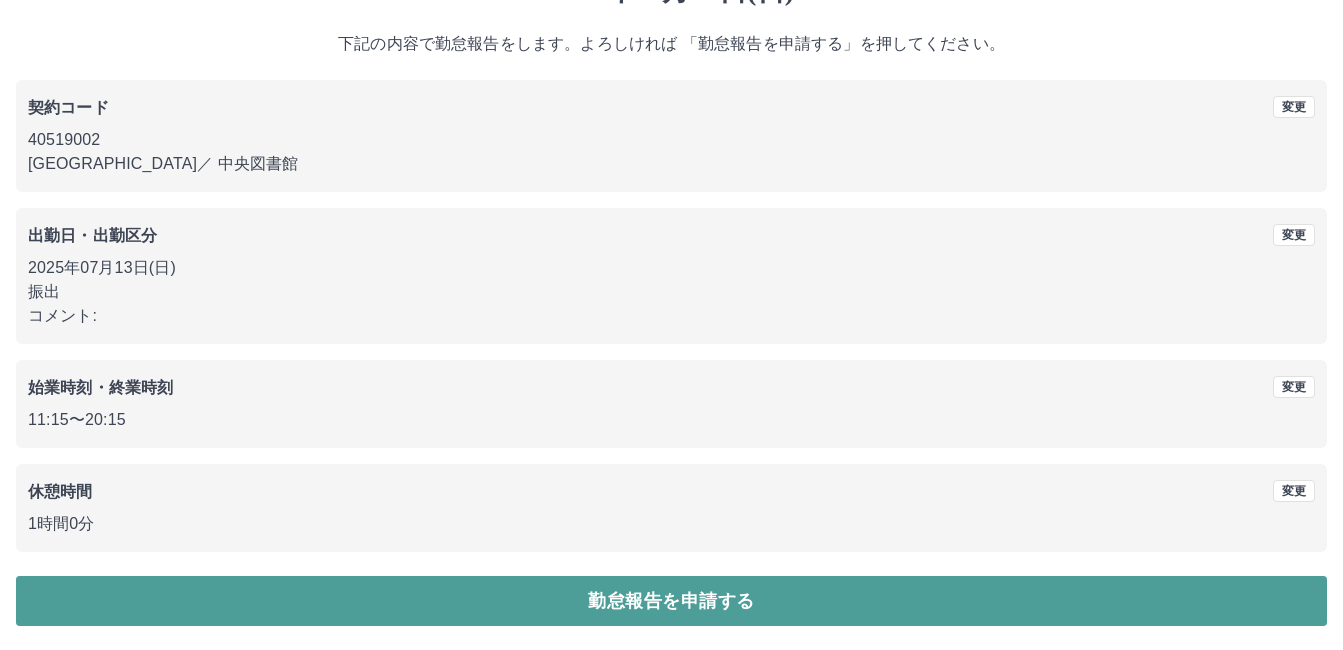 click on "勤怠報告を申請する" at bounding box center [671, 601] 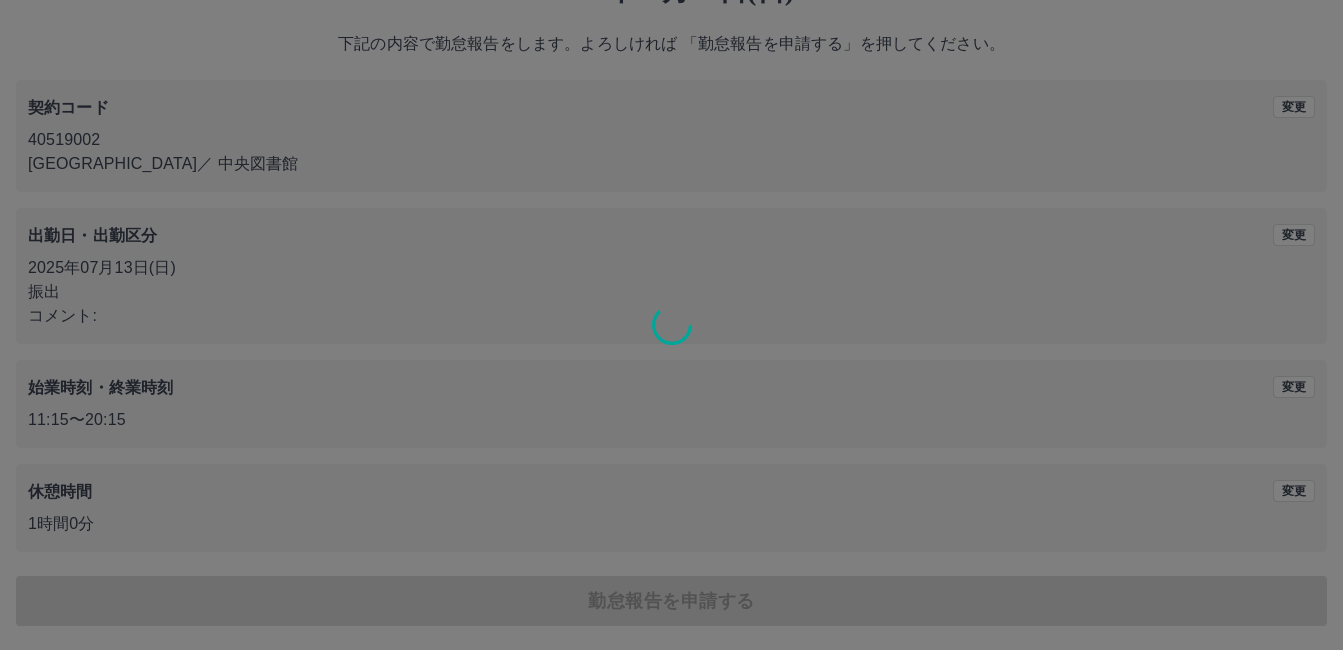 scroll, scrollTop: 0, scrollLeft: 0, axis: both 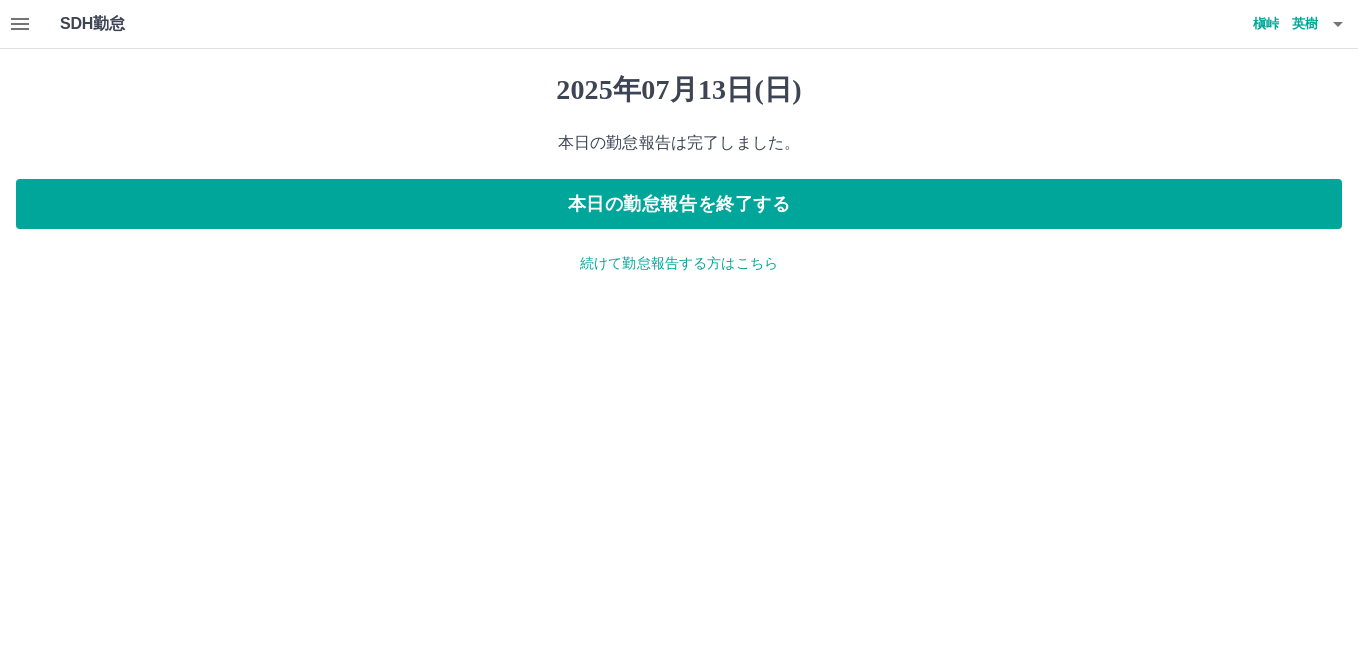 click at bounding box center [20, 24] 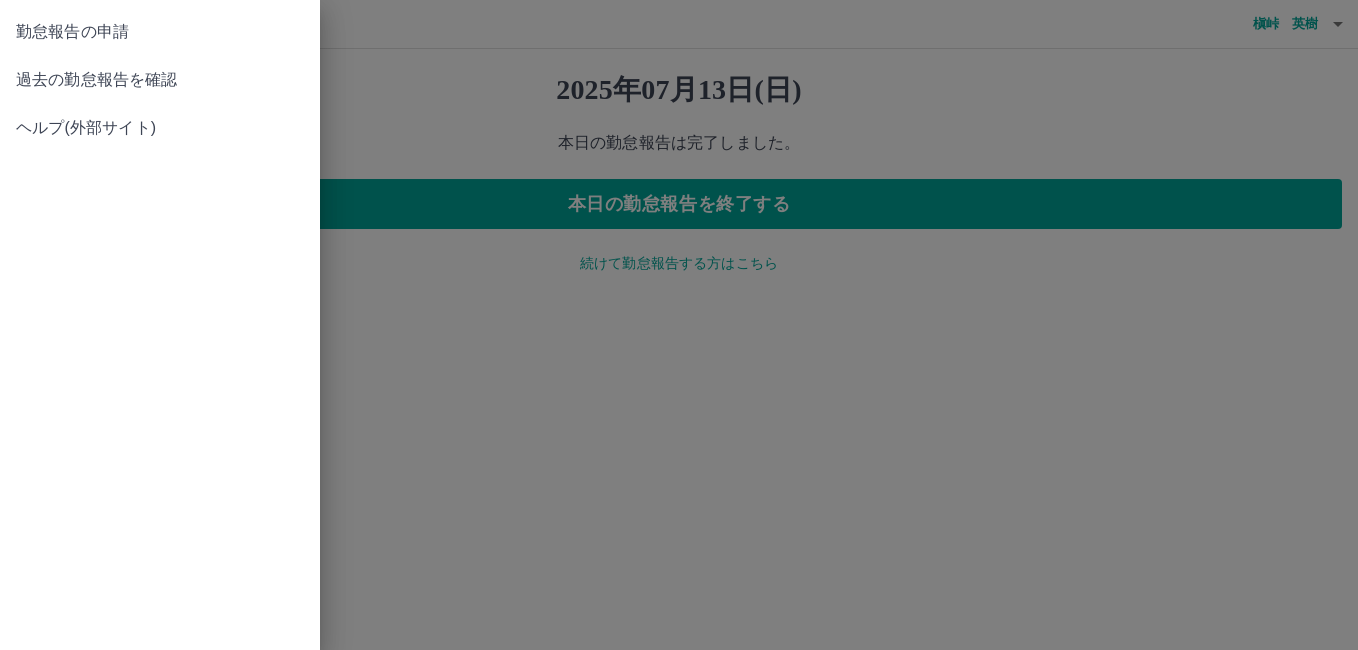 click on "過去の勤怠報告を確認" at bounding box center [160, 80] 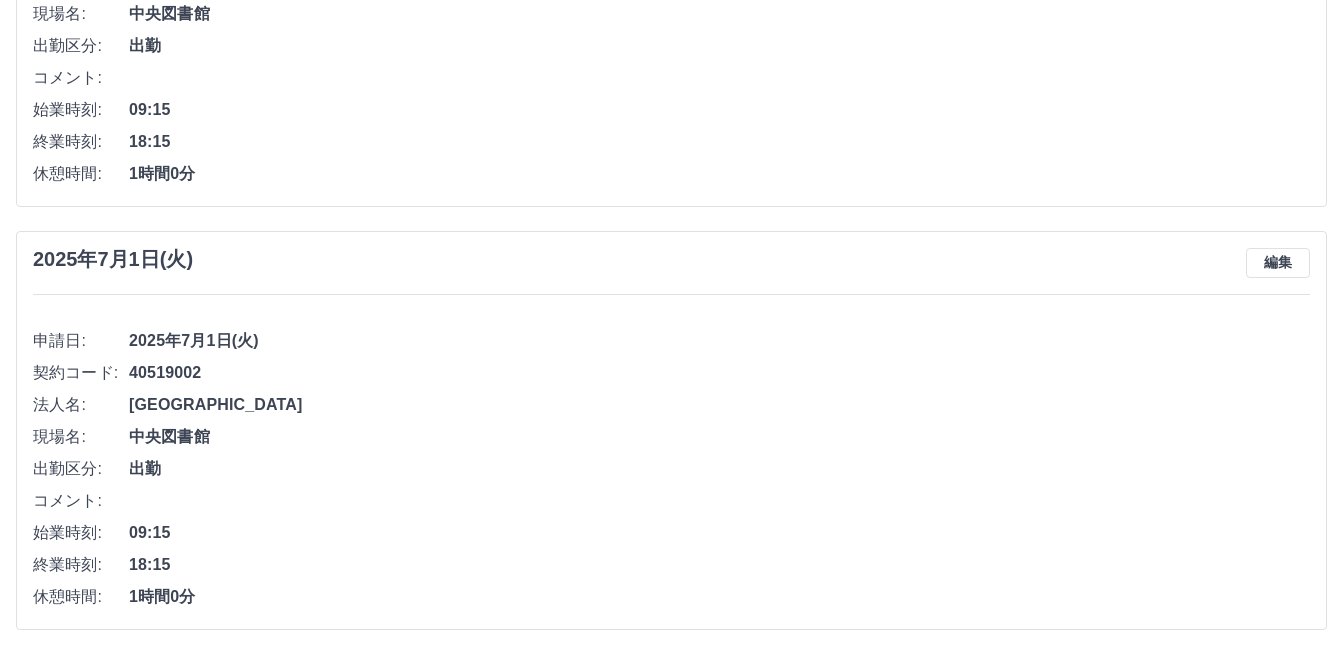 scroll, scrollTop: 5368, scrollLeft: 0, axis: vertical 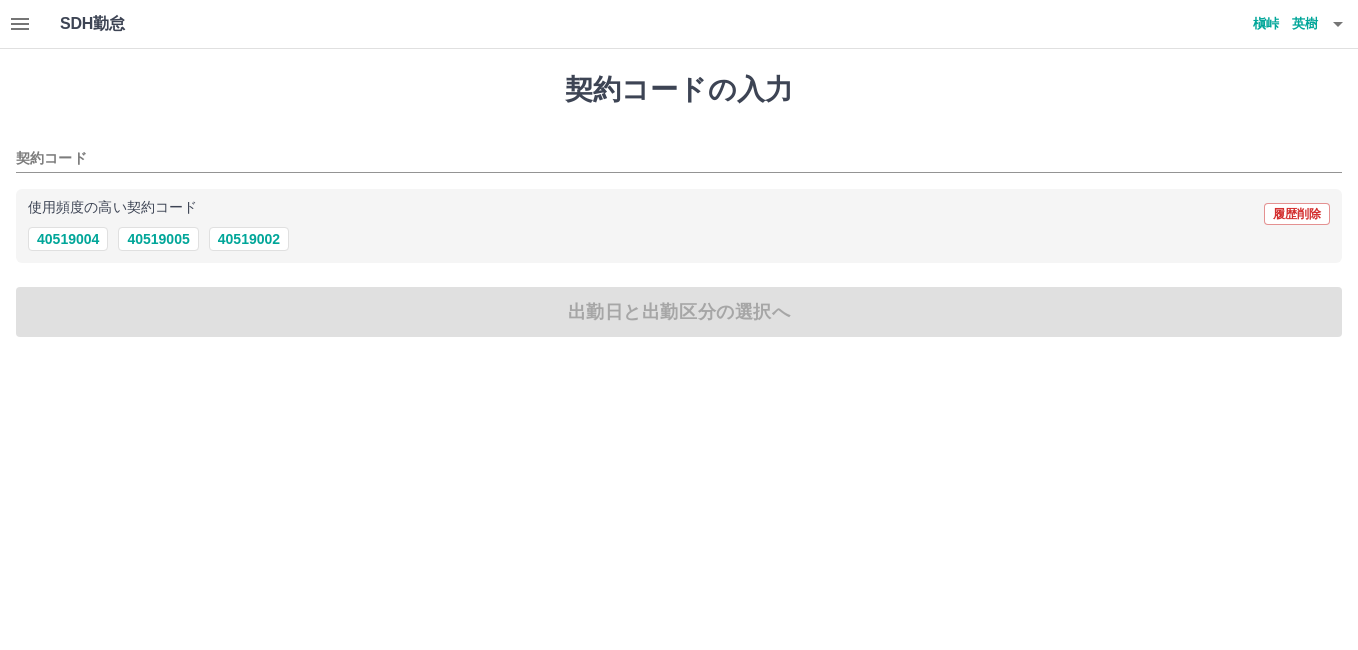 click on "SDH勤怠 槇峠　英樹" at bounding box center (679, 24) 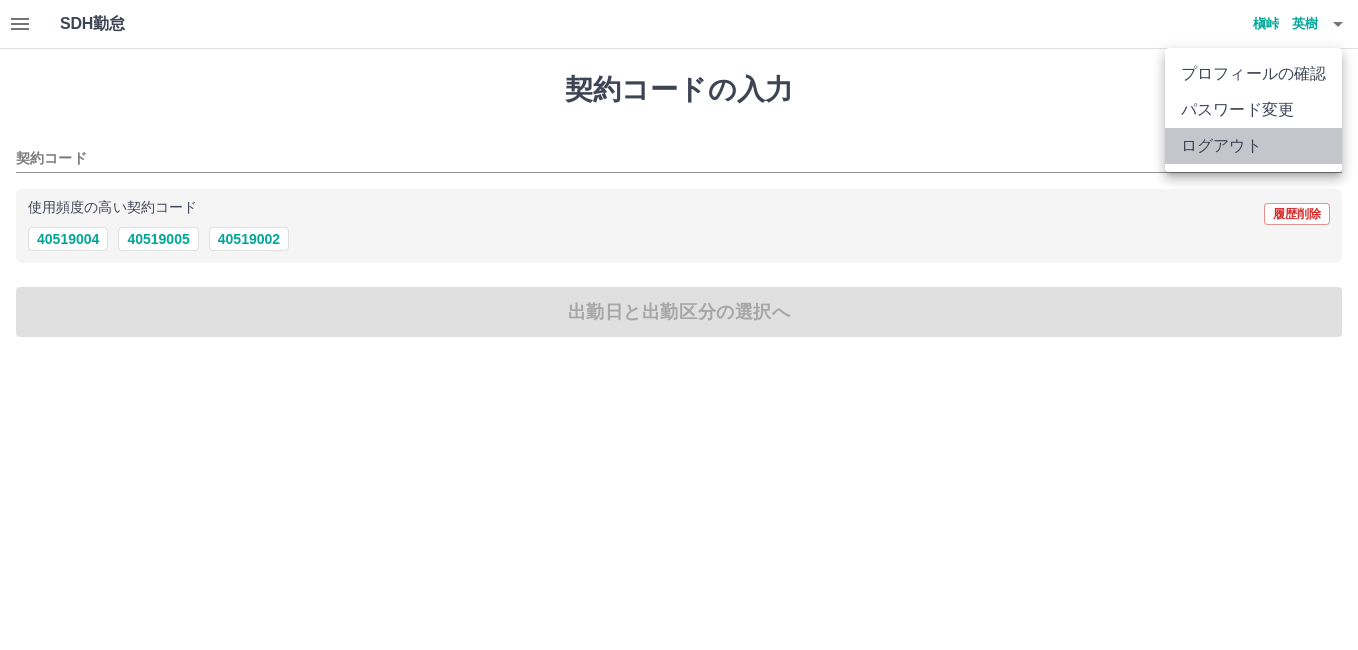 click on "ログアウト" at bounding box center [1253, 146] 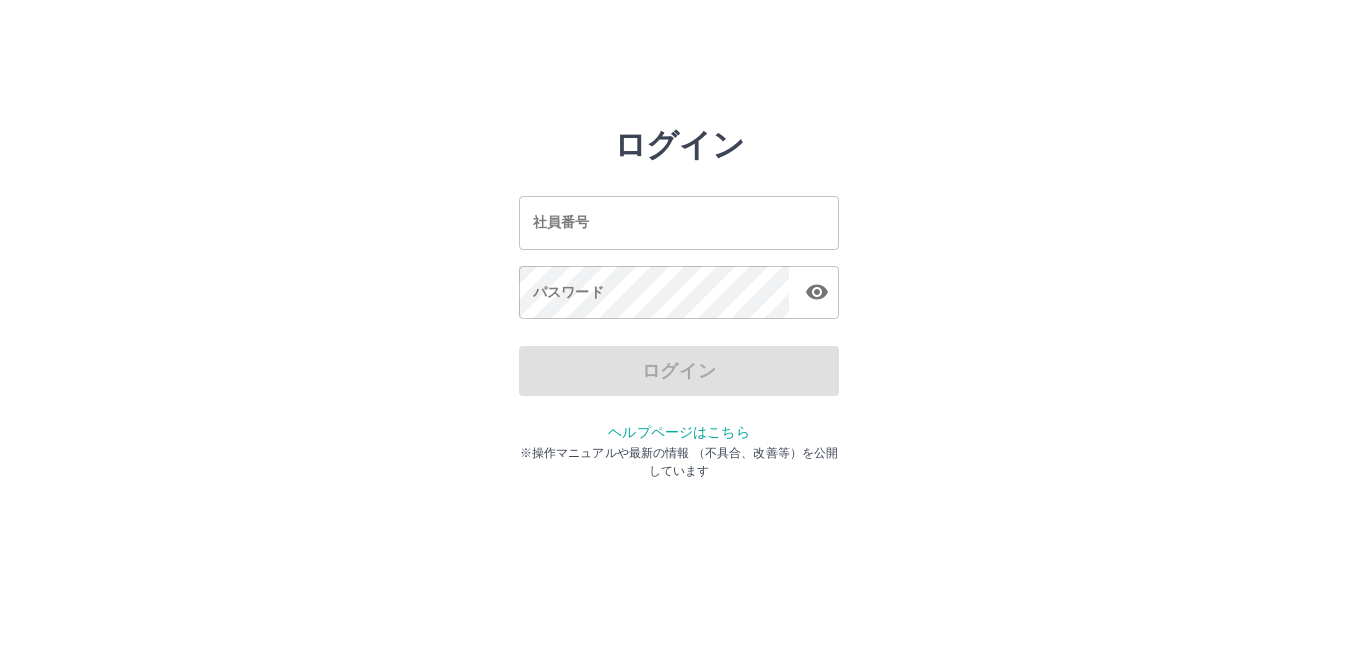 scroll, scrollTop: 0, scrollLeft: 0, axis: both 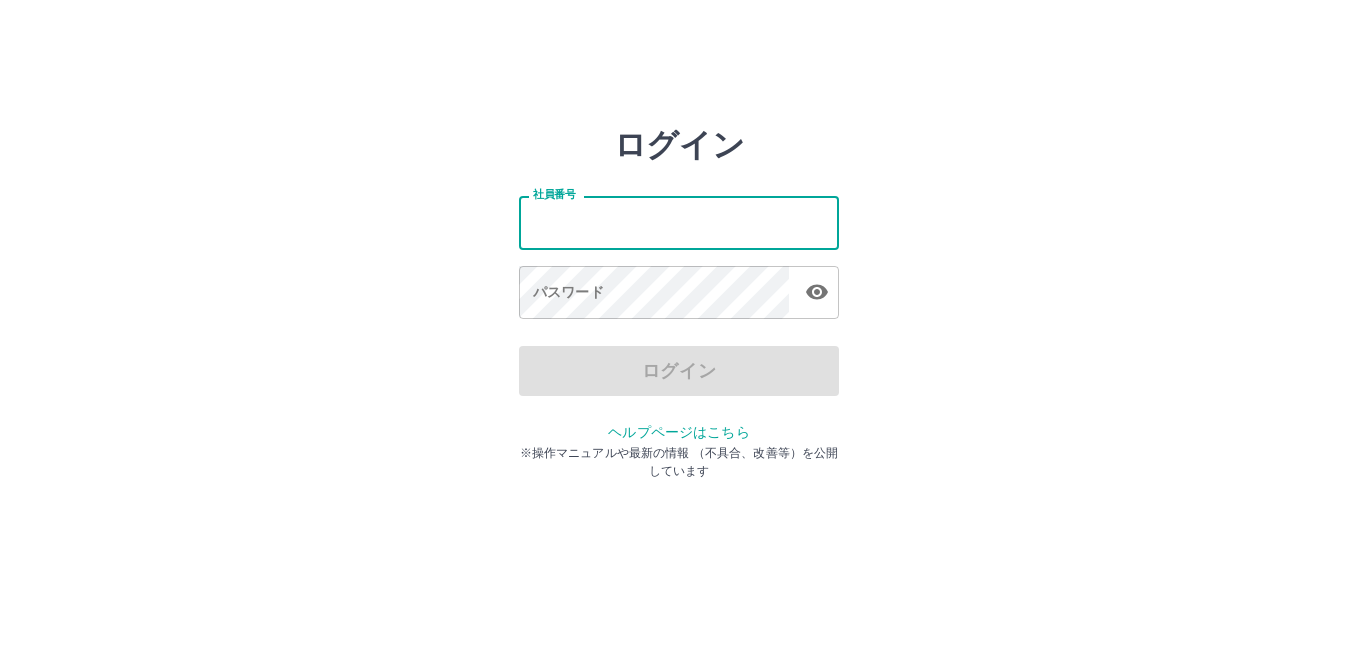 click on "社員番号" at bounding box center (679, 222) 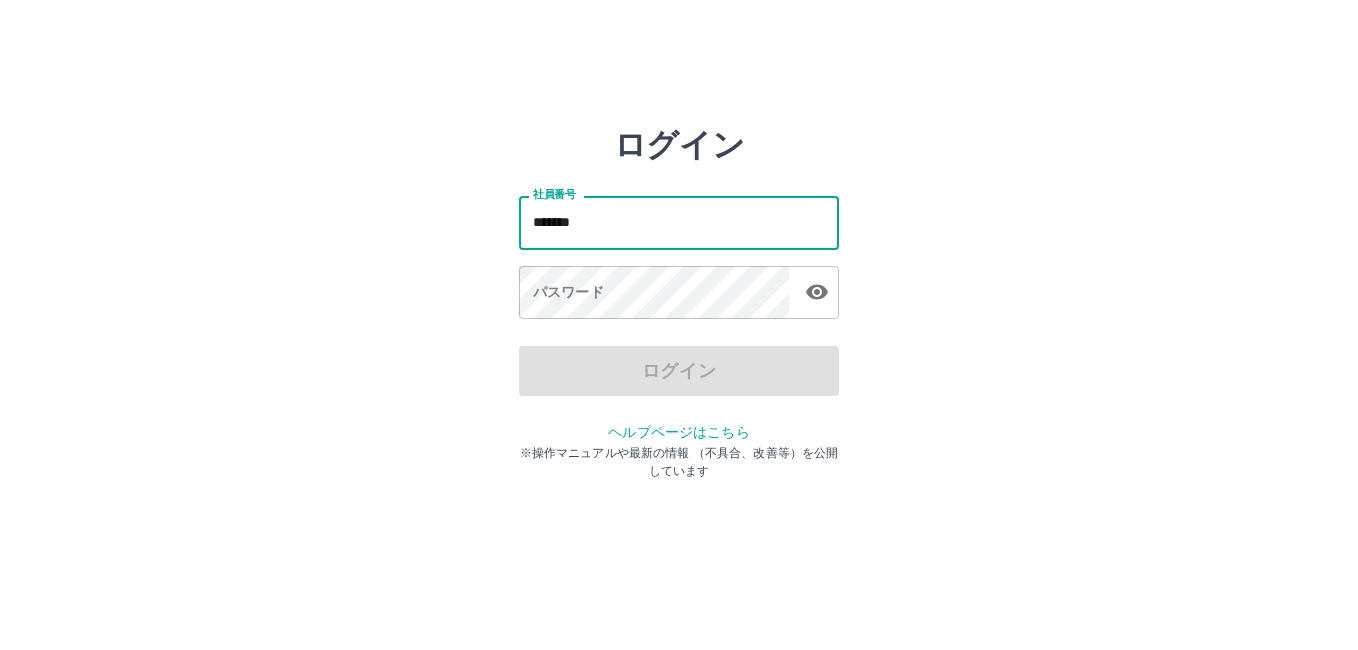 type on "*******" 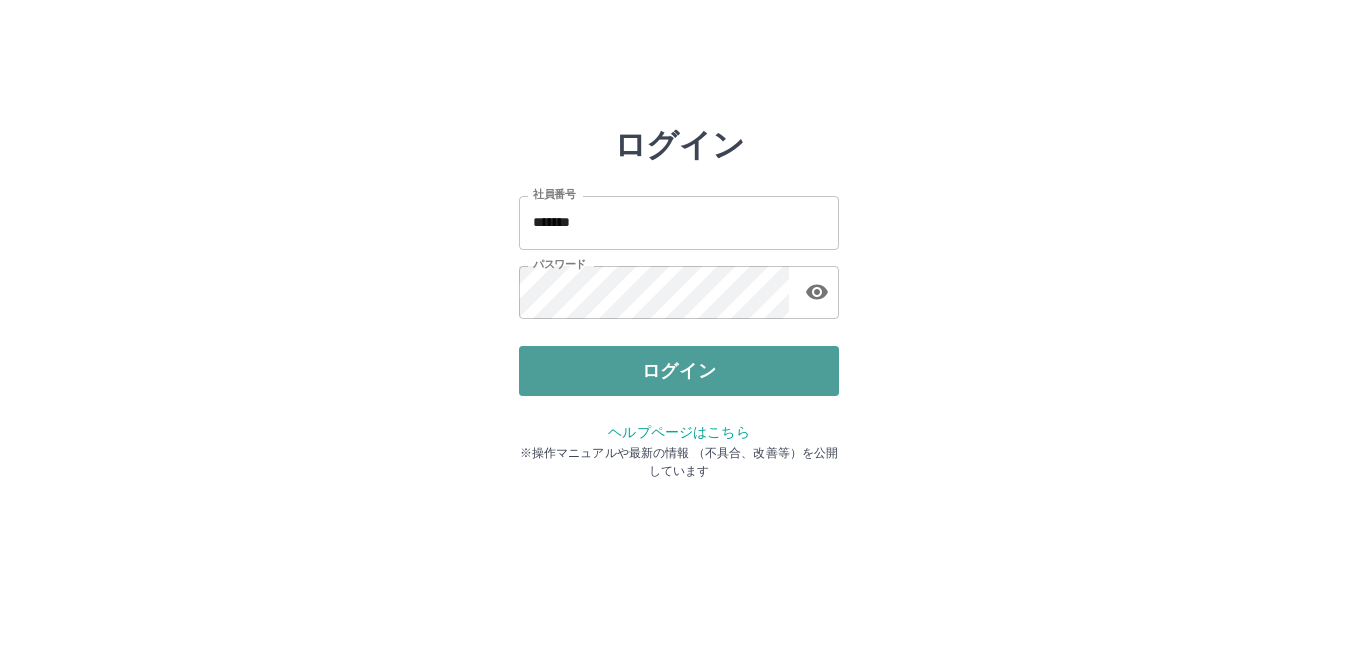 click on "ログイン" at bounding box center [679, 371] 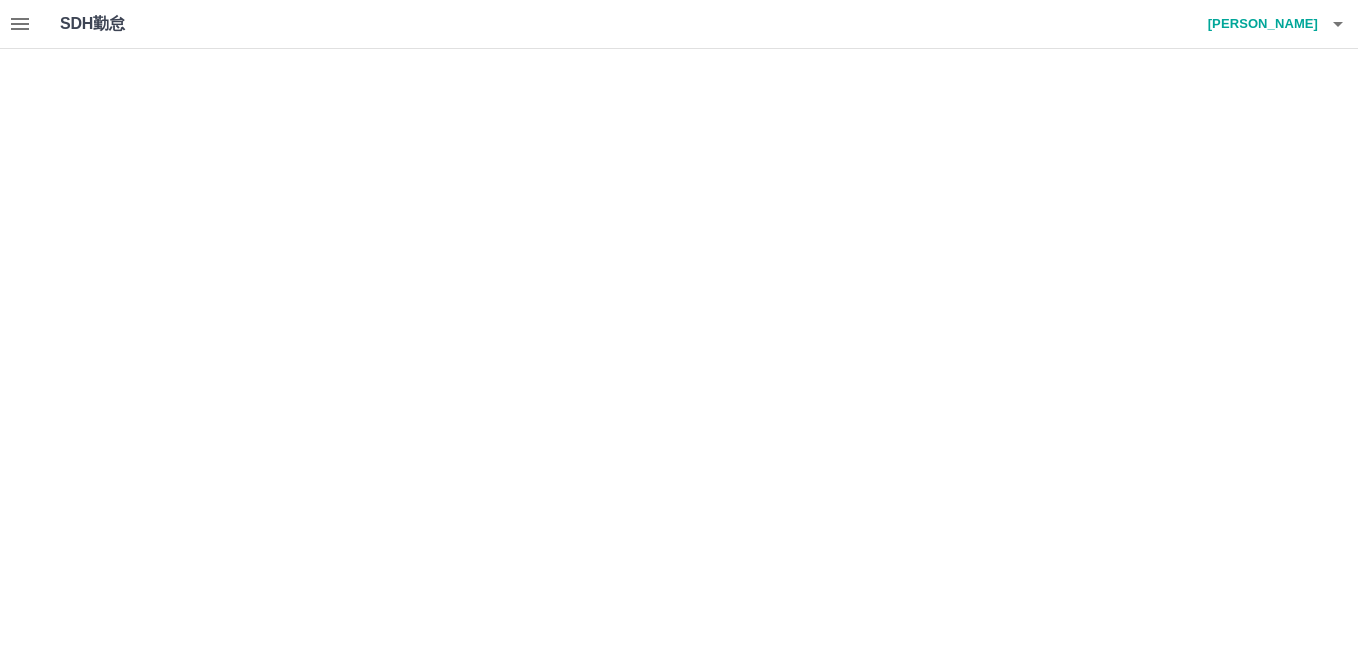 scroll, scrollTop: 0, scrollLeft: 0, axis: both 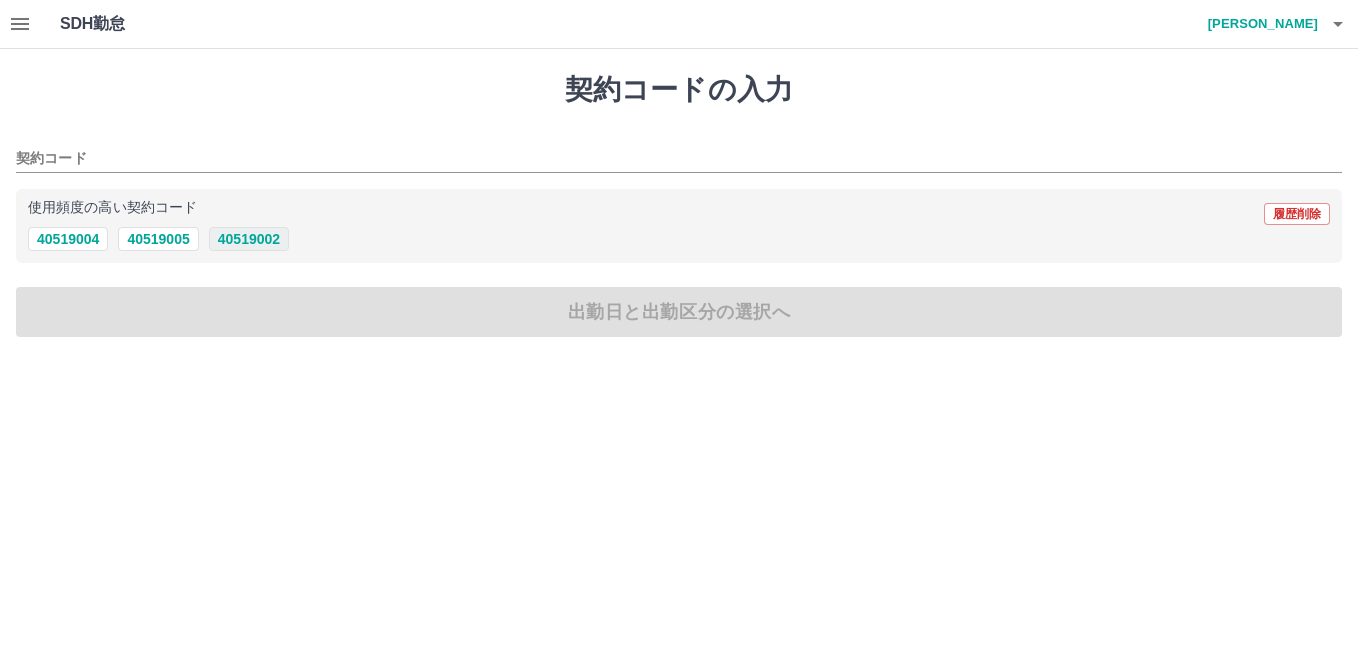 click on "40519002" at bounding box center [249, 239] 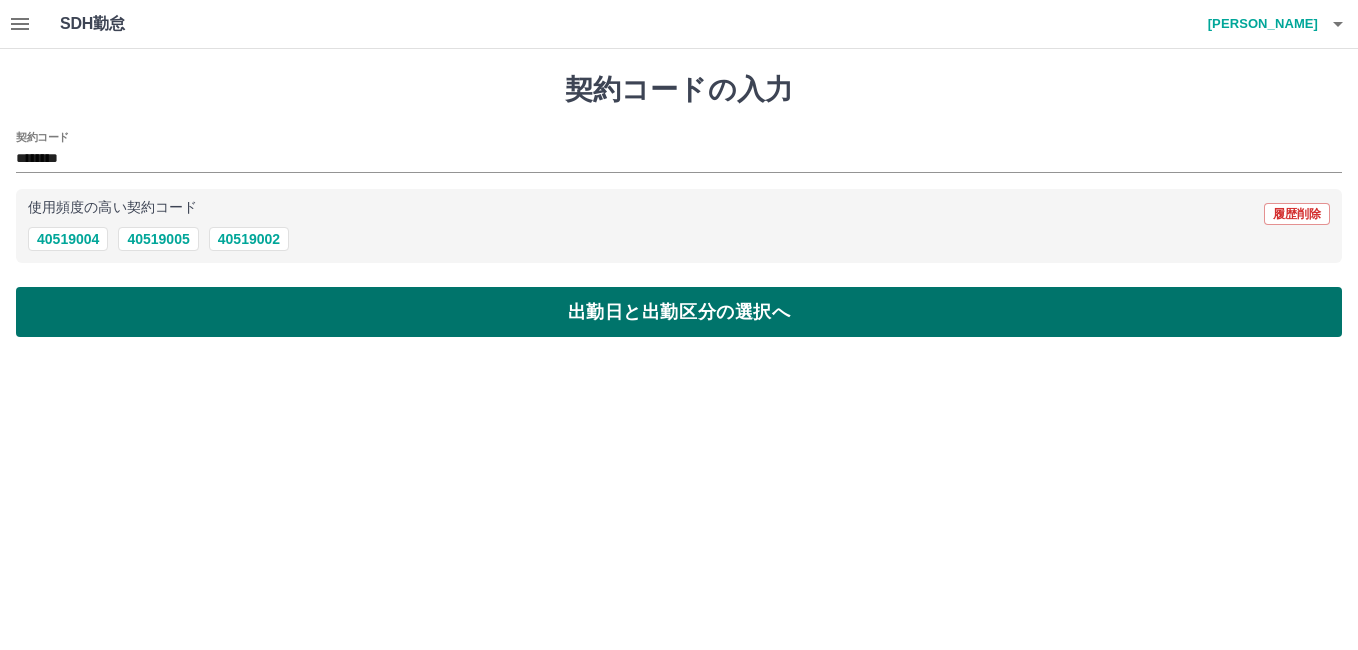 click on "出勤日と出勤区分の選択へ" at bounding box center [679, 312] 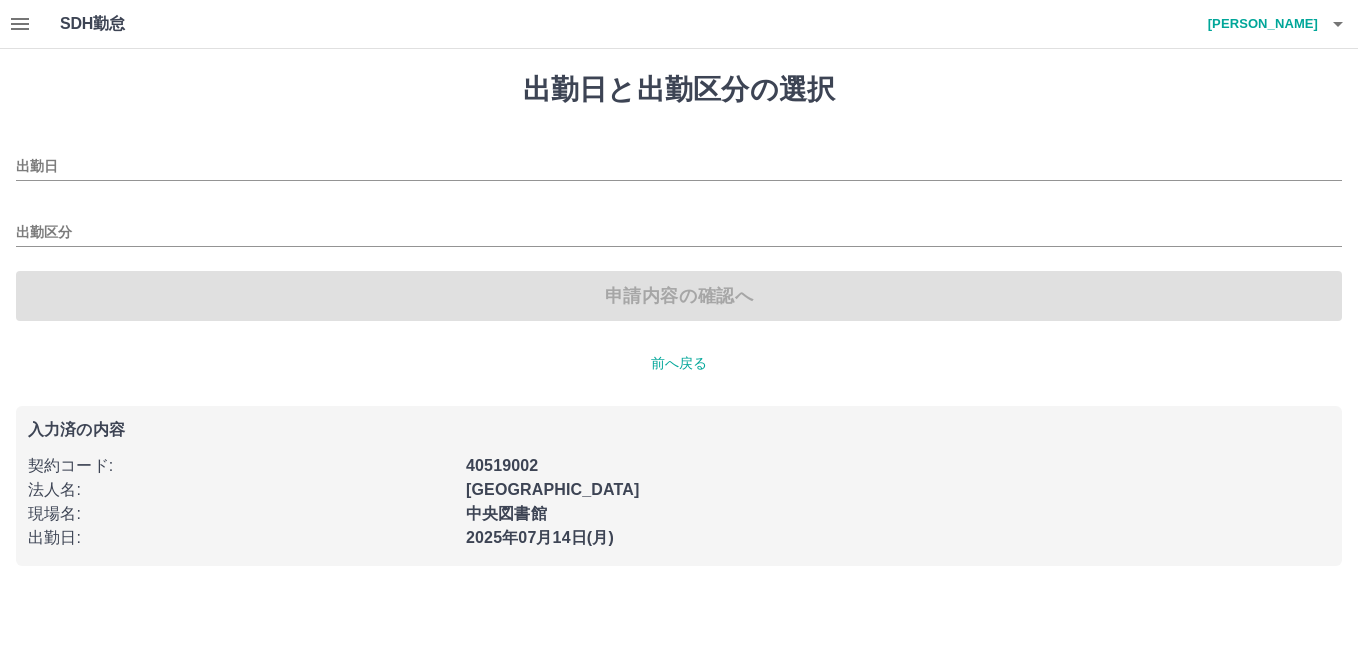 type on "**********" 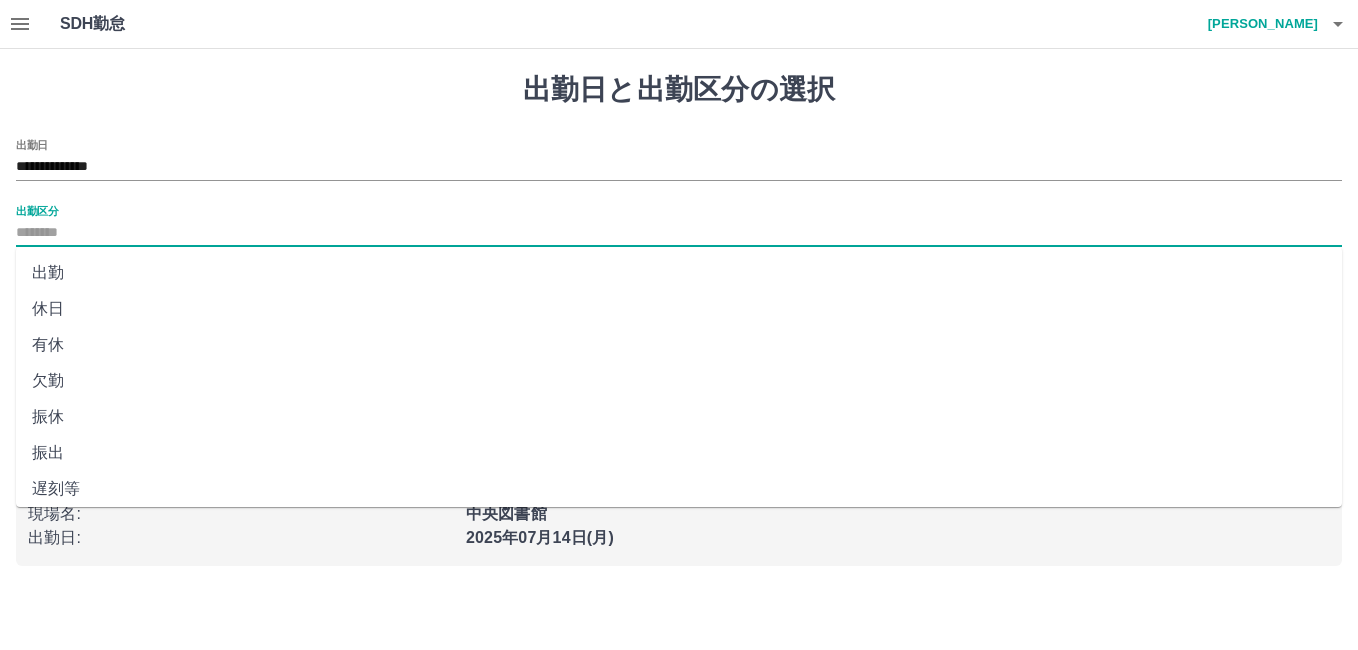 click on "出勤区分" at bounding box center [679, 233] 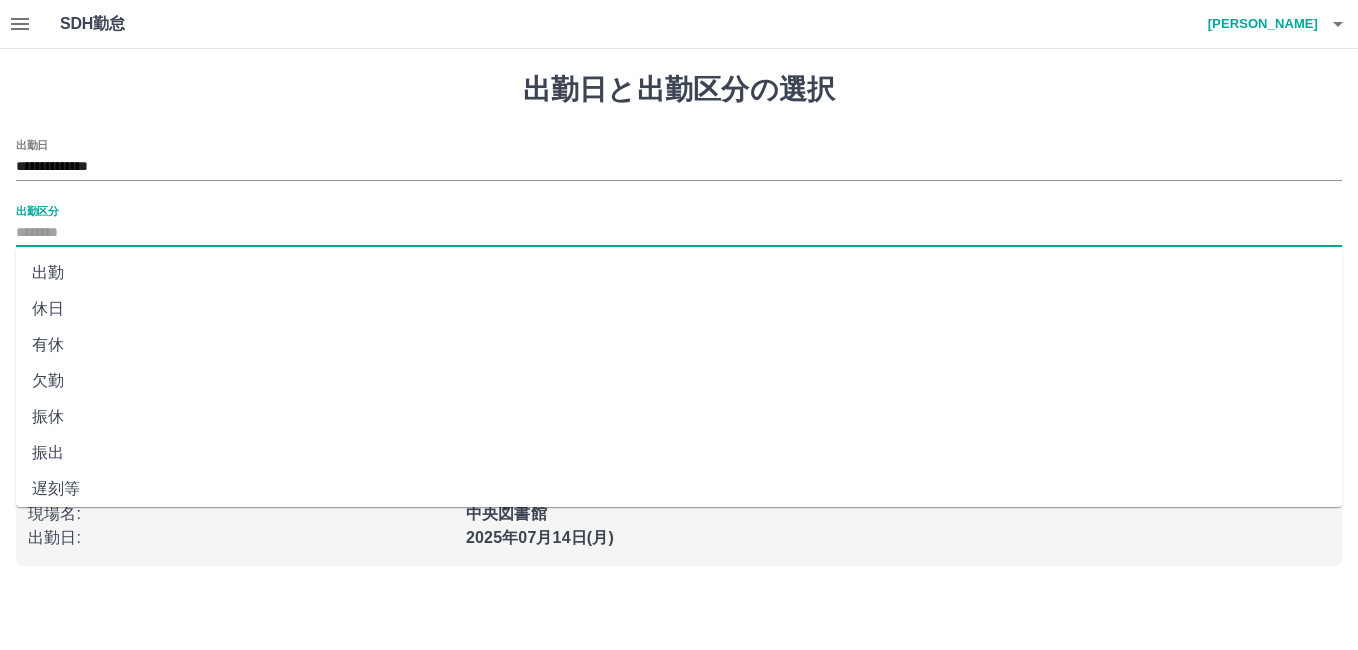click on "有休" at bounding box center (679, 345) 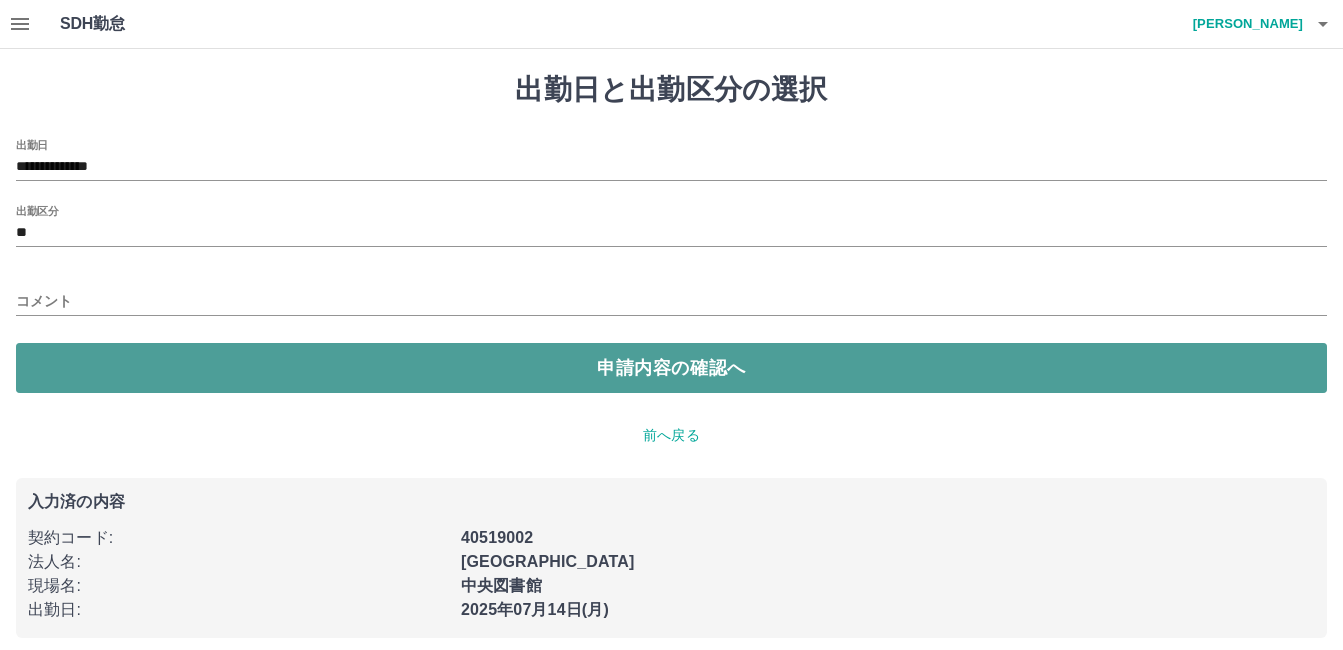 click on "申請内容の確認へ" at bounding box center [671, 368] 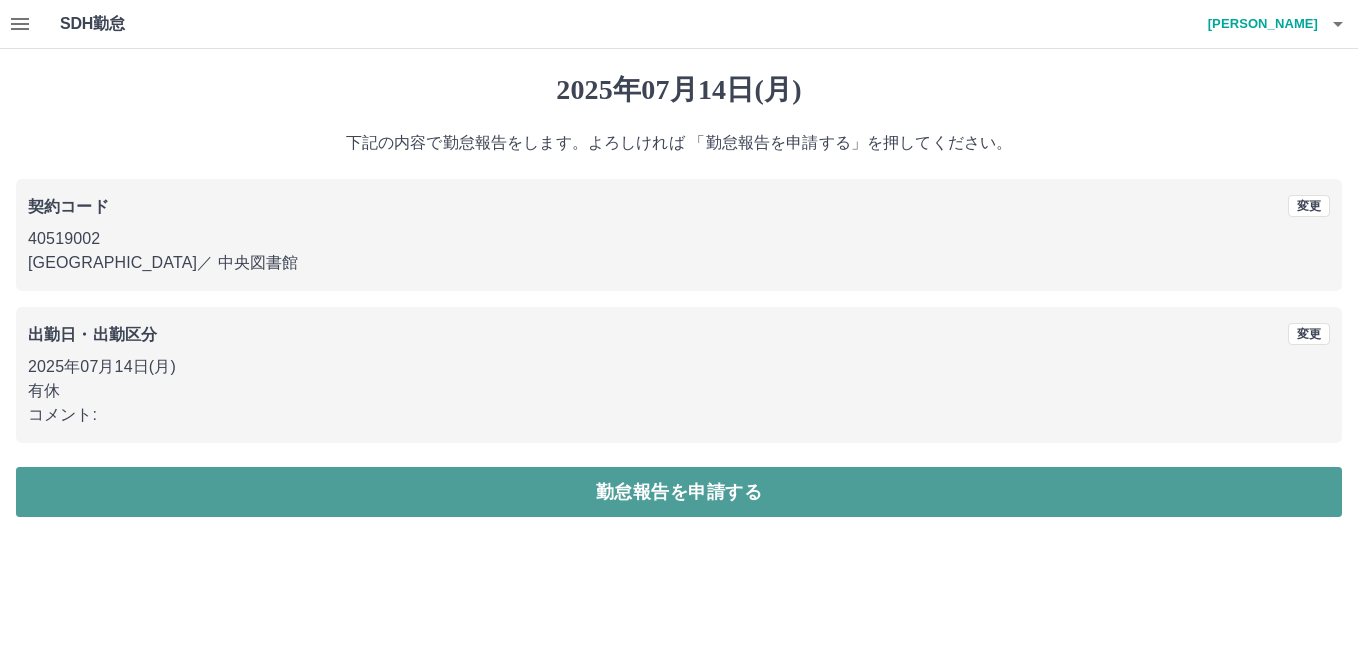 click on "勤怠報告を申請する" at bounding box center (679, 492) 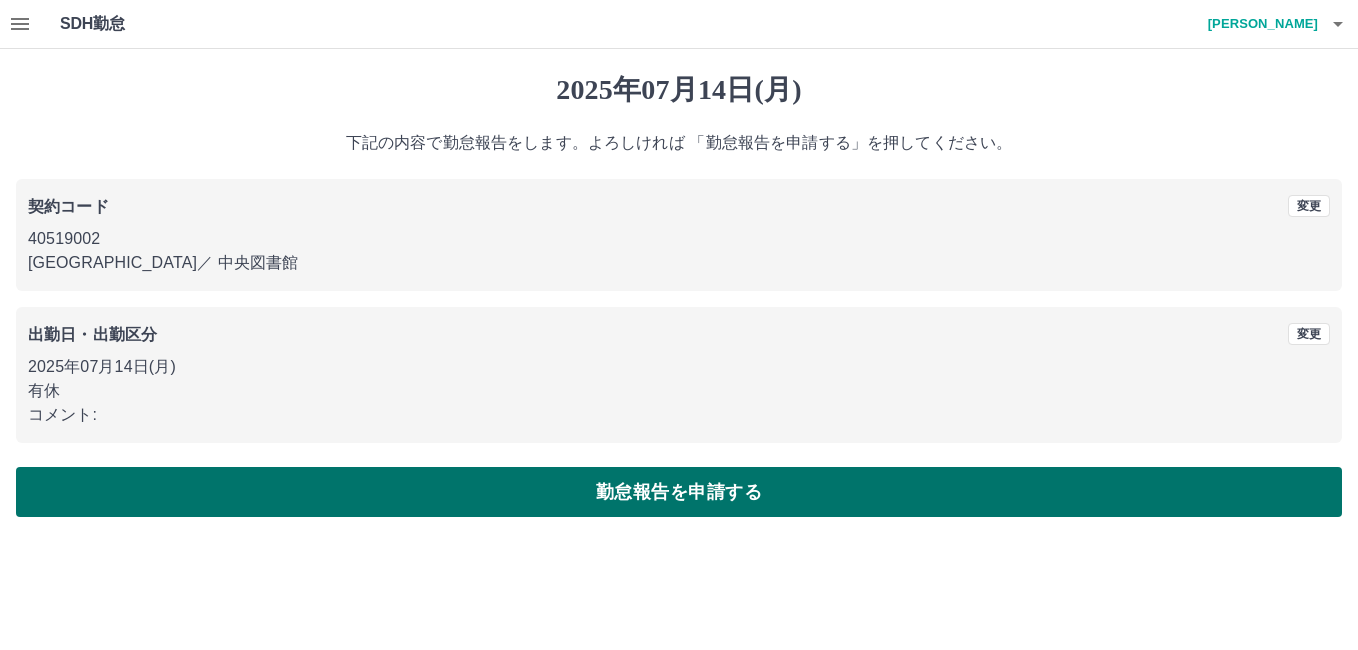 click on "勤怠報告を申請する" at bounding box center [679, 492] 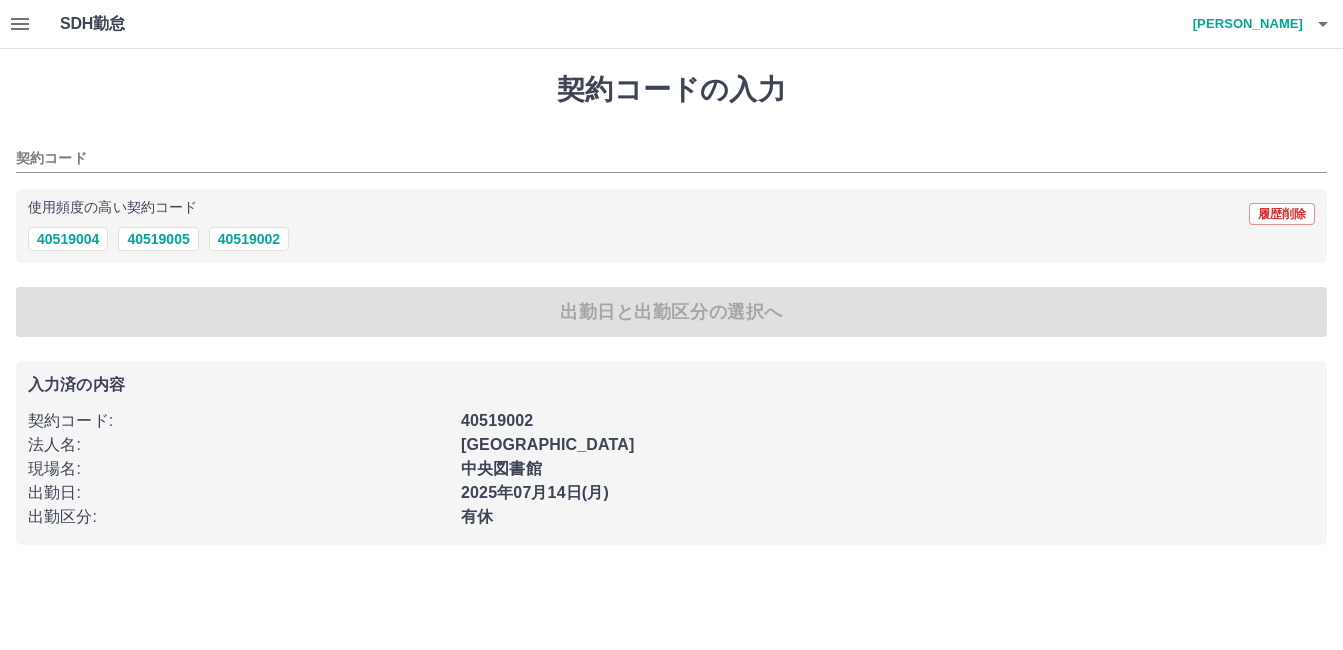 type on "********" 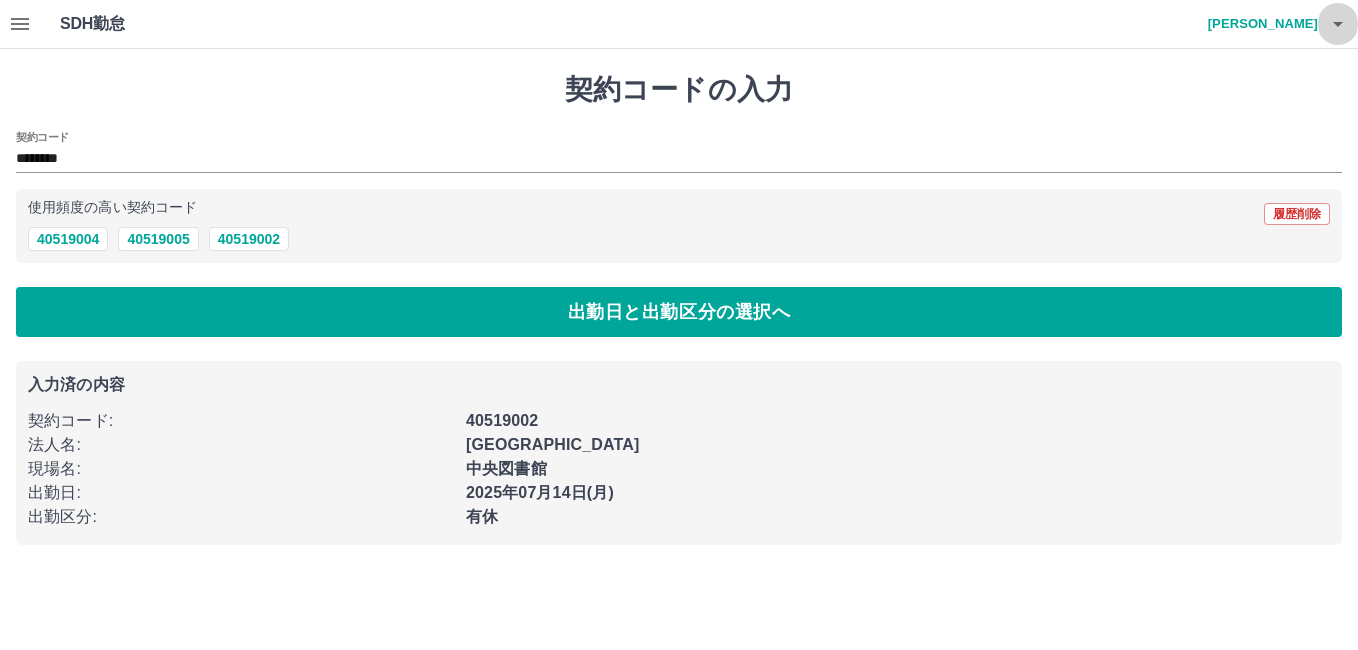 click 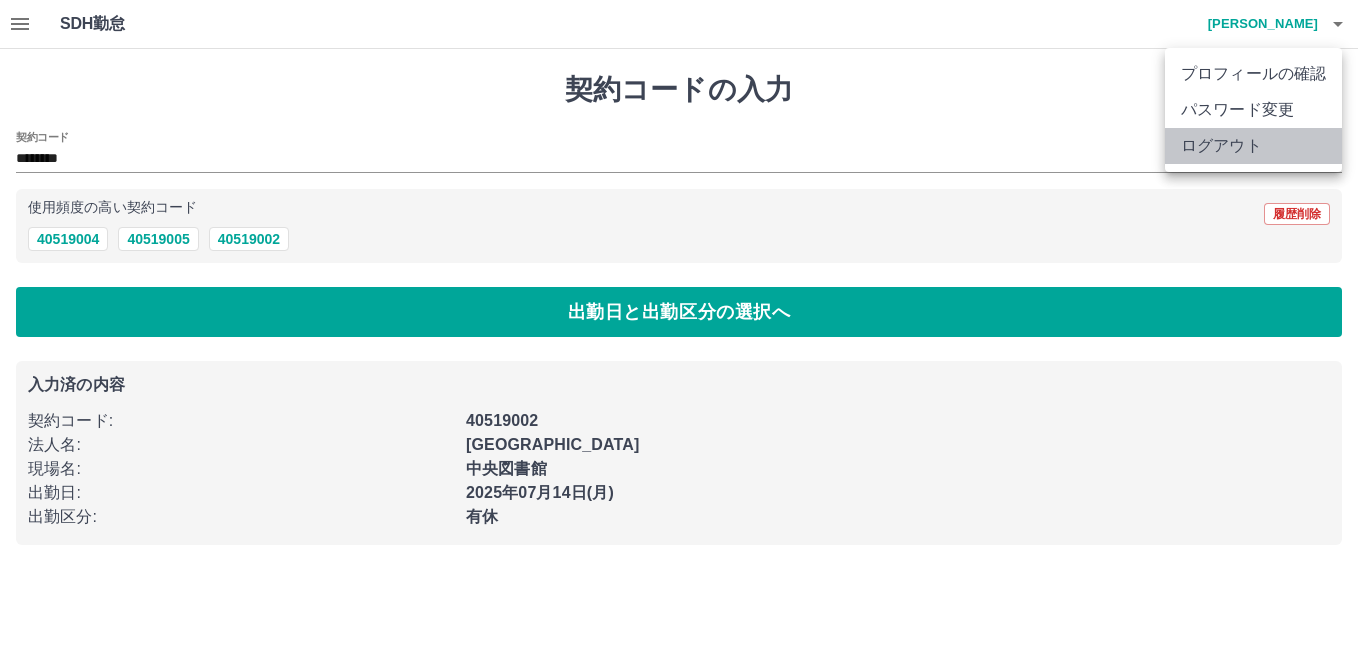 click on "ログアウト" at bounding box center [1253, 146] 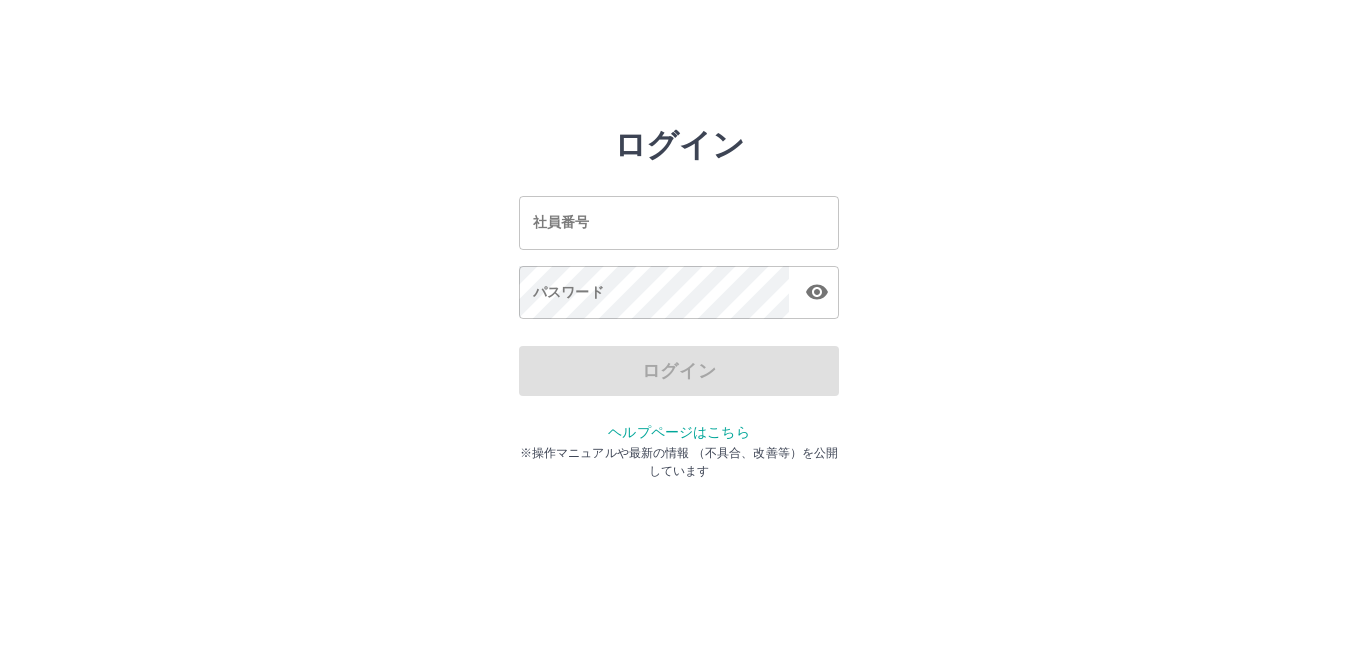 scroll, scrollTop: 0, scrollLeft: 0, axis: both 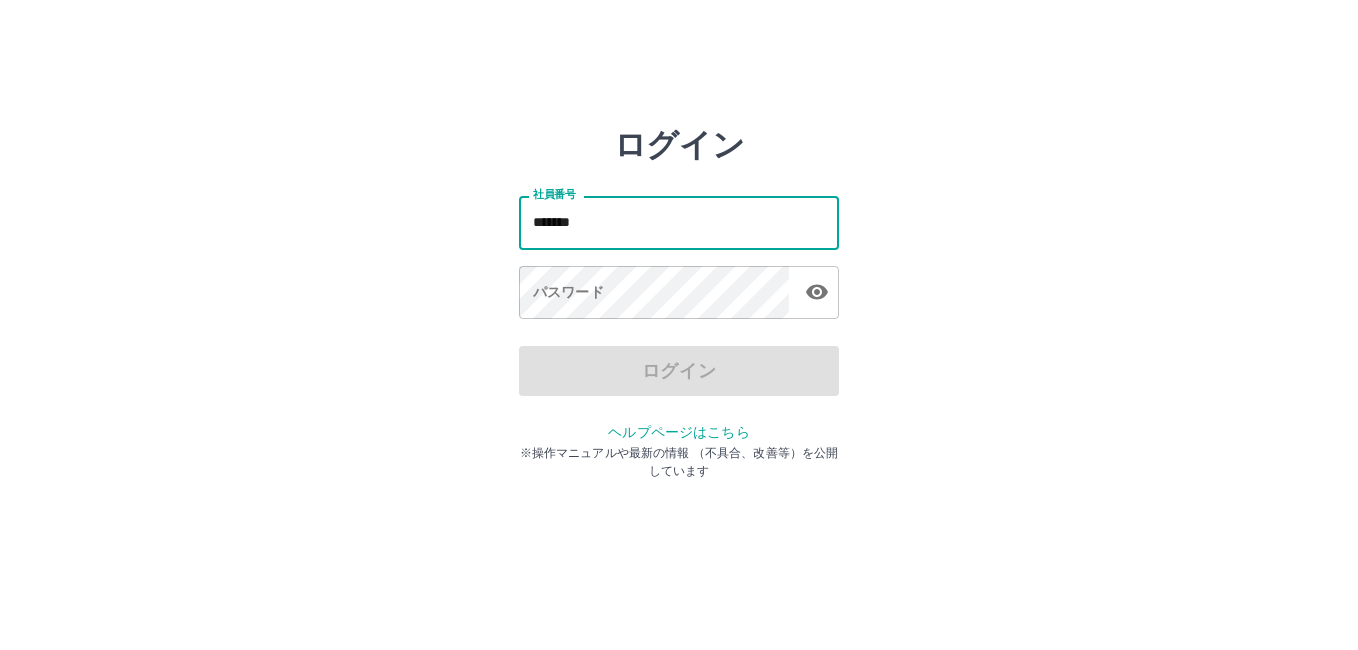 type on "*******" 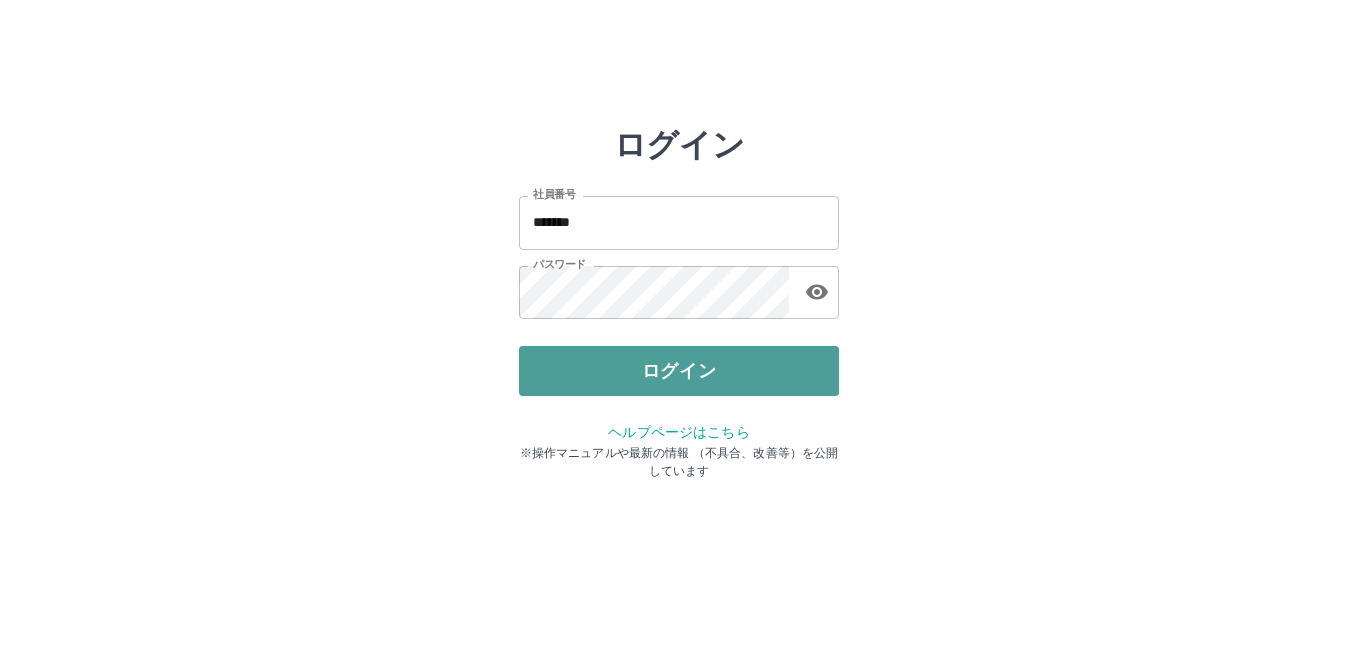 click on "ログイン" at bounding box center [679, 371] 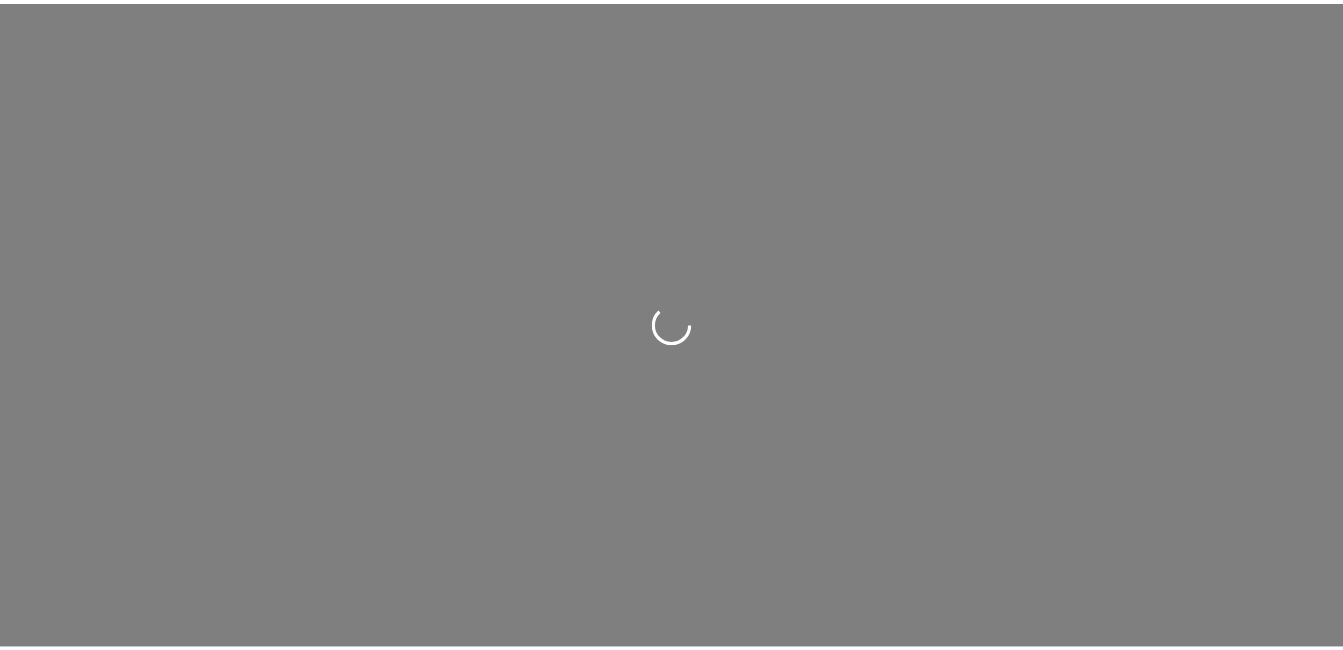 scroll, scrollTop: 0, scrollLeft: 0, axis: both 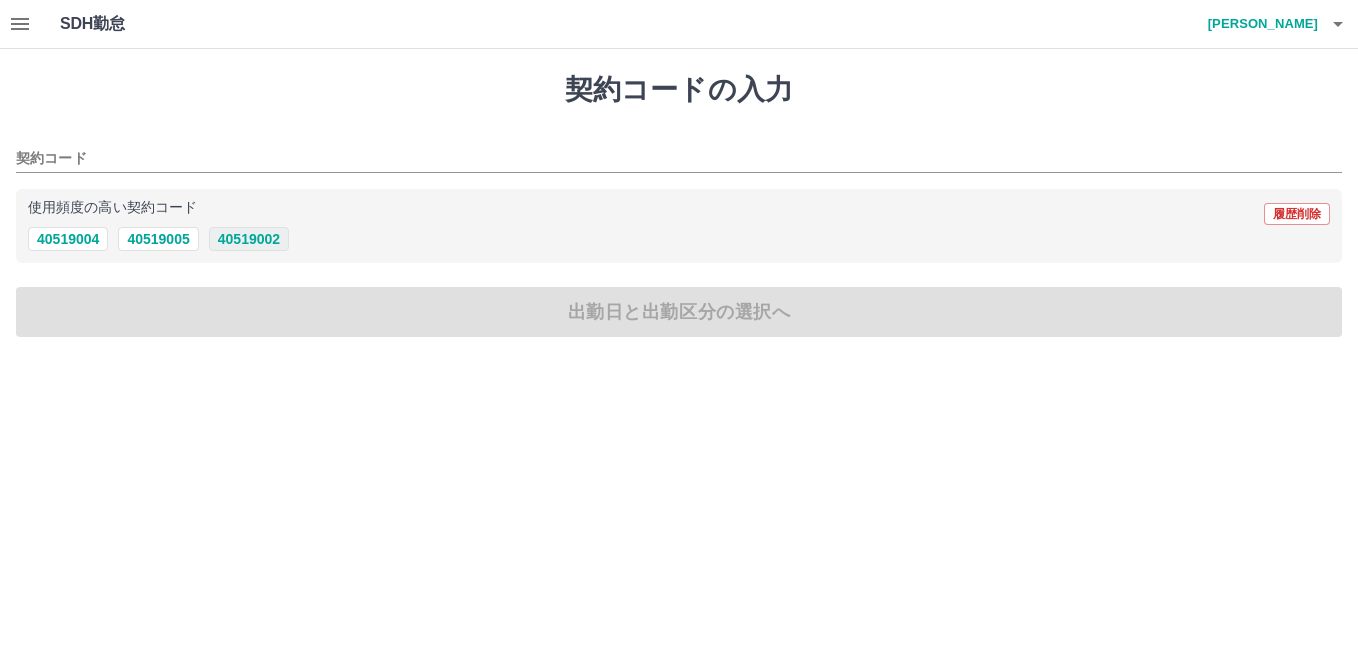 click on "40519002" at bounding box center (249, 239) 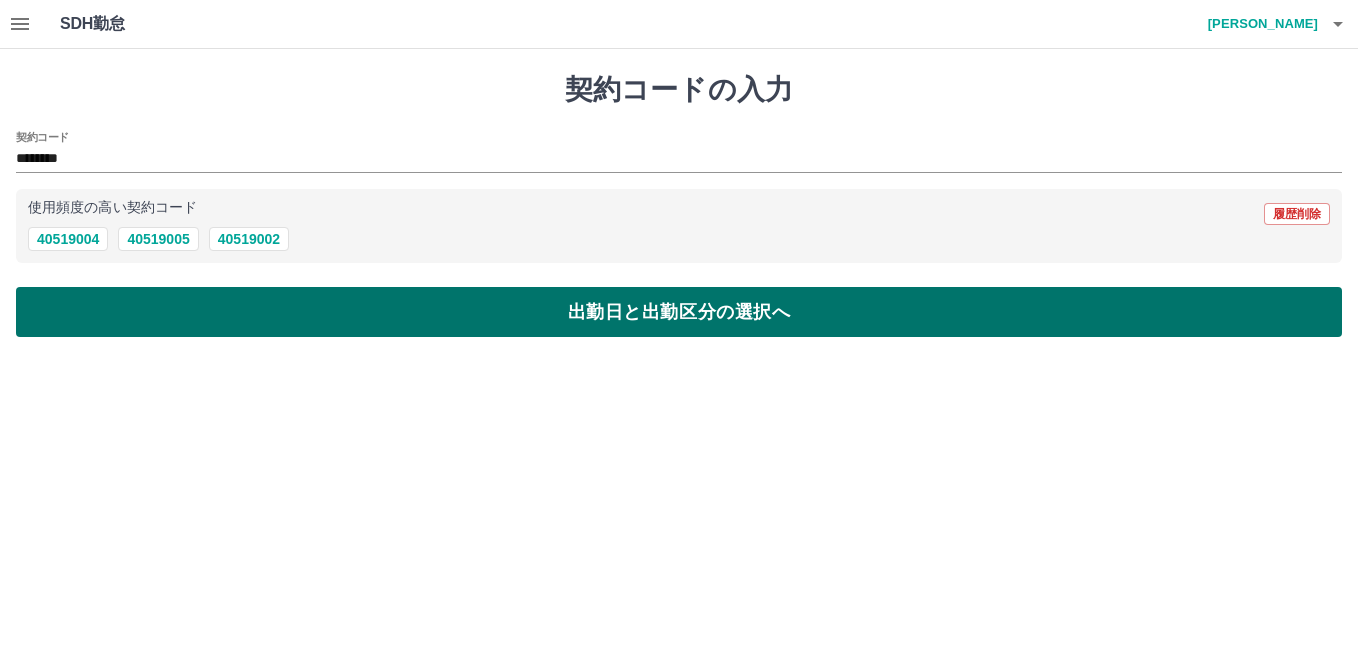 click on "出勤日と出勤区分の選択へ" at bounding box center [679, 312] 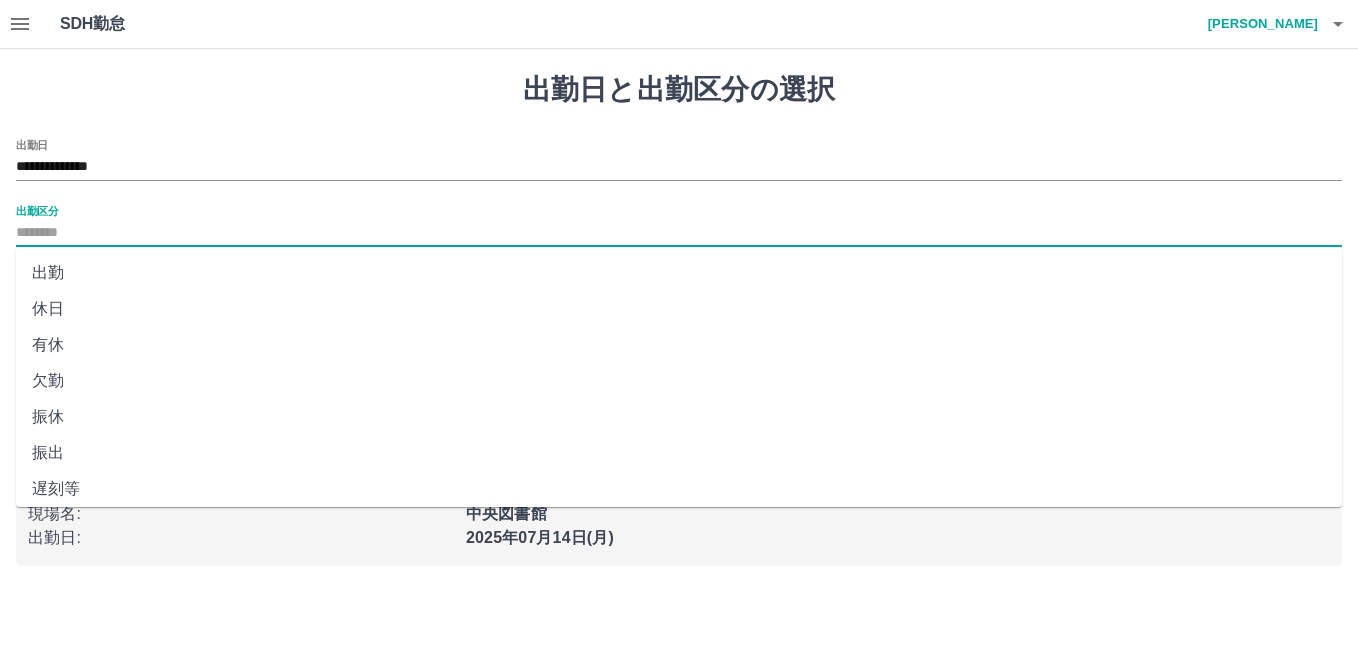 click on "出勤区分" at bounding box center (679, 233) 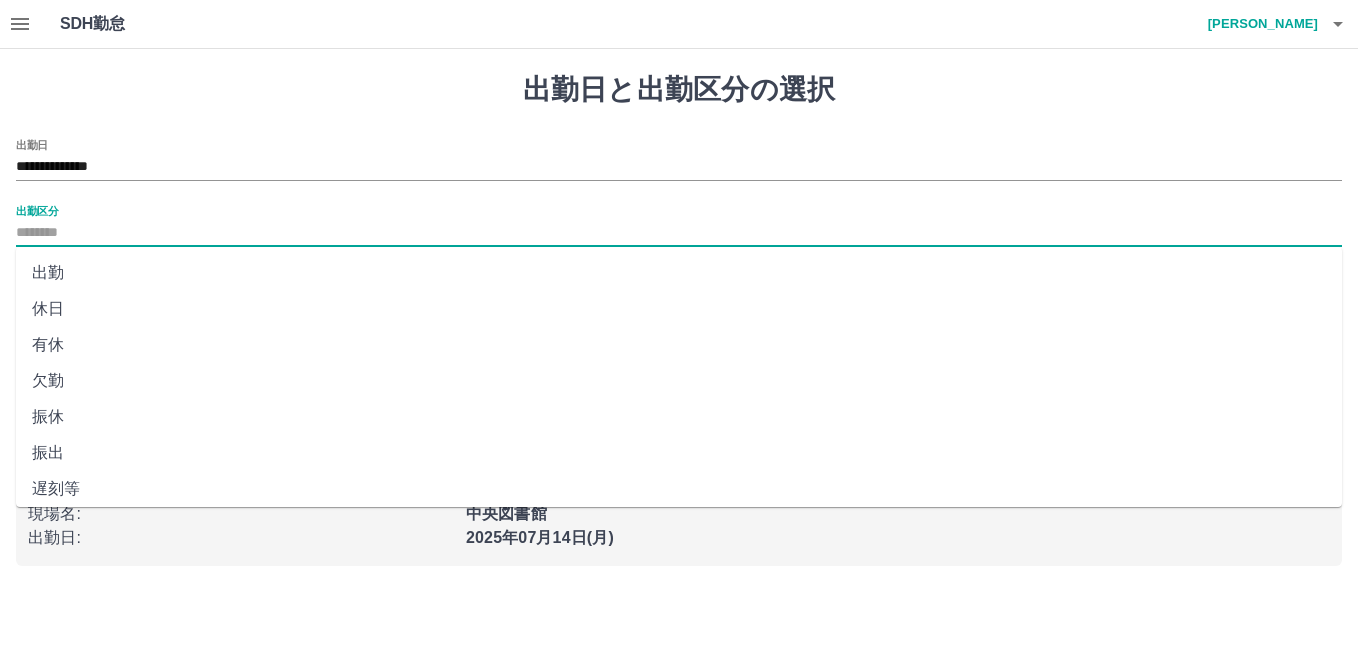 click on "出勤" at bounding box center [679, 273] 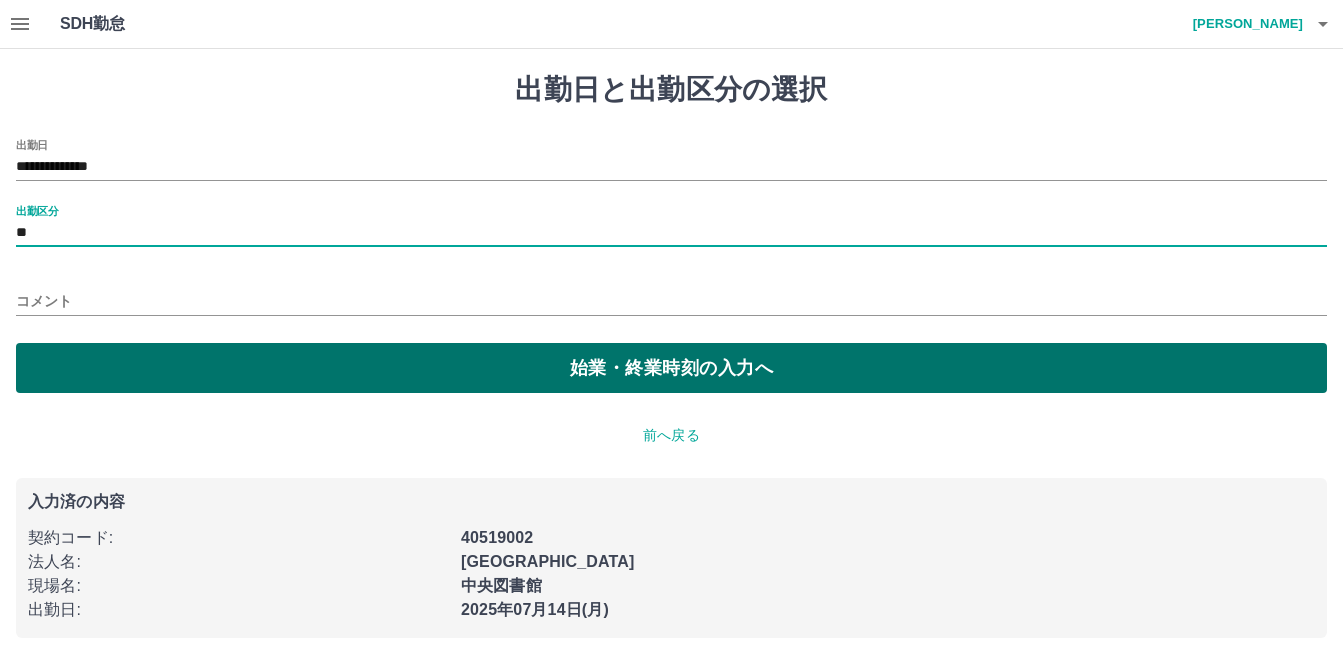 click on "始業・終業時刻の入力へ" at bounding box center [671, 368] 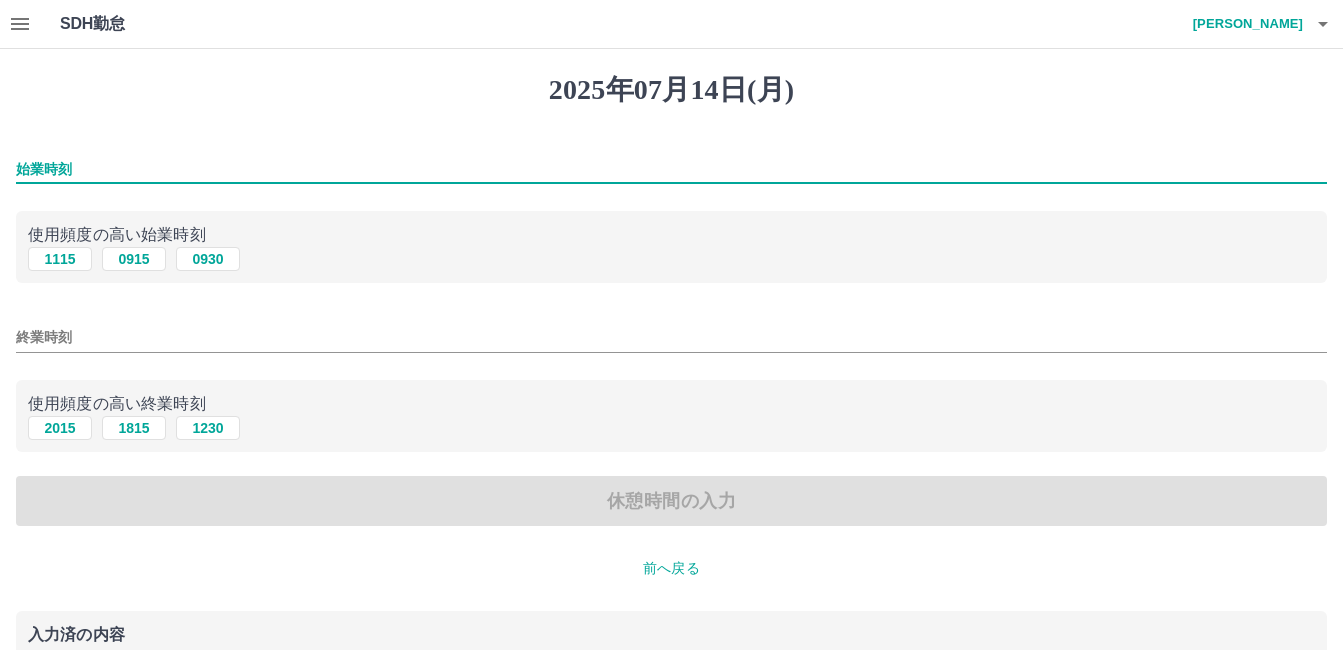 click on "始業時刻" at bounding box center [671, 169] 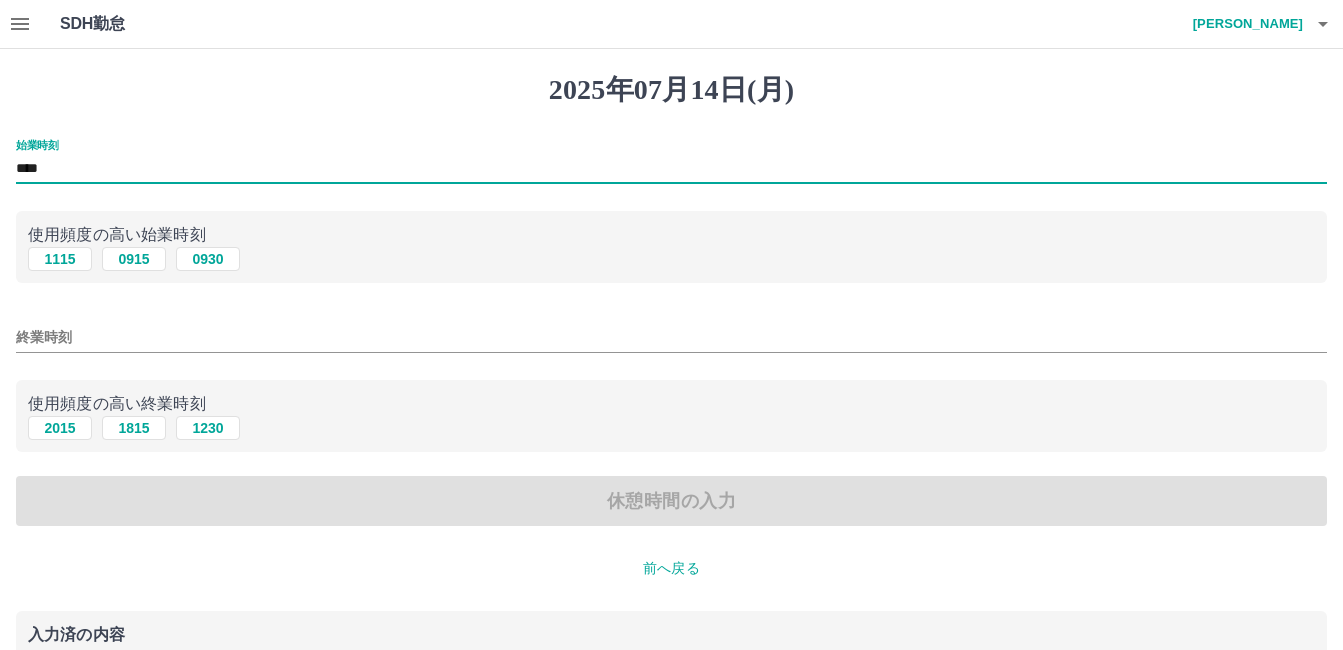 click on "終業時刻" at bounding box center (671, 337) 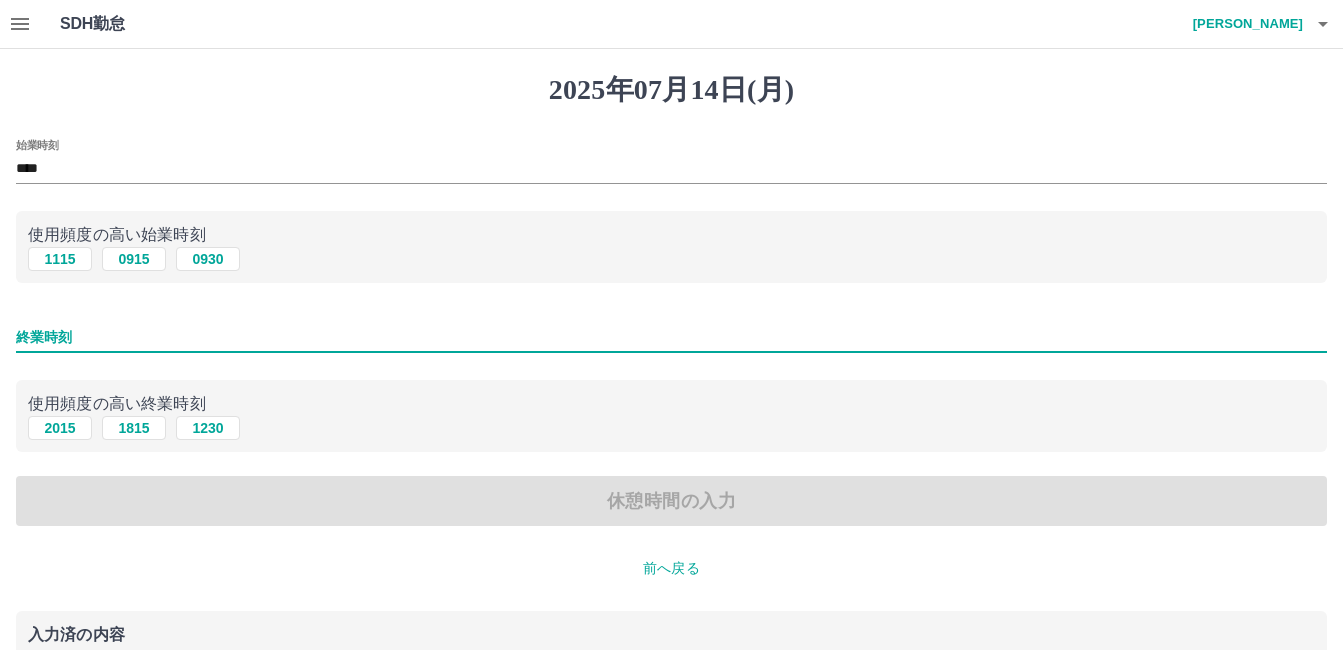 scroll, scrollTop: 100, scrollLeft: 0, axis: vertical 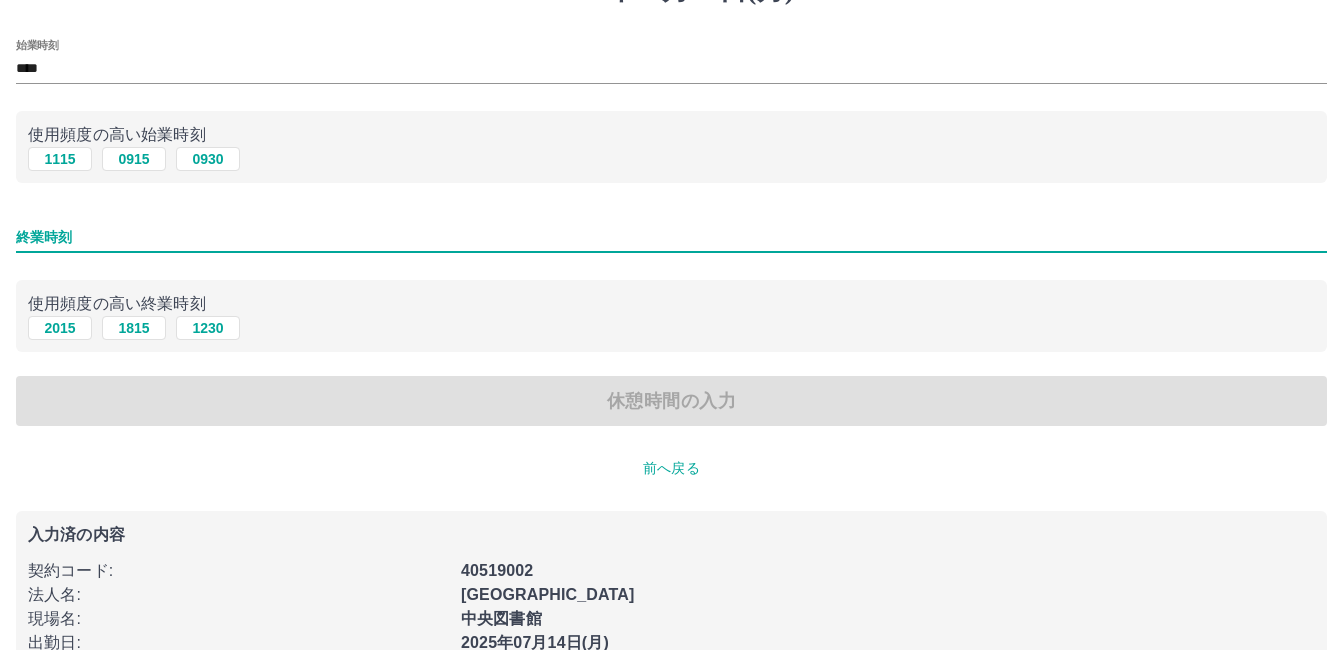 click on "終業時刻" at bounding box center [671, 237] 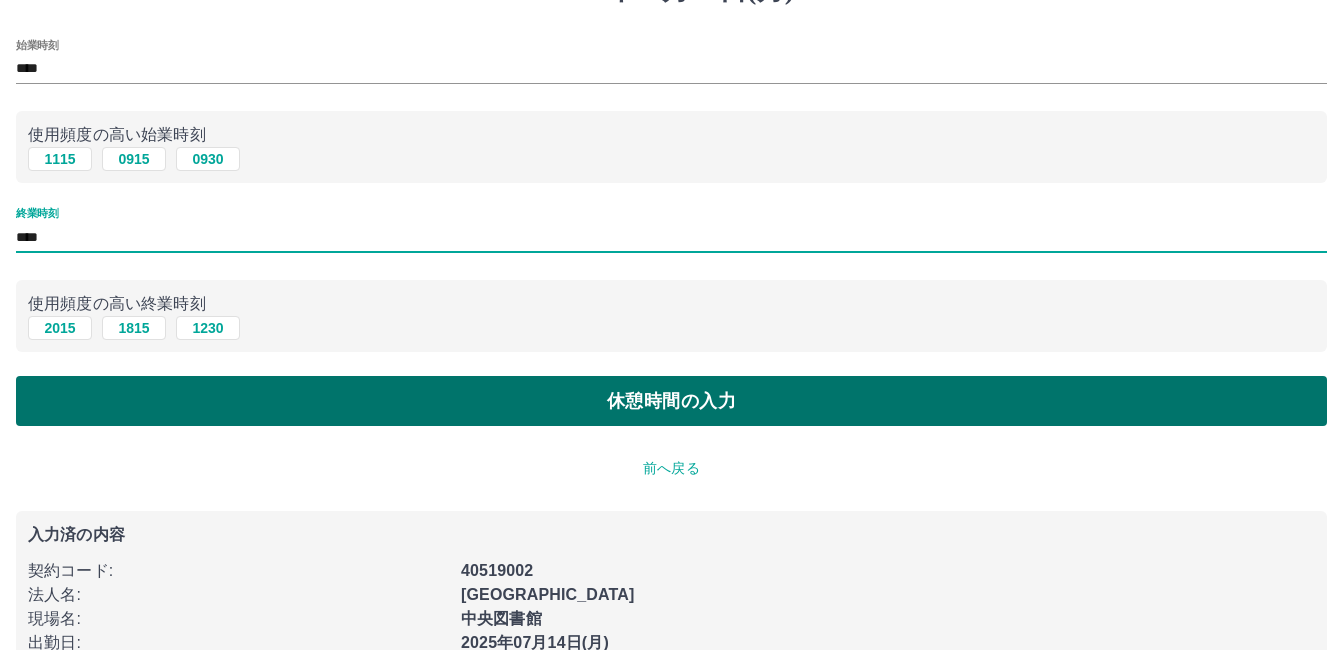 click on "休憩時間の入力" at bounding box center (671, 401) 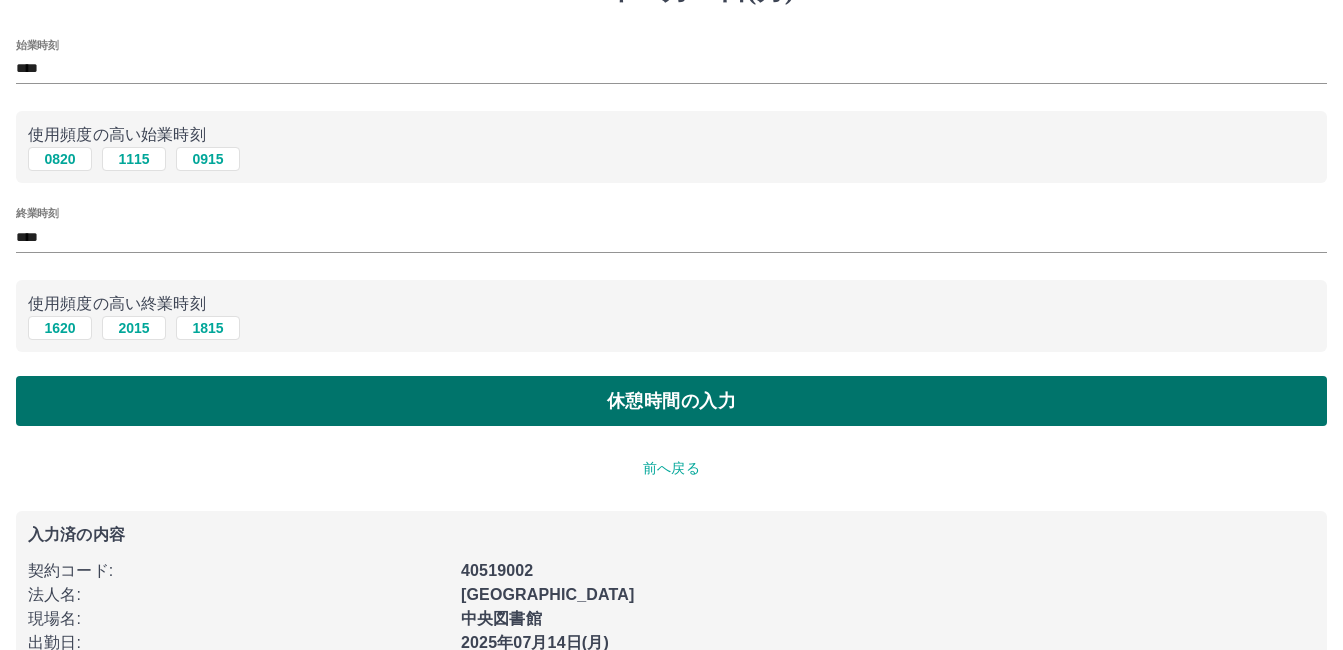 scroll, scrollTop: 0, scrollLeft: 0, axis: both 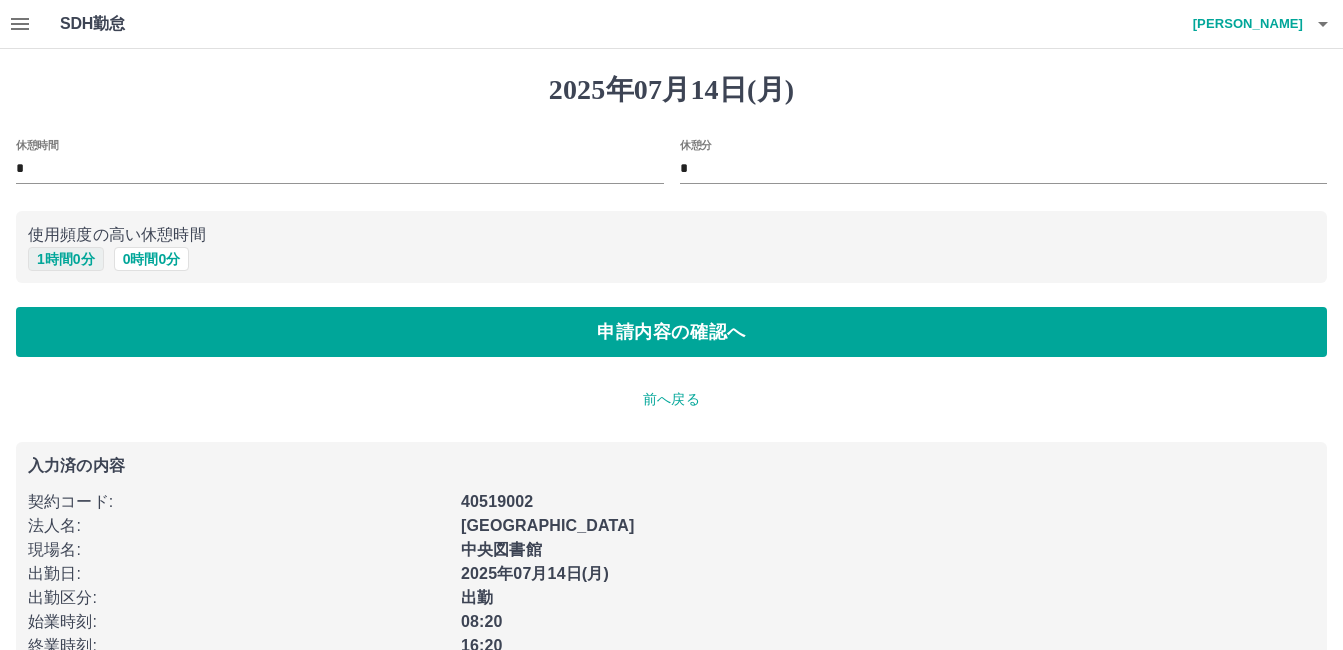 click on "1 時間 0 分" at bounding box center (66, 259) 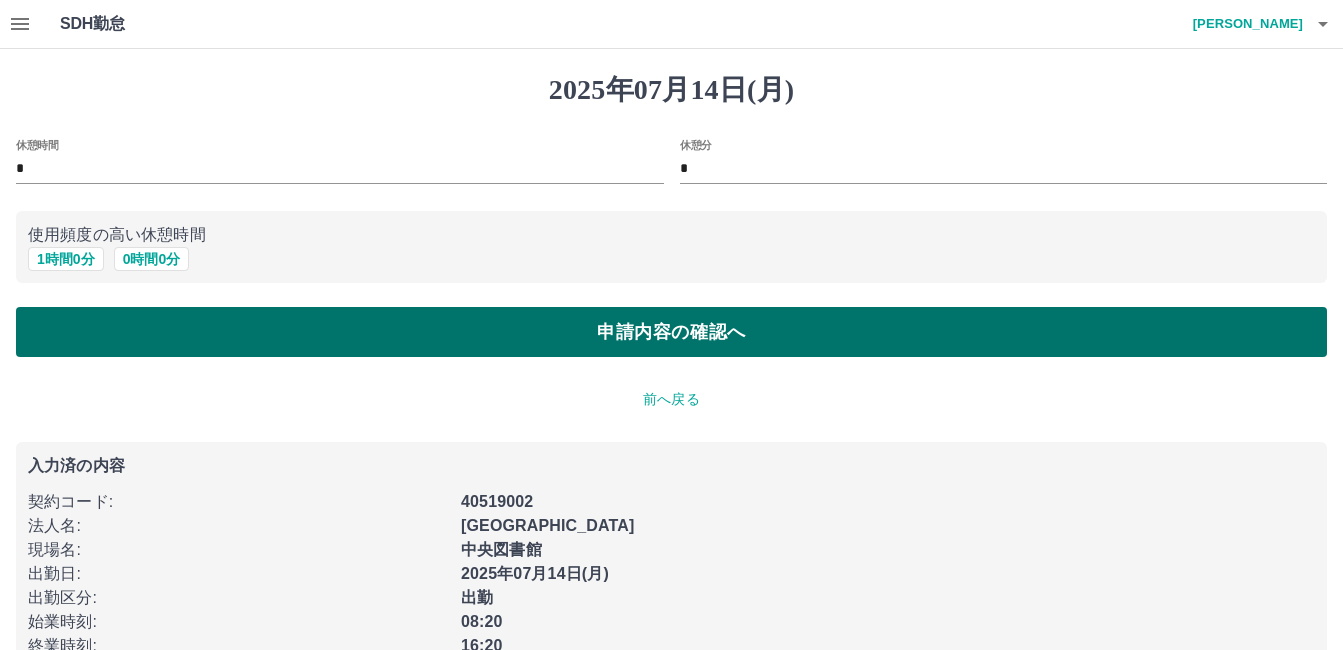 click on "申請内容の確認へ" at bounding box center (671, 332) 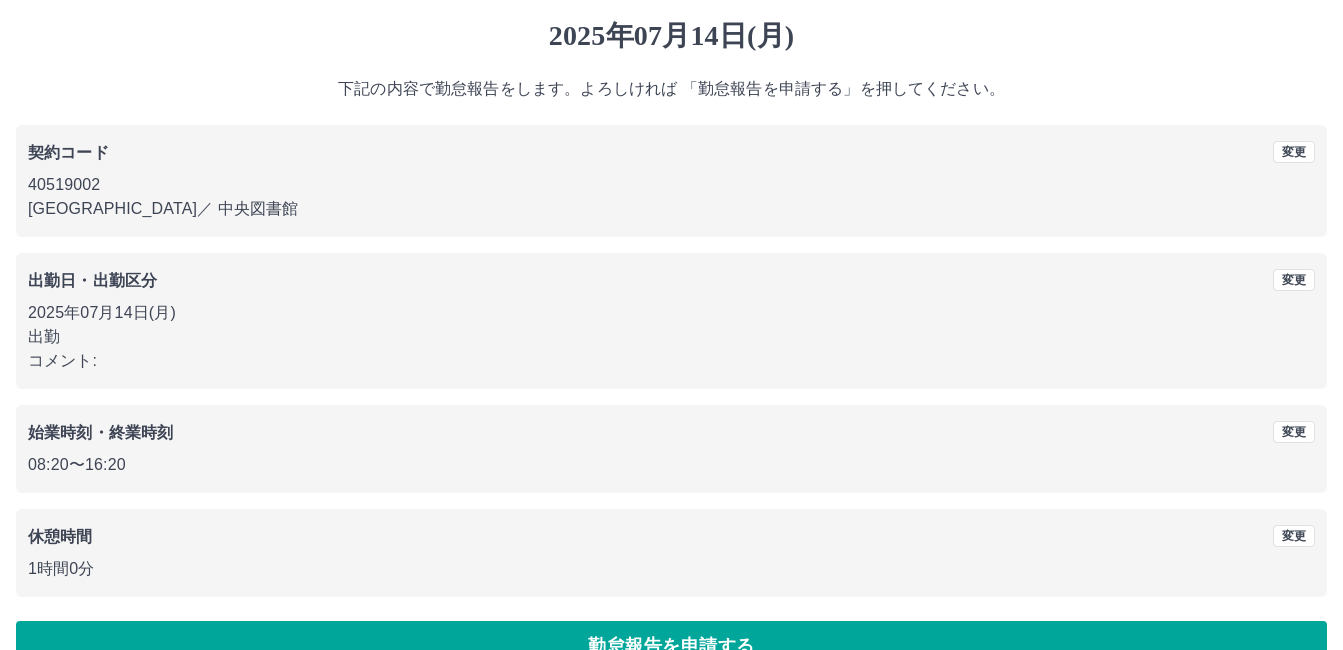 scroll, scrollTop: 99, scrollLeft: 0, axis: vertical 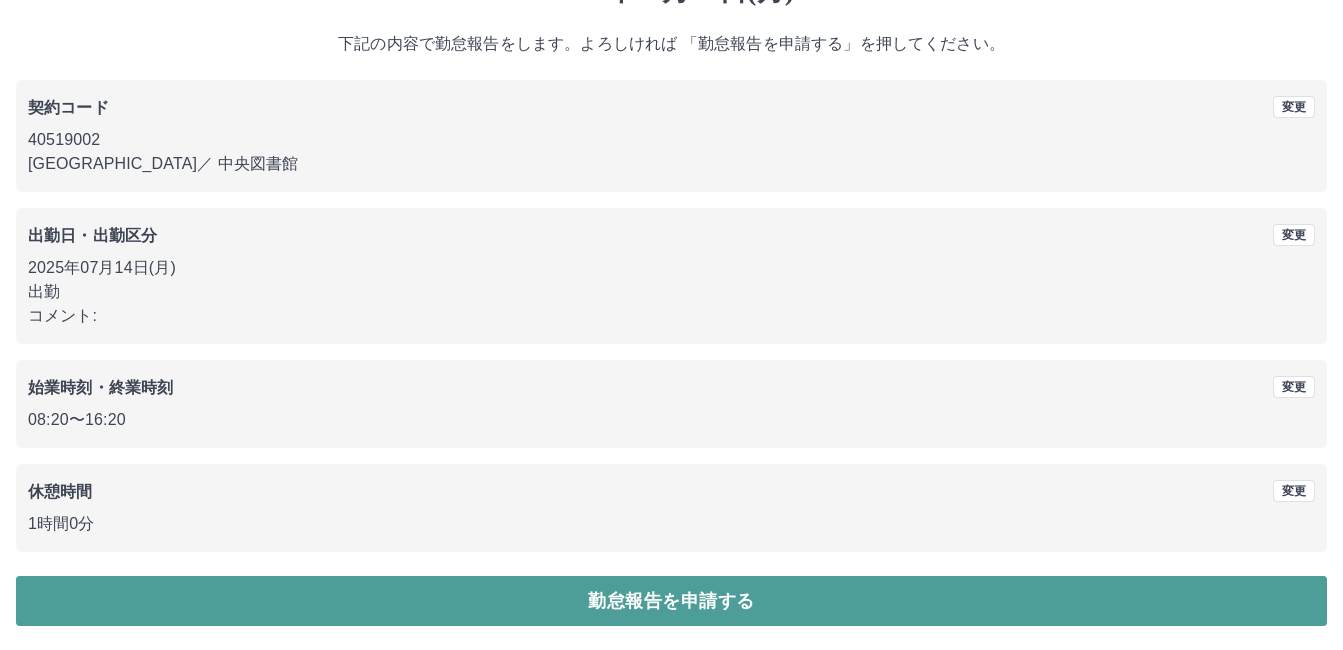 click on "勤怠報告を申請する" at bounding box center [671, 601] 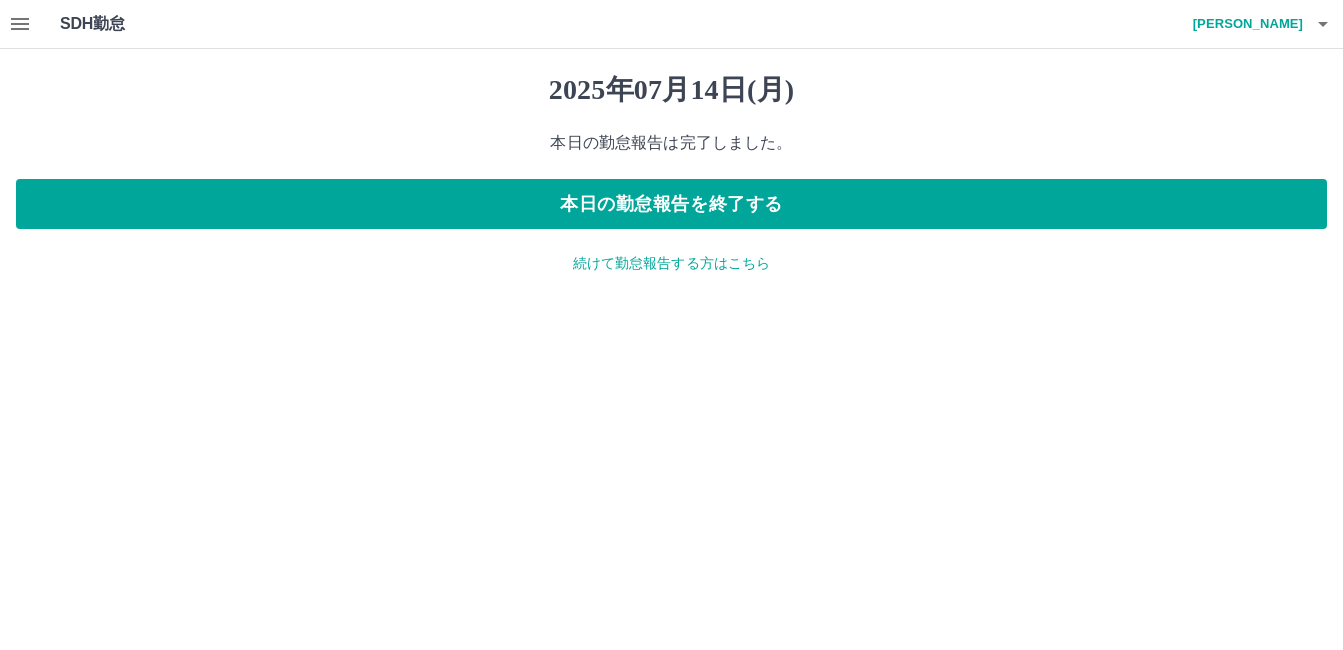 scroll, scrollTop: 0, scrollLeft: 0, axis: both 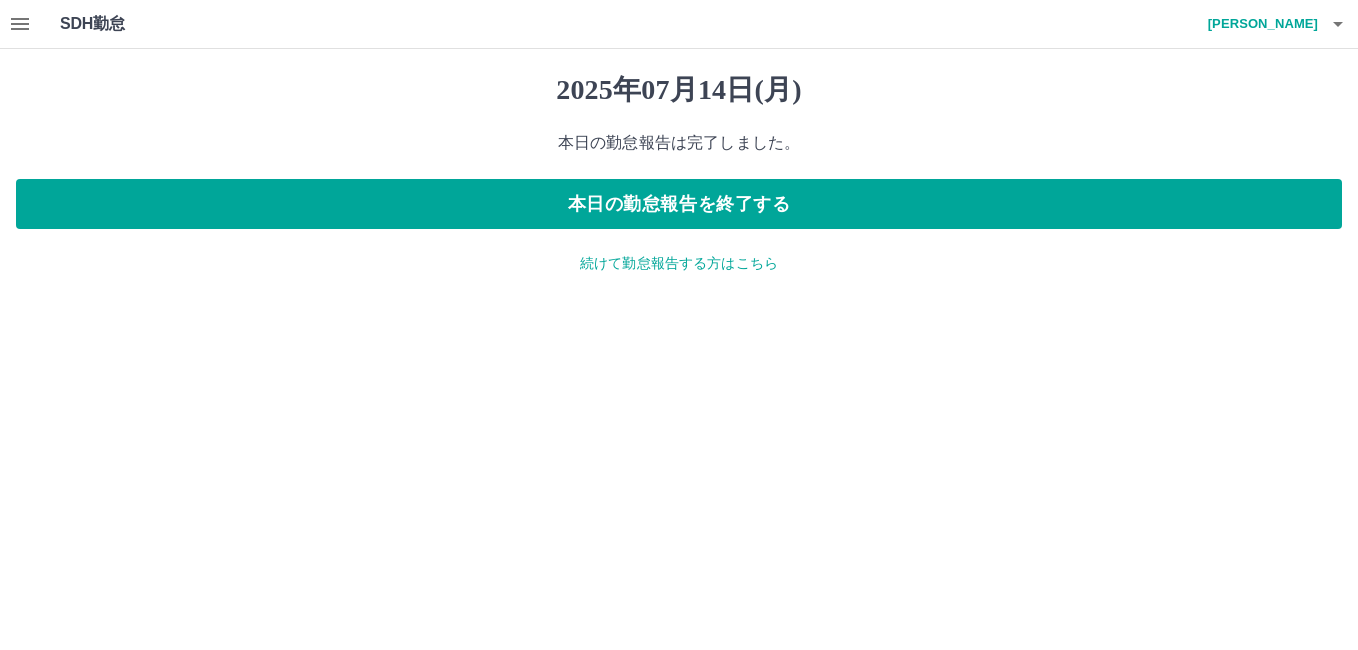 click on "続けて勤怠報告する方はこちら" at bounding box center [679, 263] 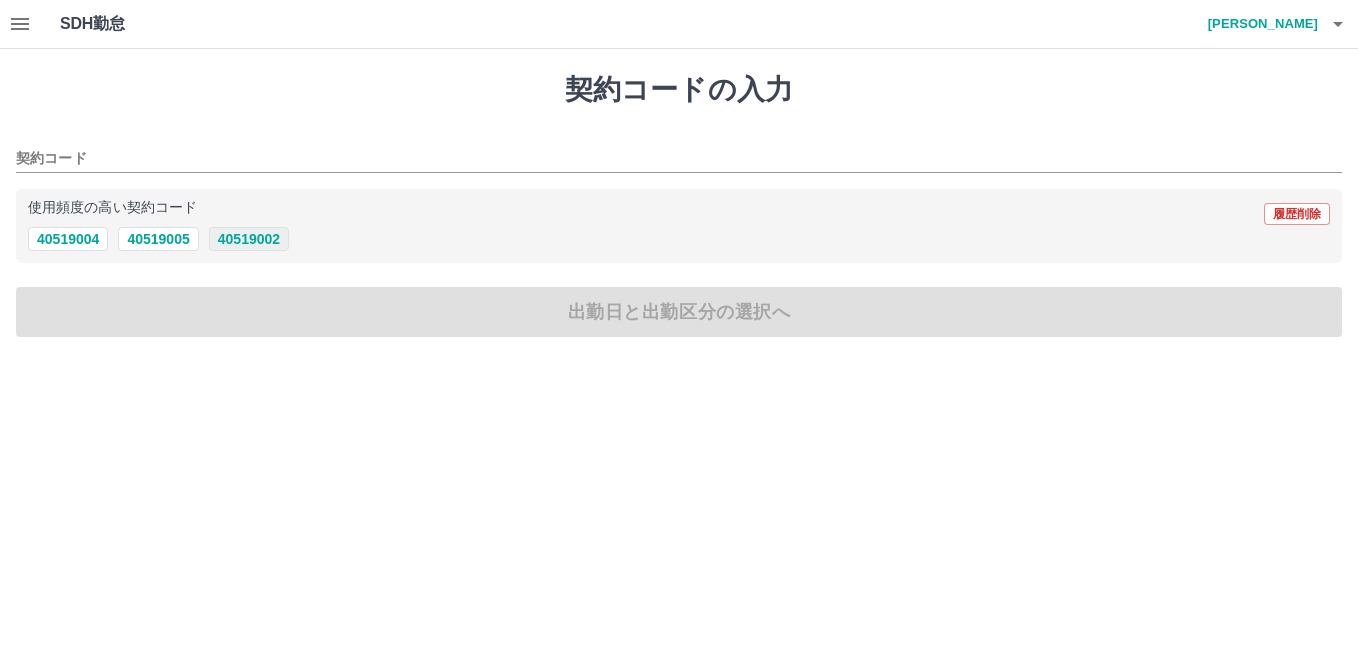 click on "40519002" at bounding box center [249, 239] 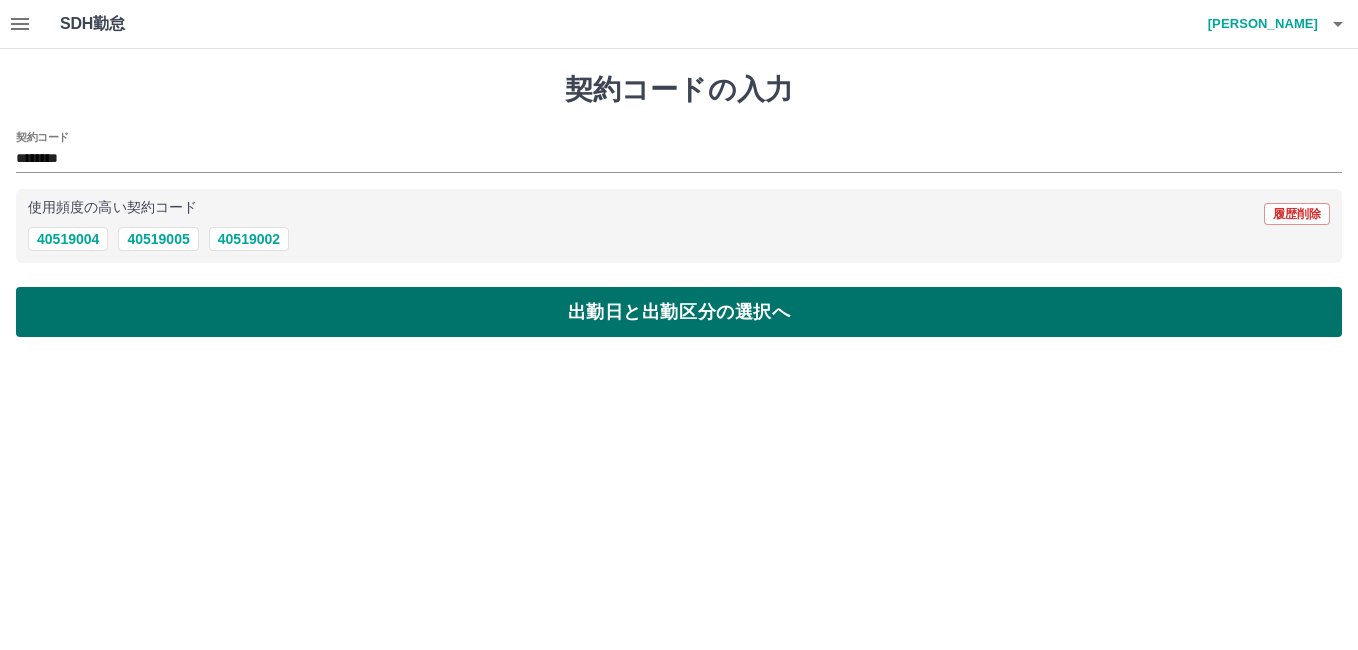 click on "出勤日と出勤区分の選択へ" at bounding box center (679, 312) 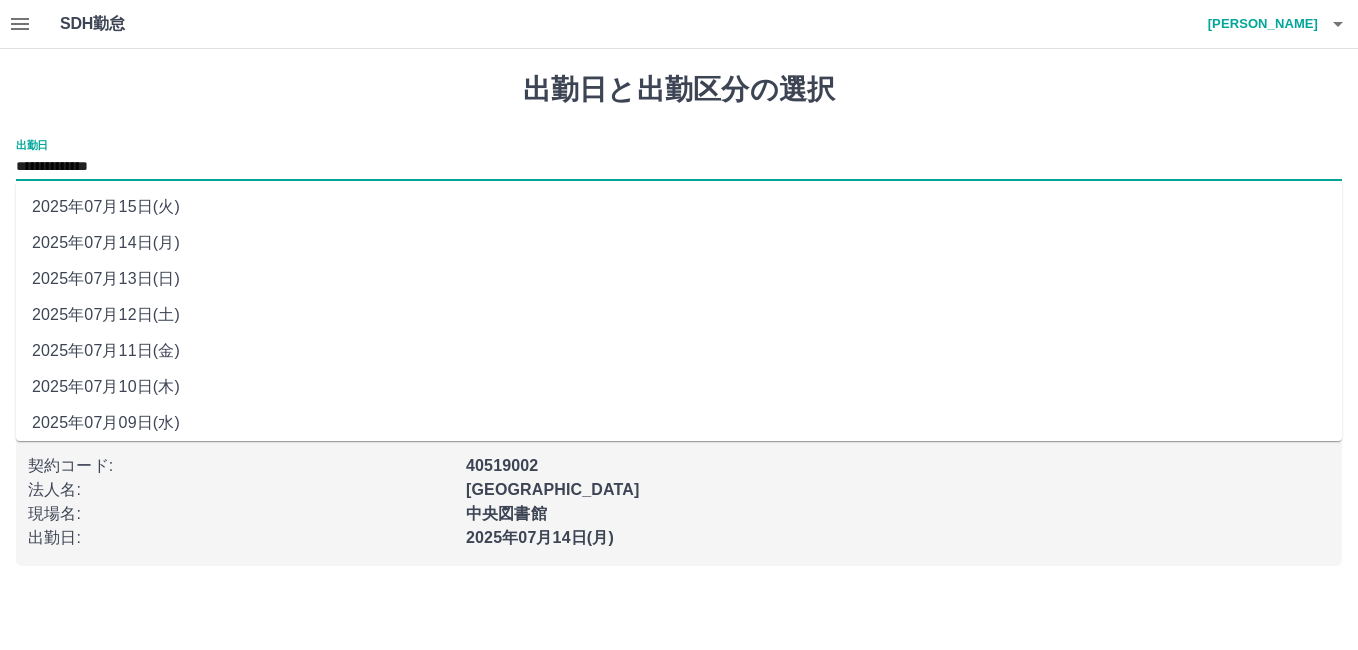 click on "**********" at bounding box center (679, 167) 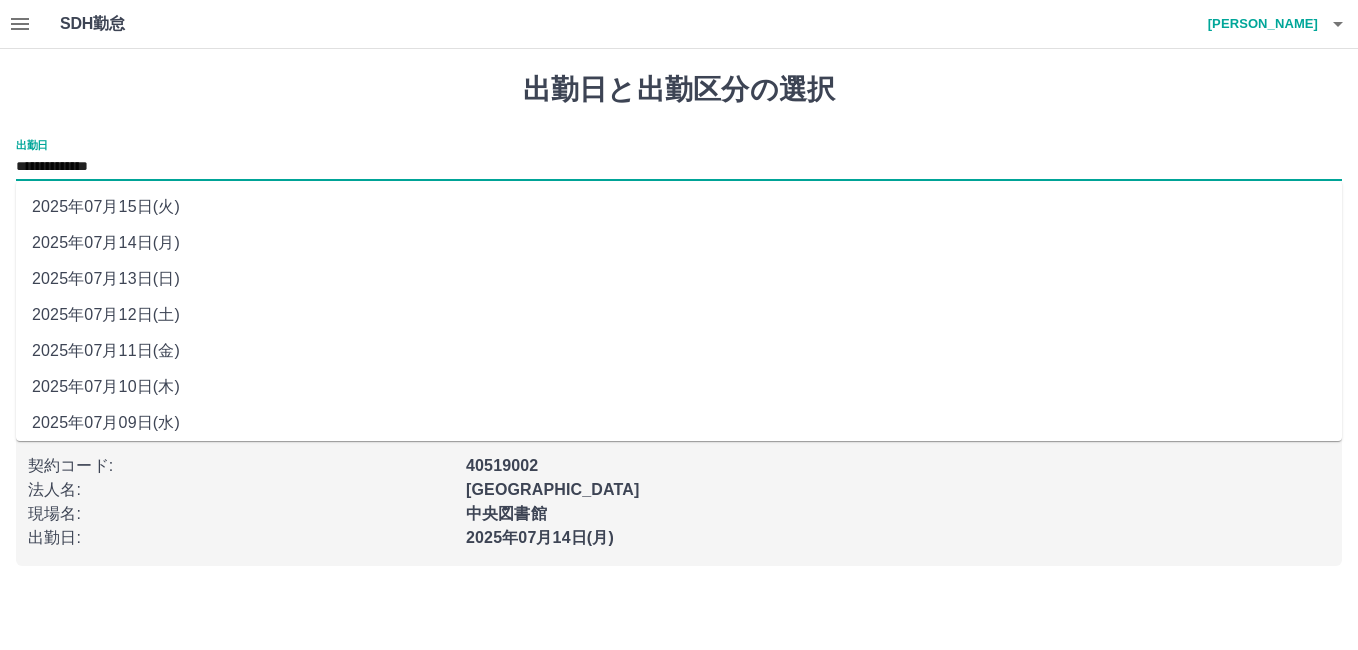 drag, startPoint x: 121, startPoint y: 161, endPoint x: 130, endPoint y: 204, distance: 43.931767 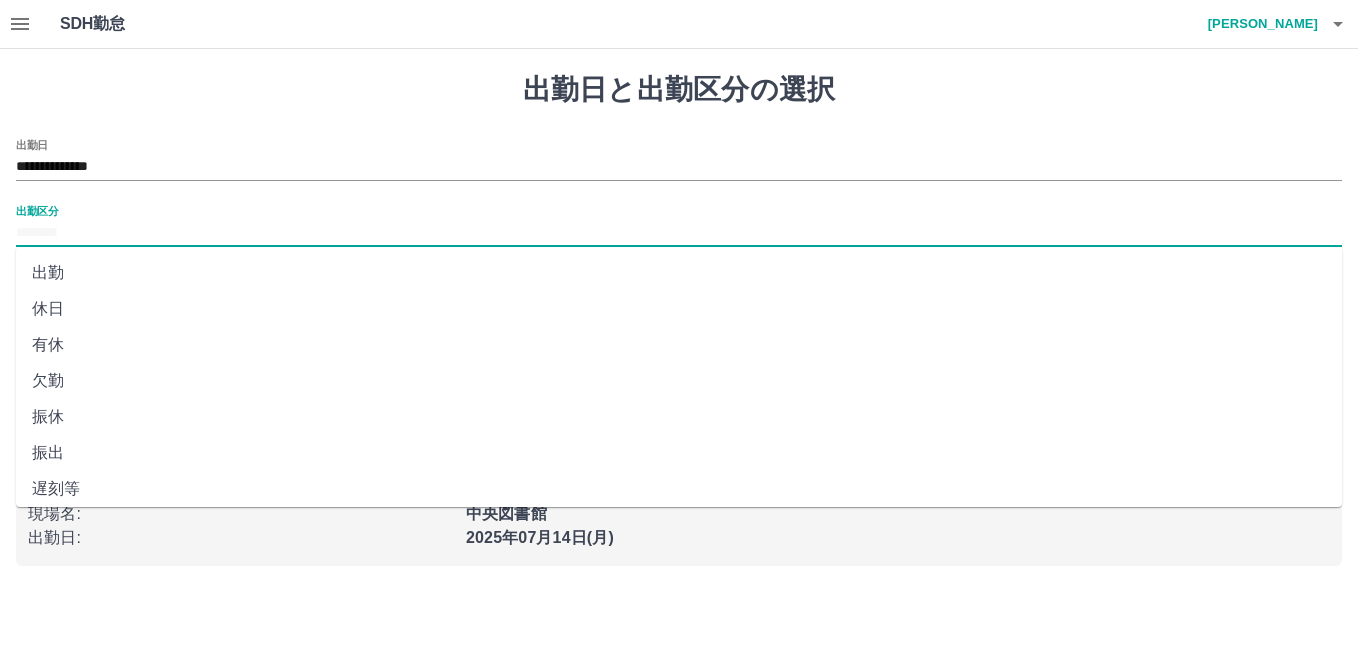 click on "出勤区分" at bounding box center [679, 233] 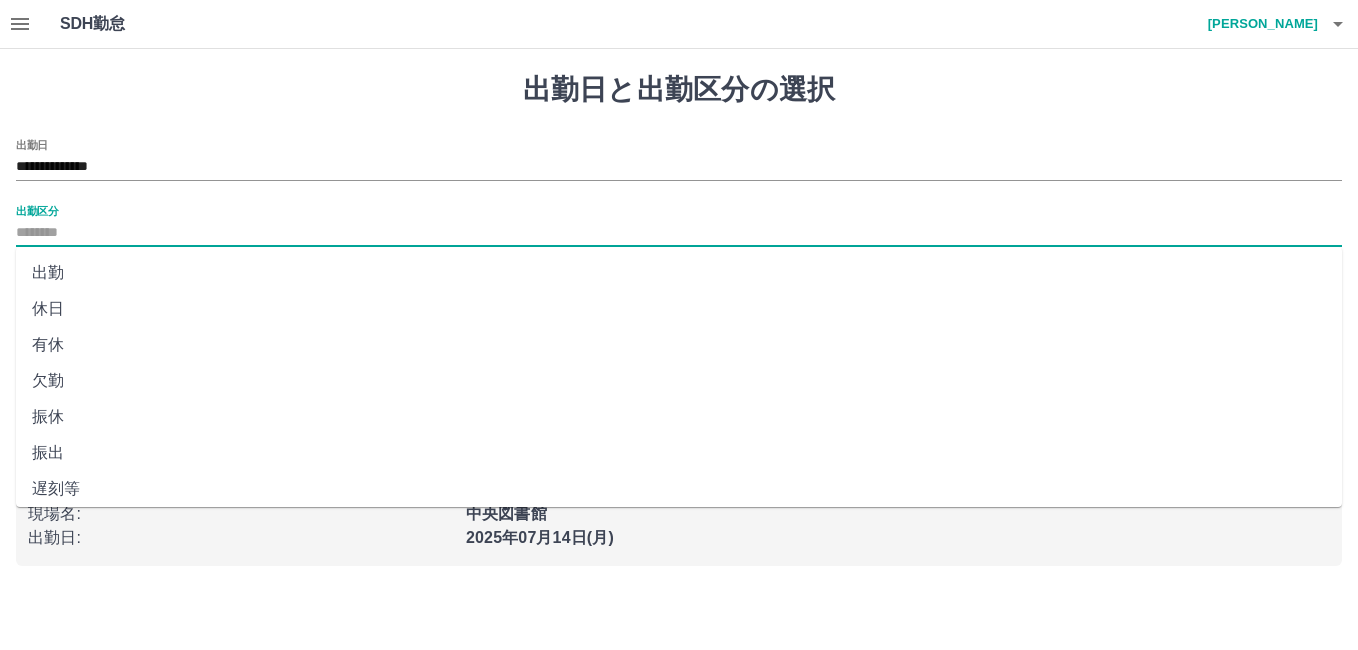click on "出勤" at bounding box center [679, 273] 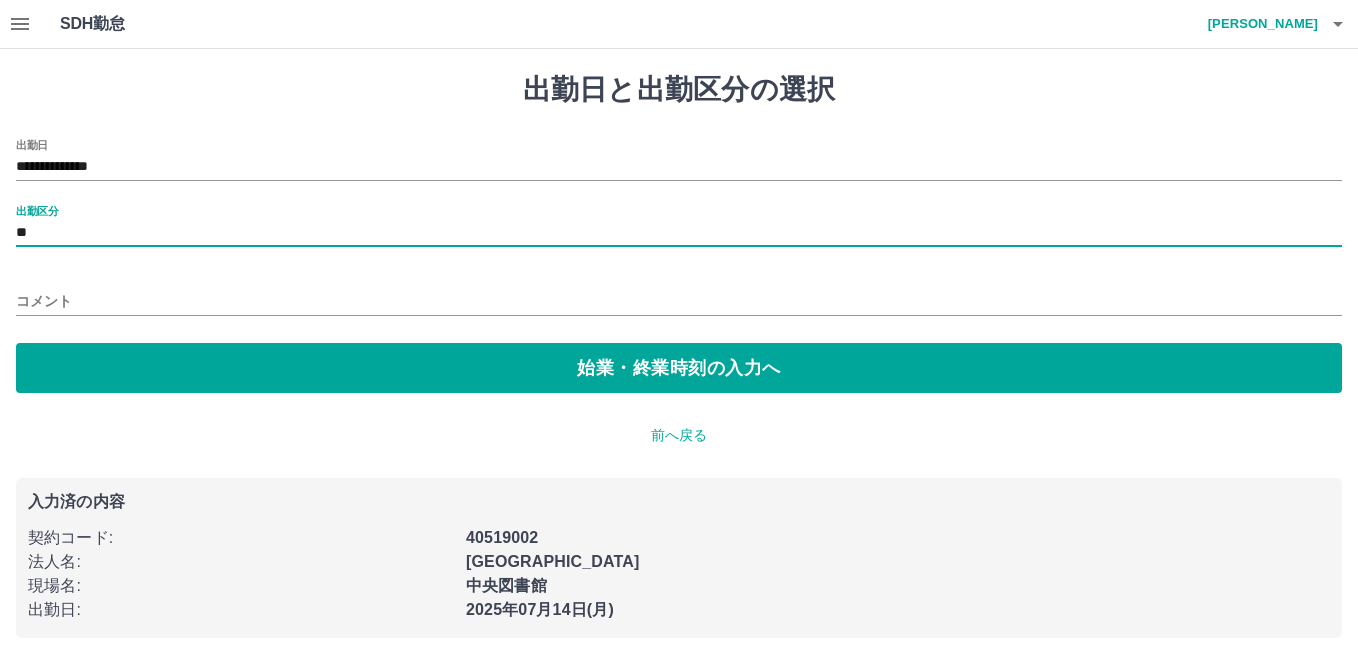 type on "**" 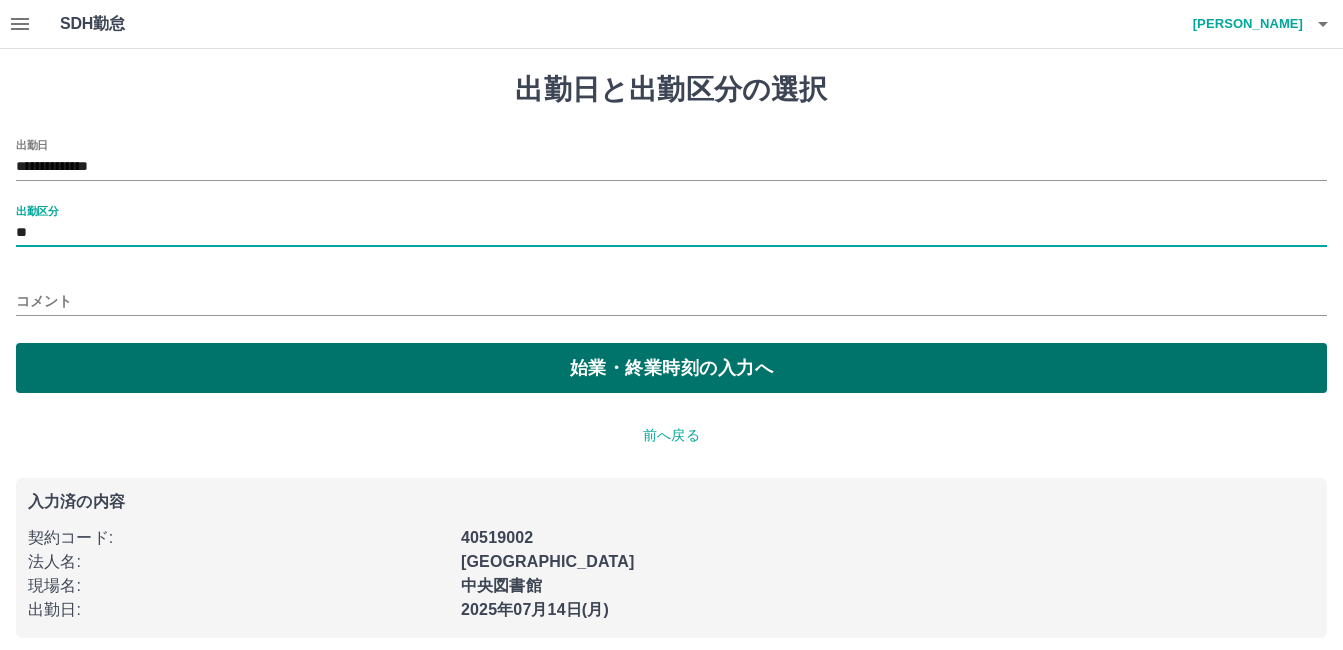 click on "始業・終業時刻の入力へ" at bounding box center (671, 368) 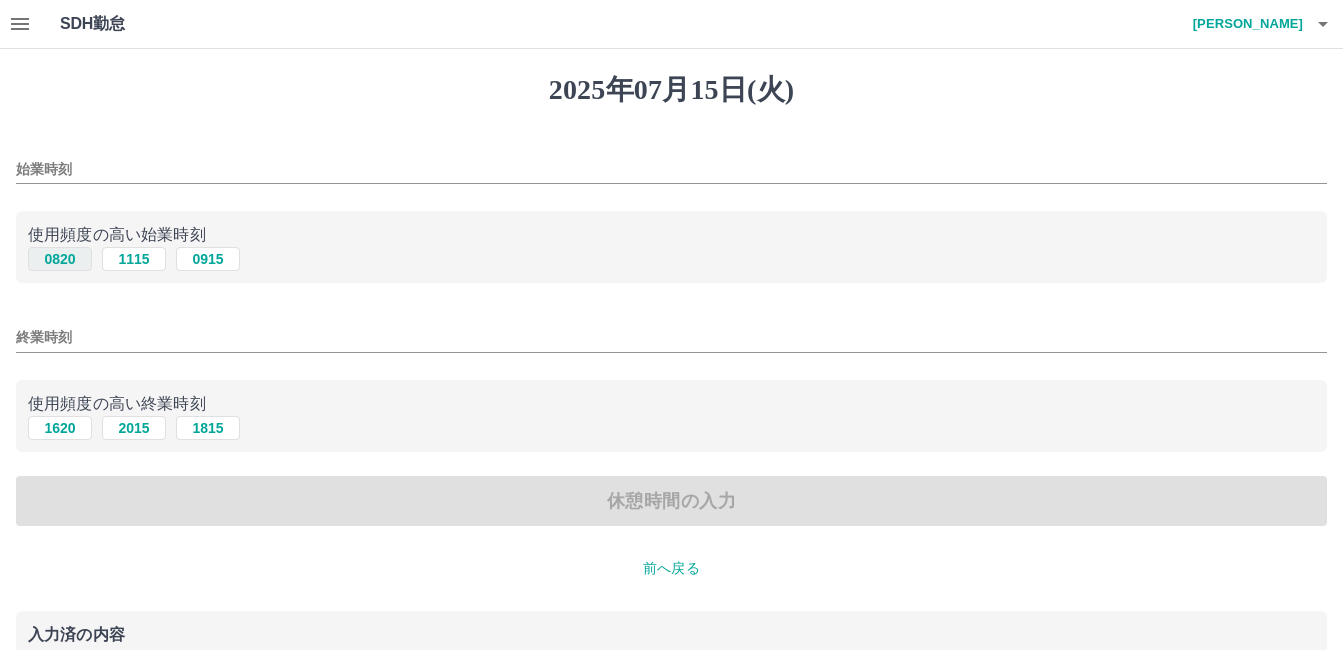 click on "0820" at bounding box center (60, 259) 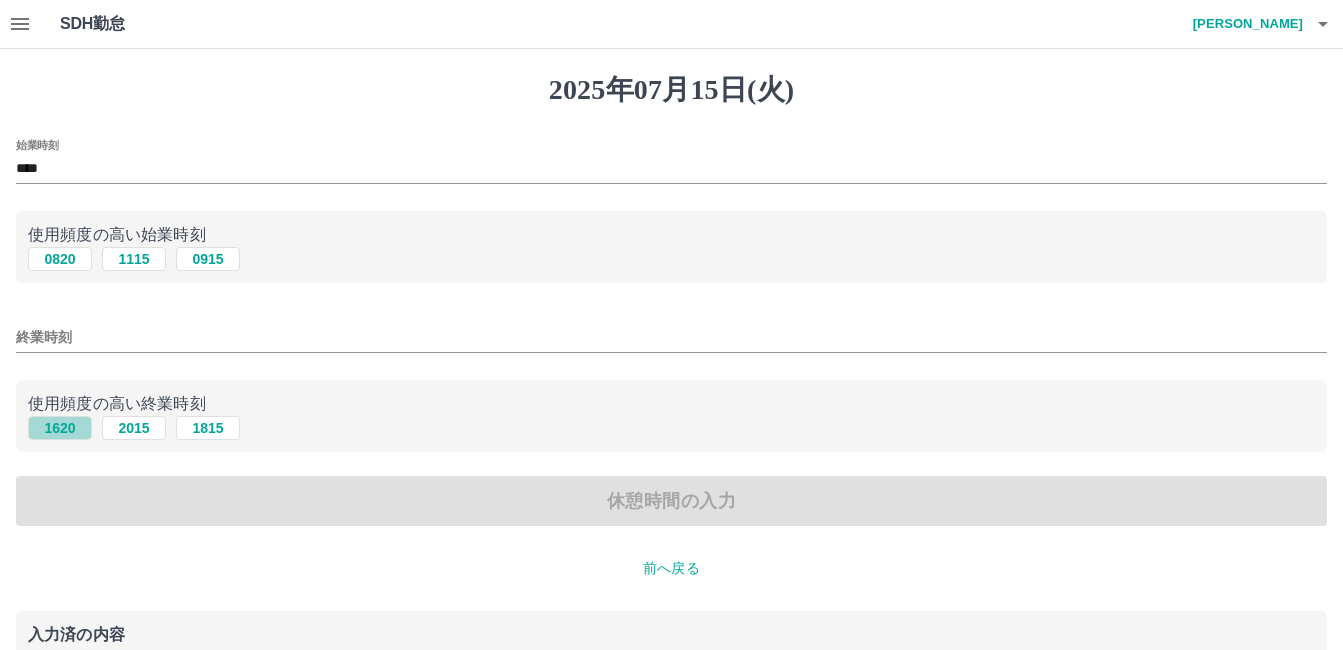 click on "1620" at bounding box center [60, 428] 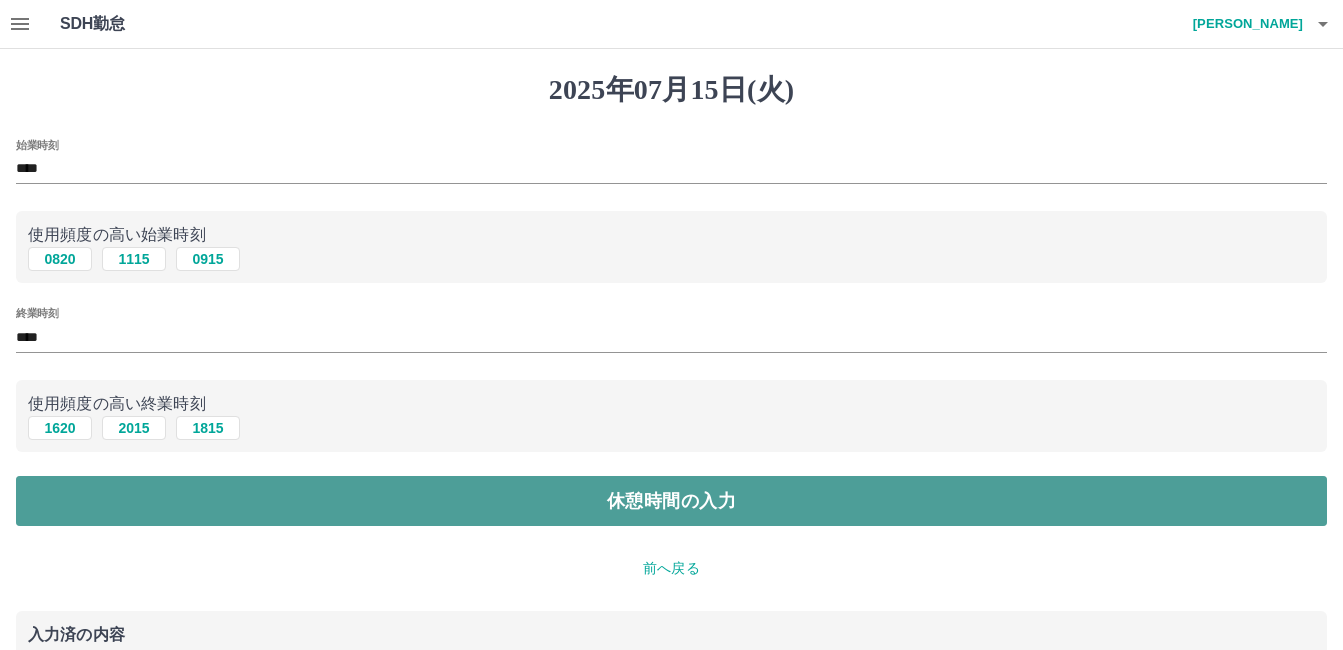 click on "休憩時間の入力" at bounding box center [671, 501] 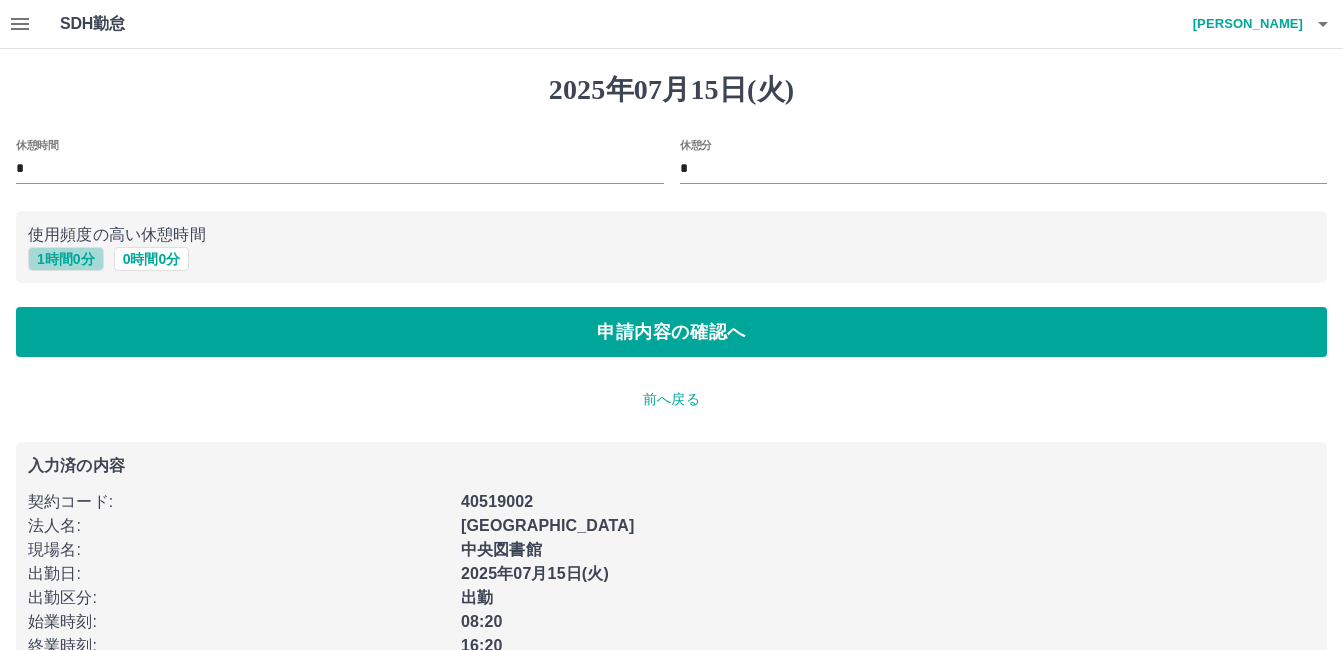 click on "1 時間 0 分" at bounding box center (66, 259) 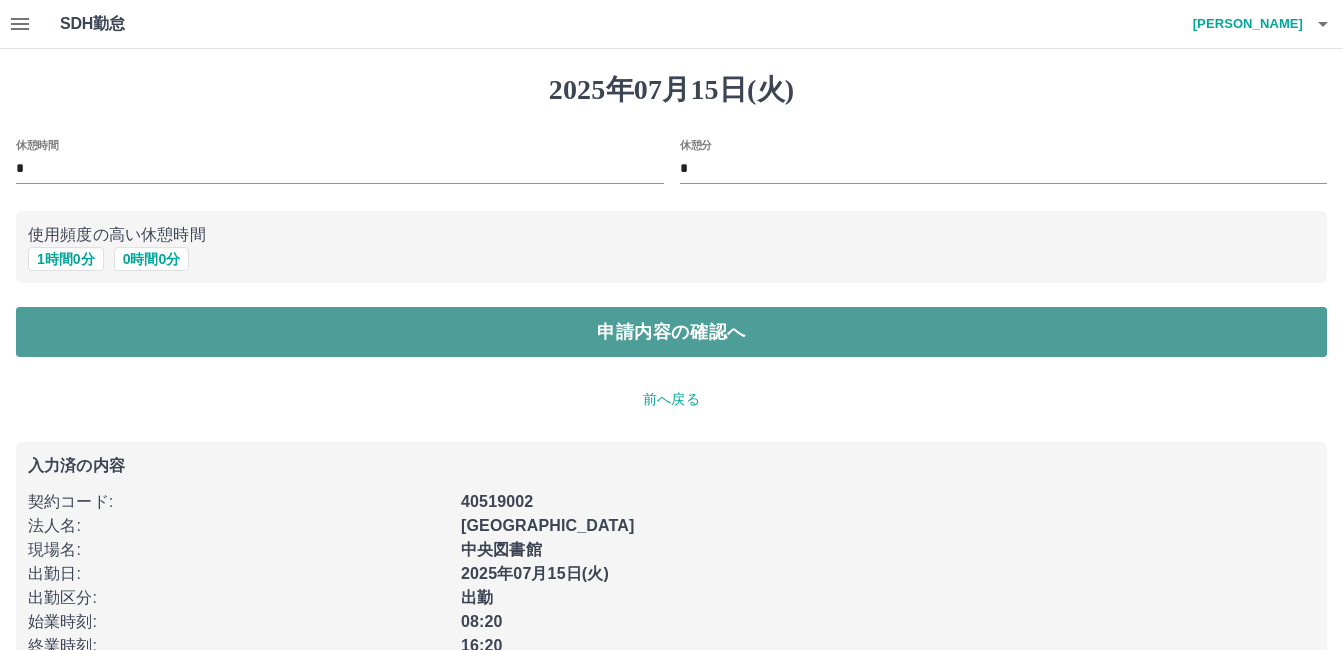click on "申請内容の確認へ" at bounding box center [671, 332] 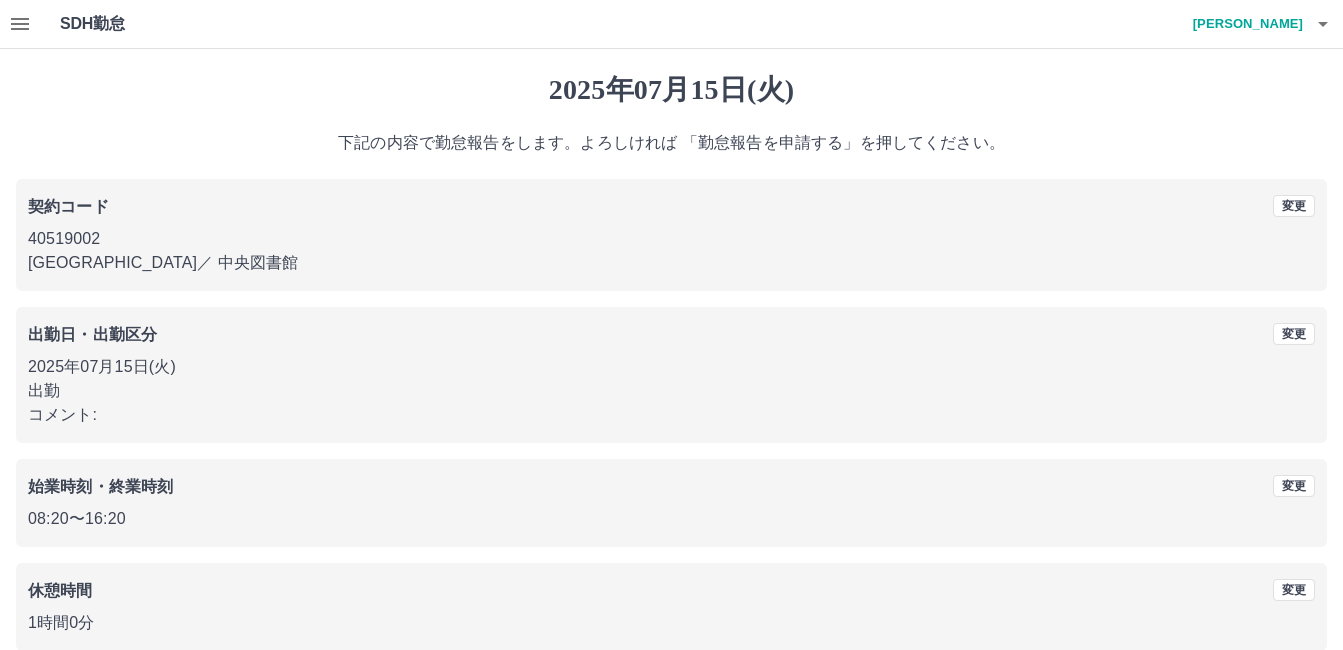scroll, scrollTop: 99, scrollLeft: 0, axis: vertical 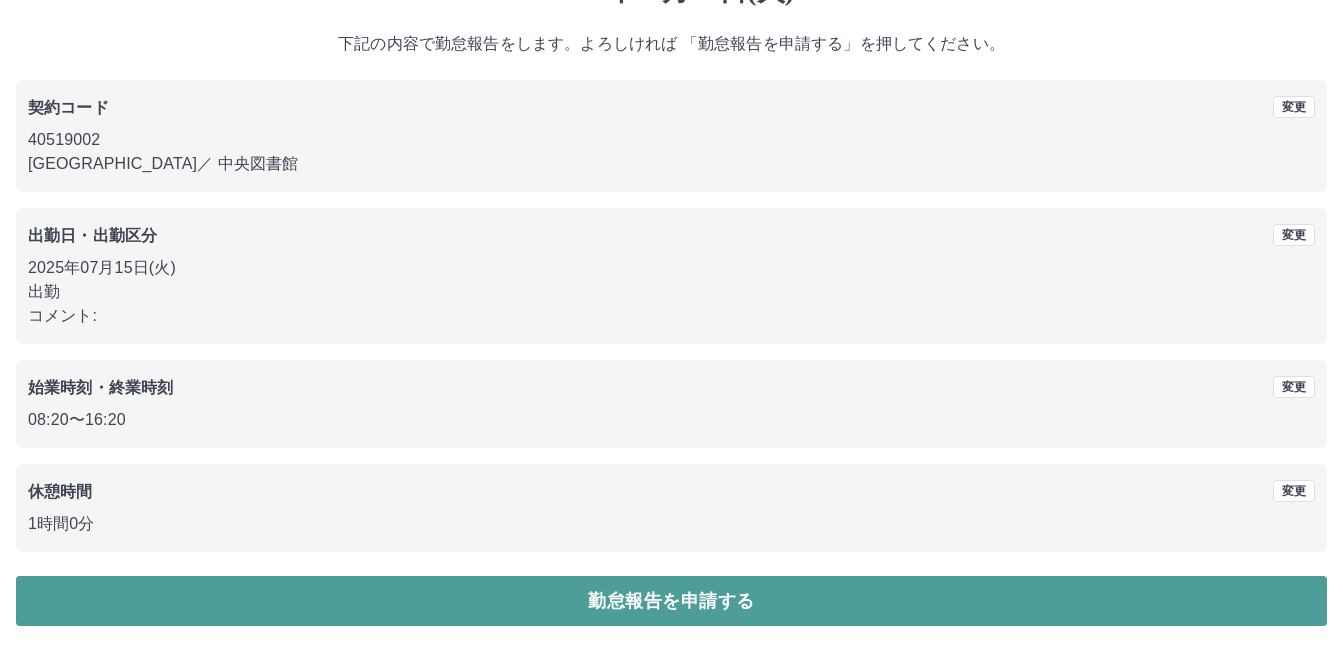 click on "勤怠報告を申請する" at bounding box center (671, 601) 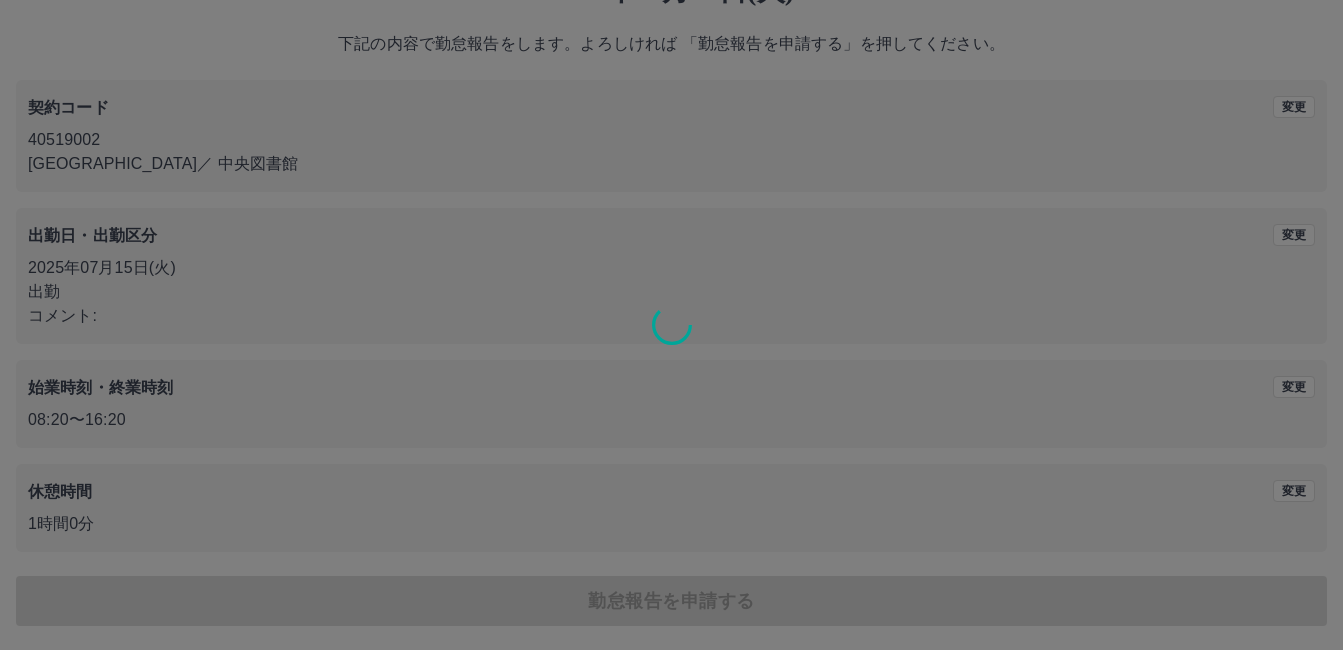 scroll, scrollTop: 0, scrollLeft: 0, axis: both 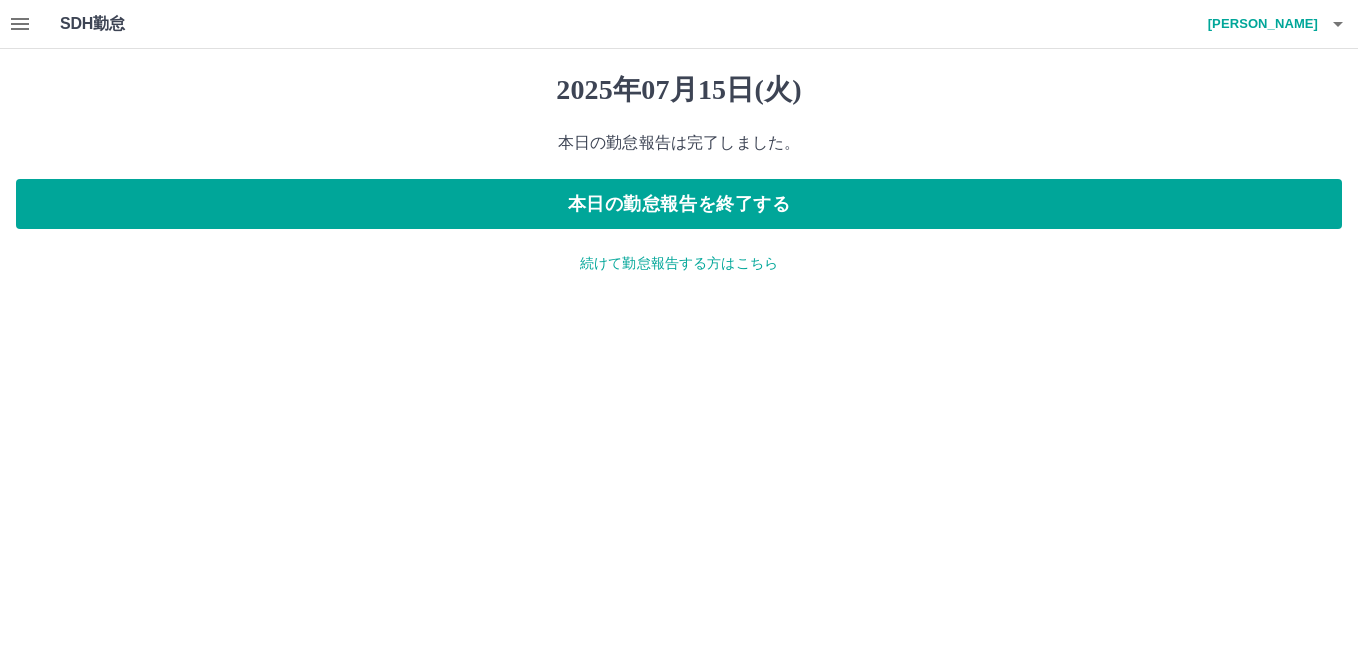 click on "続けて勤怠報告する方はこちら" at bounding box center [679, 263] 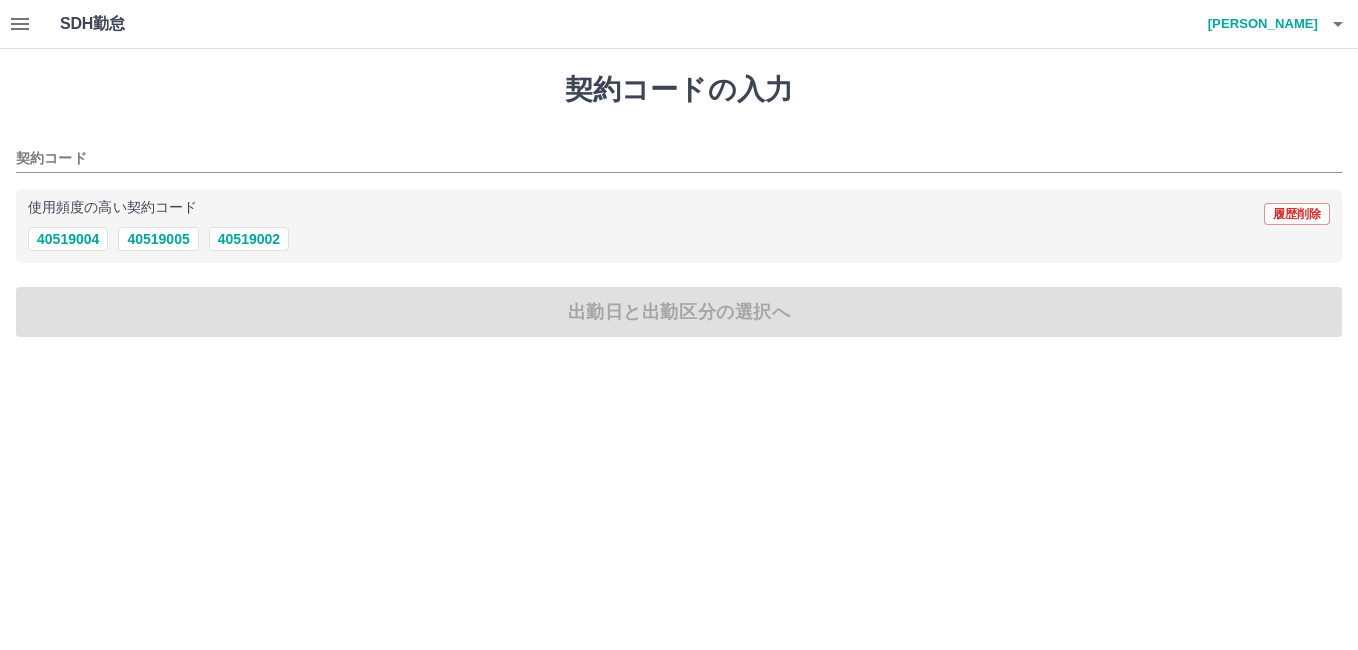 click 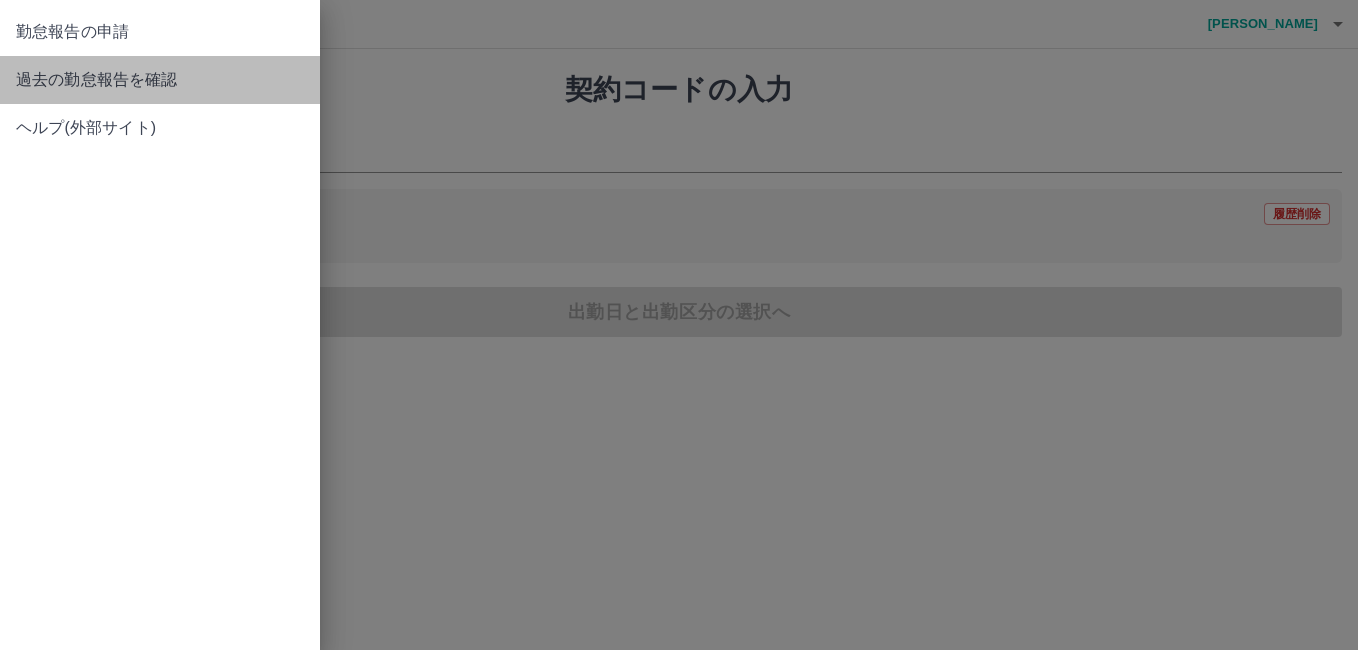 click on "過去の勤怠報告を確認" at bounding box center [160, 80] 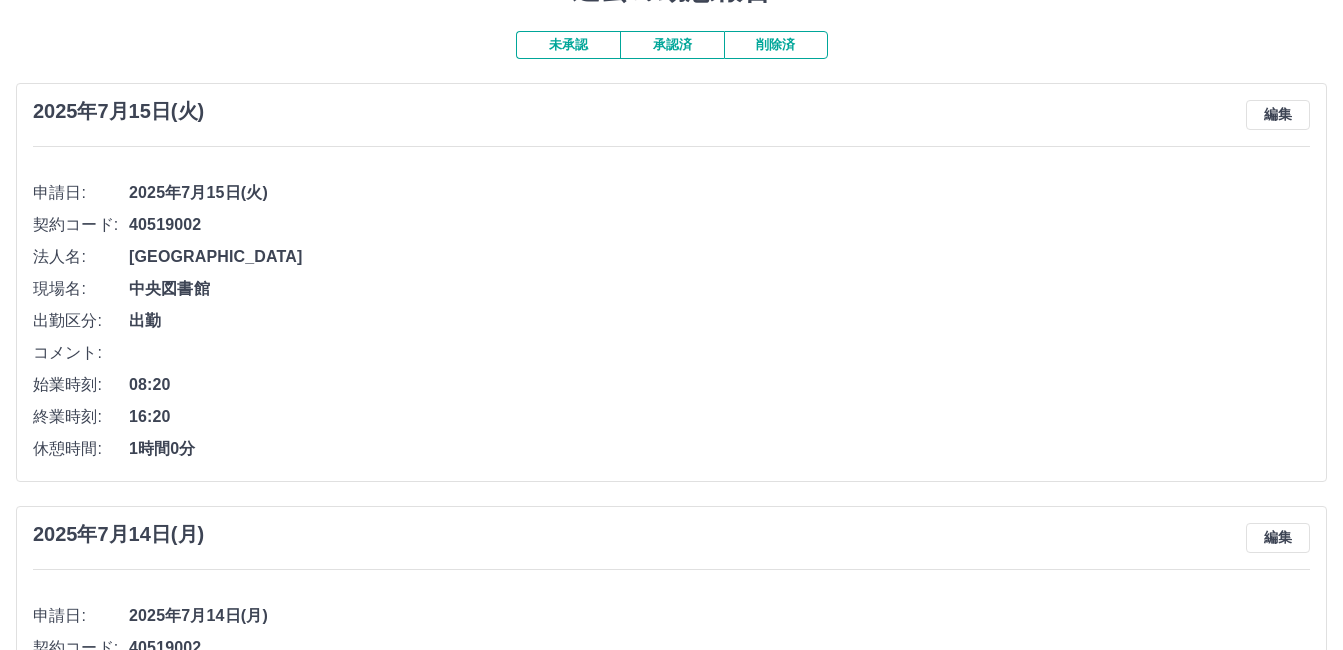 scroll, scrollTop: 0, scrollLeft: 0, axis: both 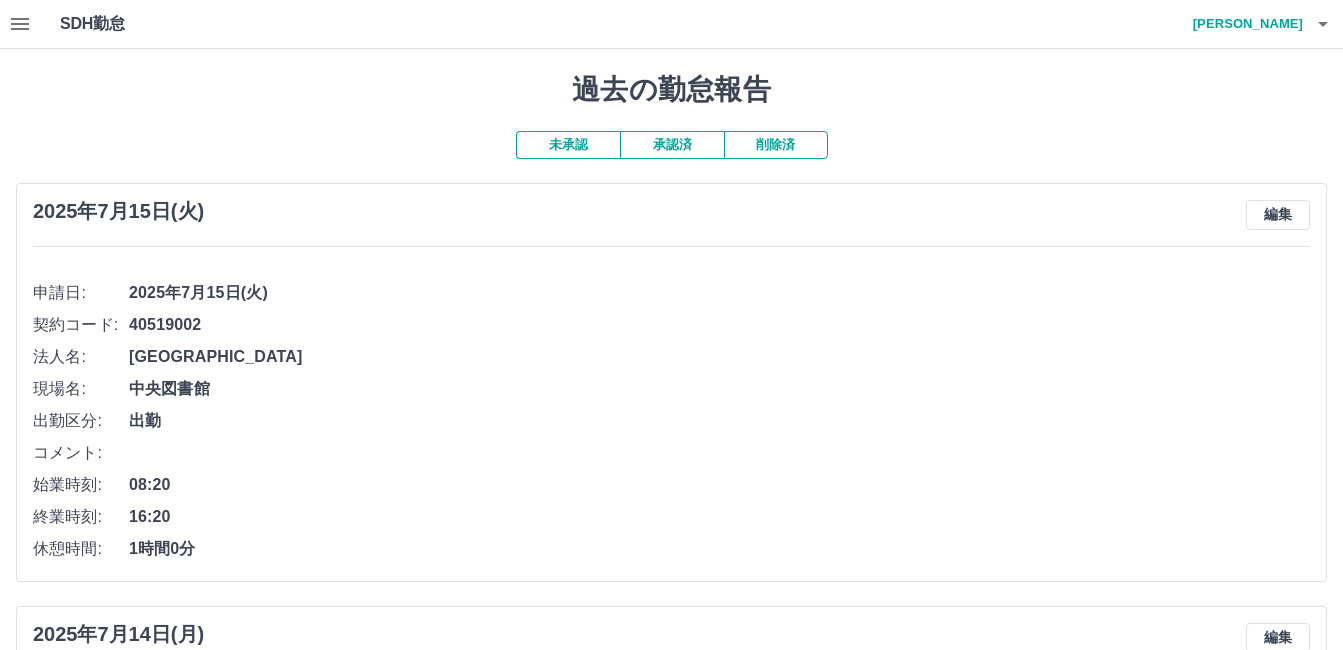 click 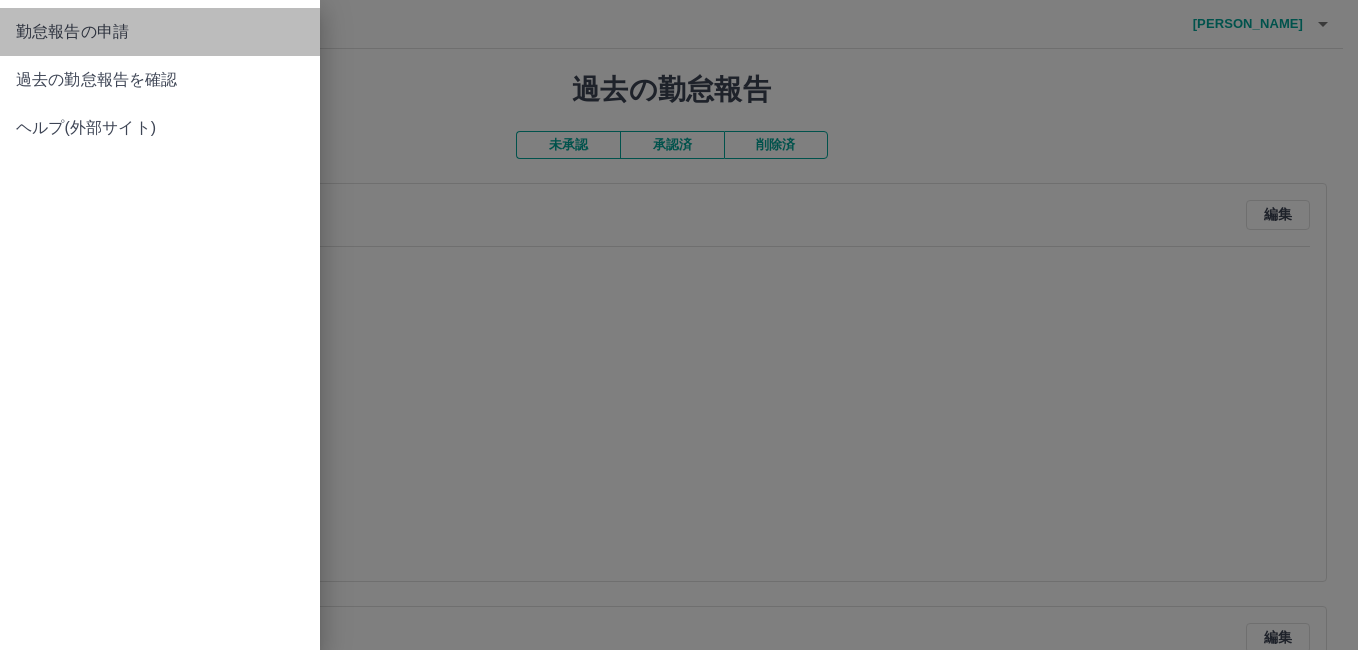 click on "勤怠報告の申請" at bounding box center [160, 32] 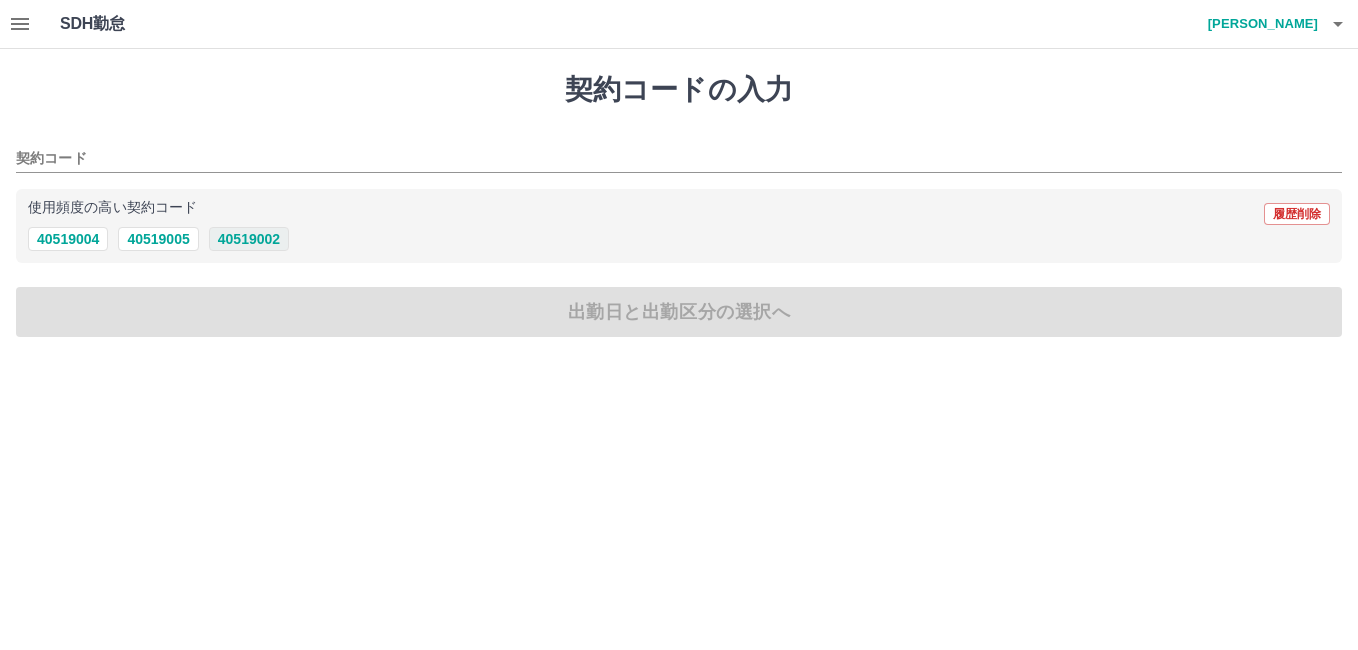 click on "40519002" at bounding box center (249, 239) 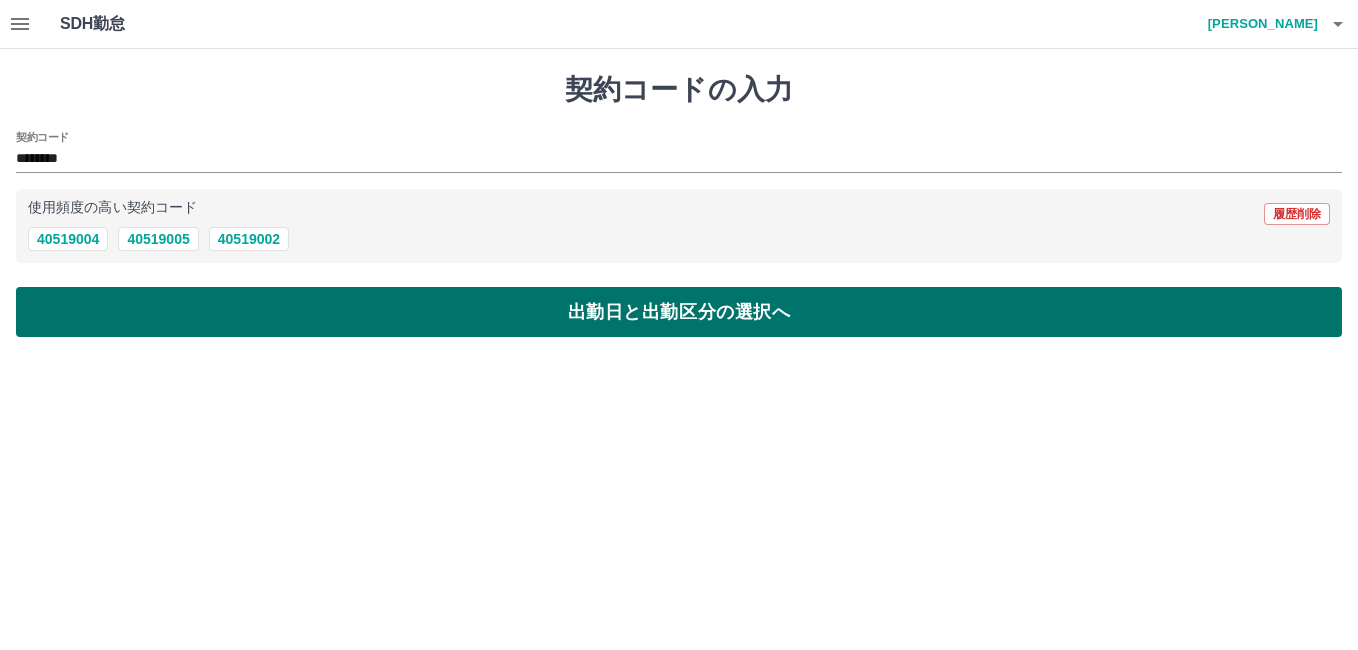 click on "出勤日と出勤区分の選択へ" at bounding box center (679, 312) 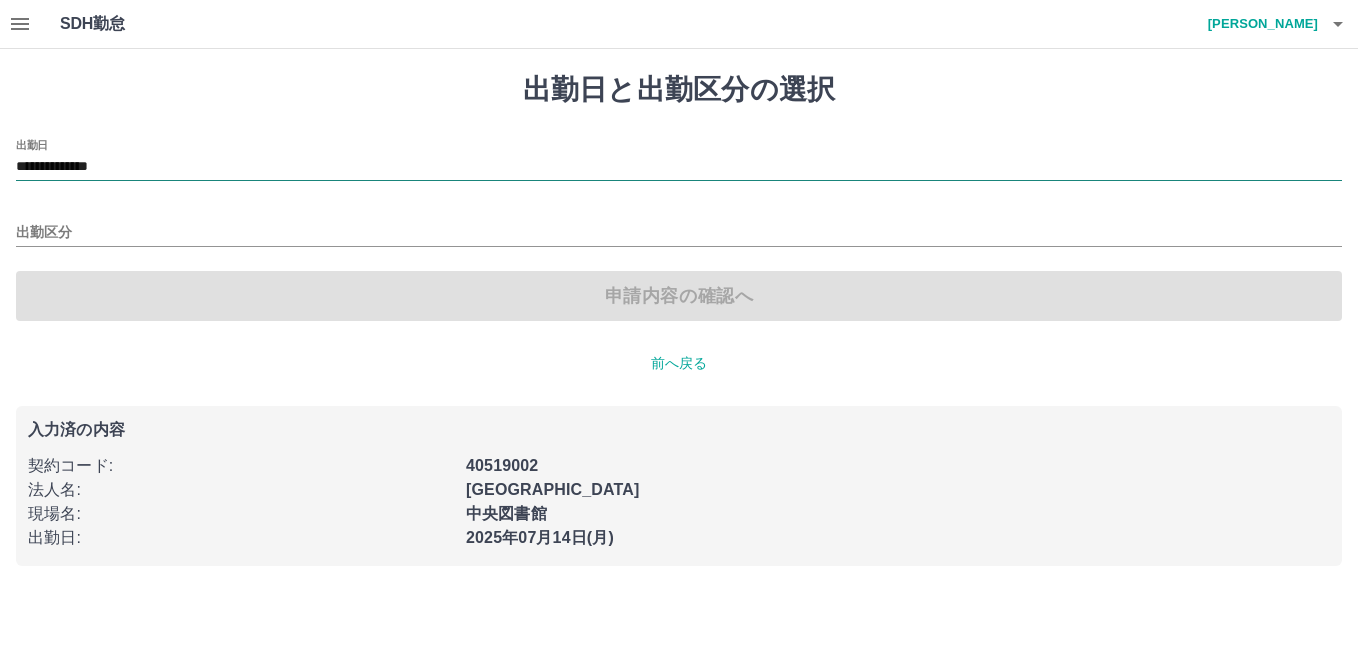 click on "**********" at bounding box center [679, 167] 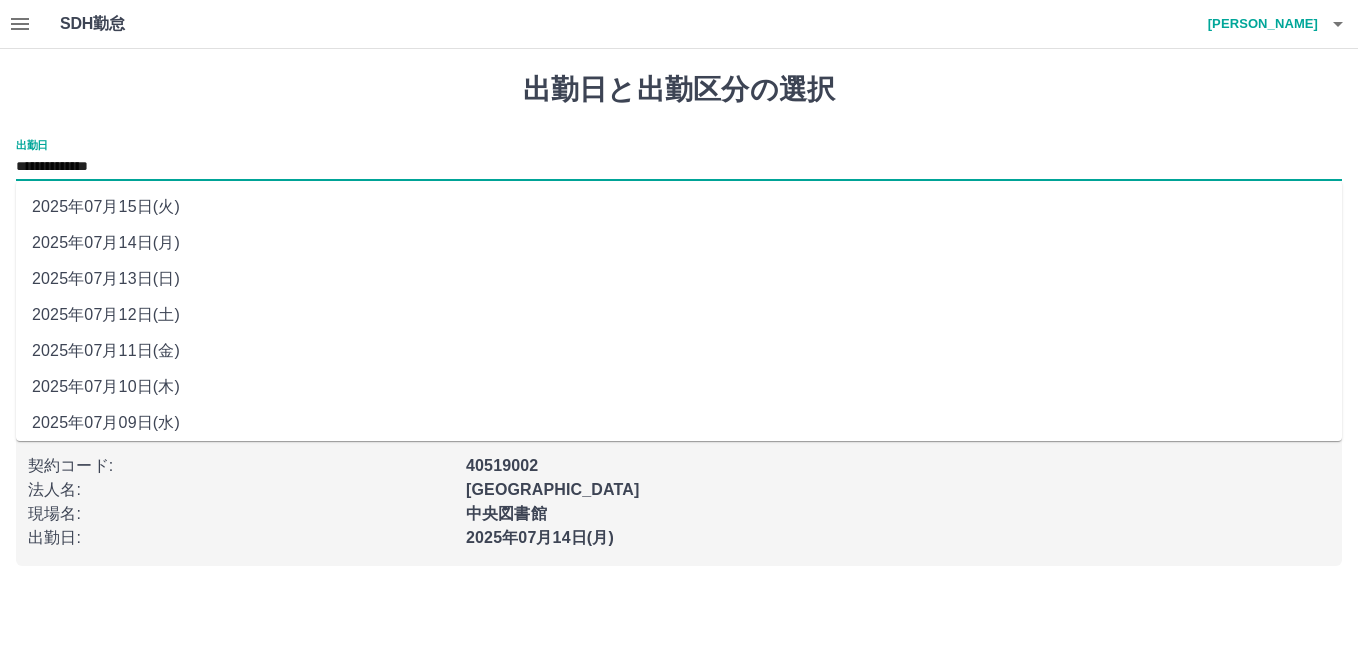 click on "2025年07月11日(金)" at bounding box center [679, 351] 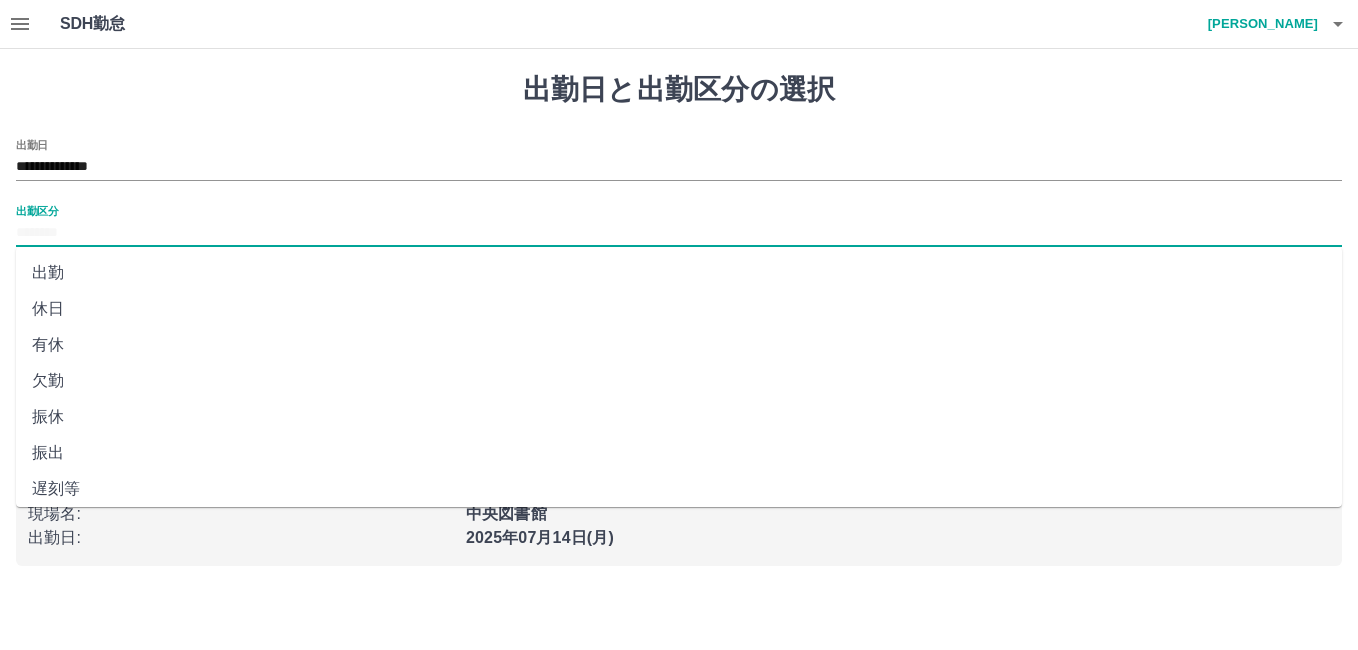 click on "出勤区分" at bounding box center [679, 233] 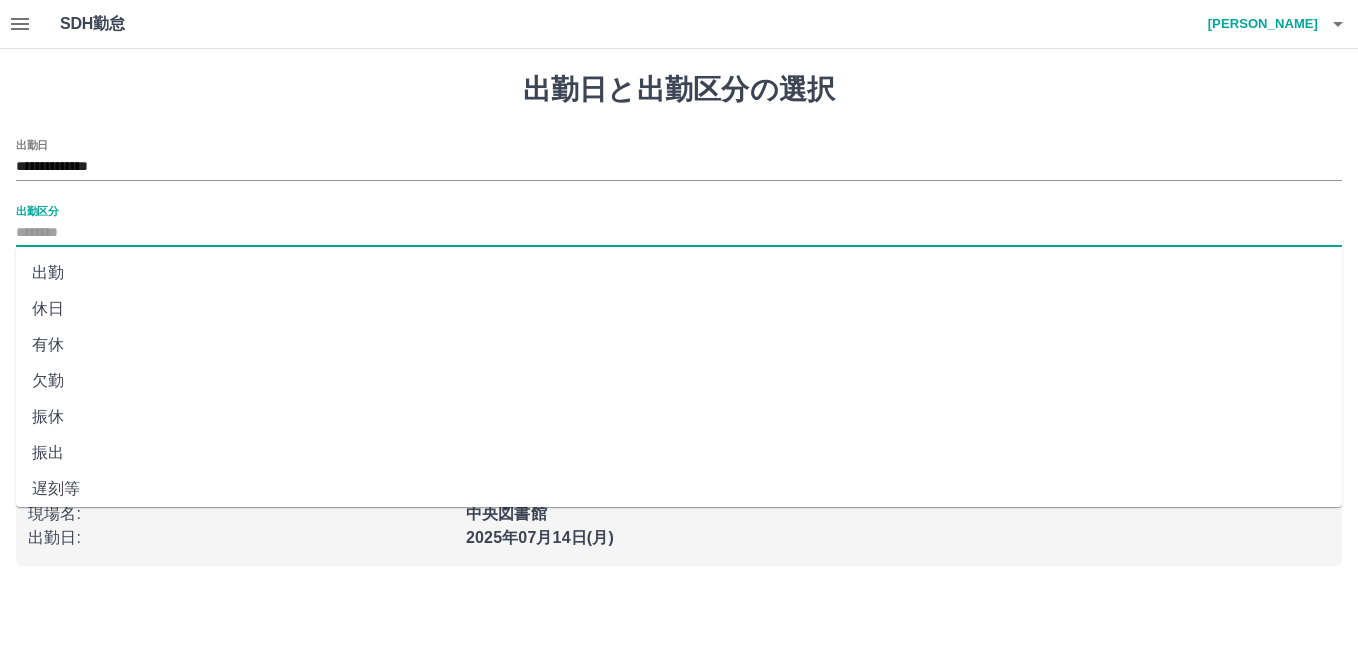 click on "休日" at bounding box center (679, 309) 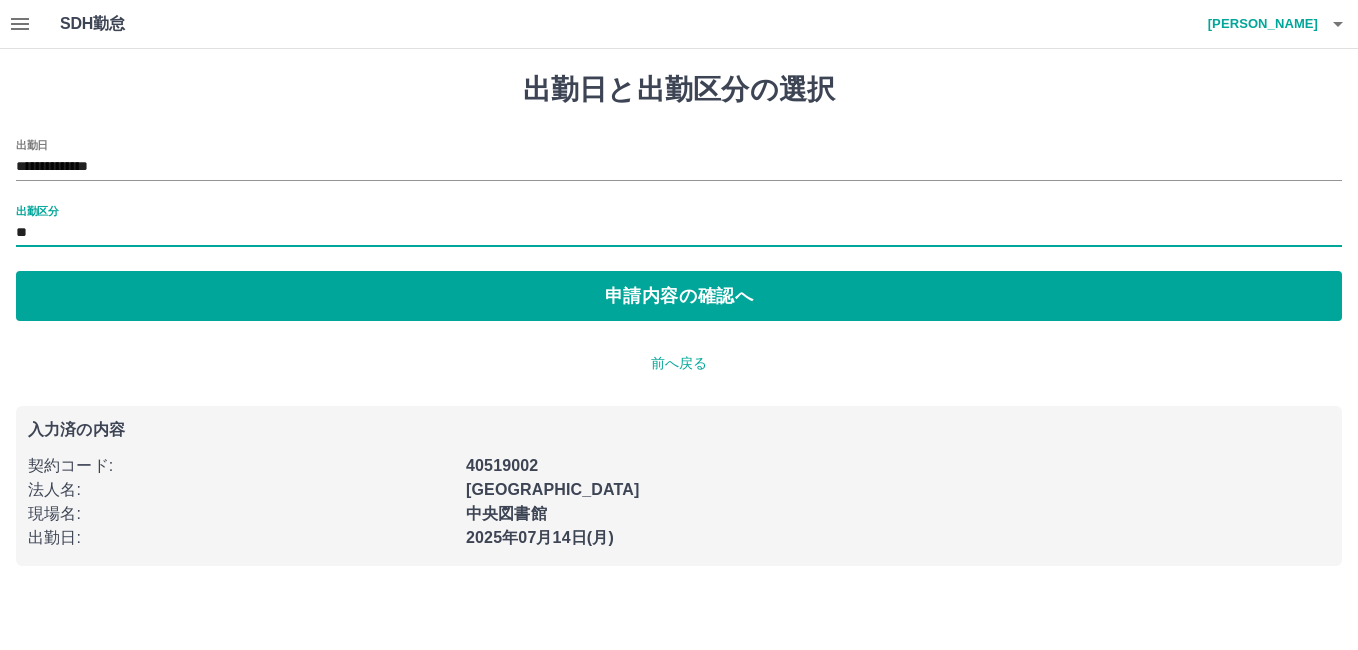 click on "申請内容の確認へ" at bounding box center [679, 296] 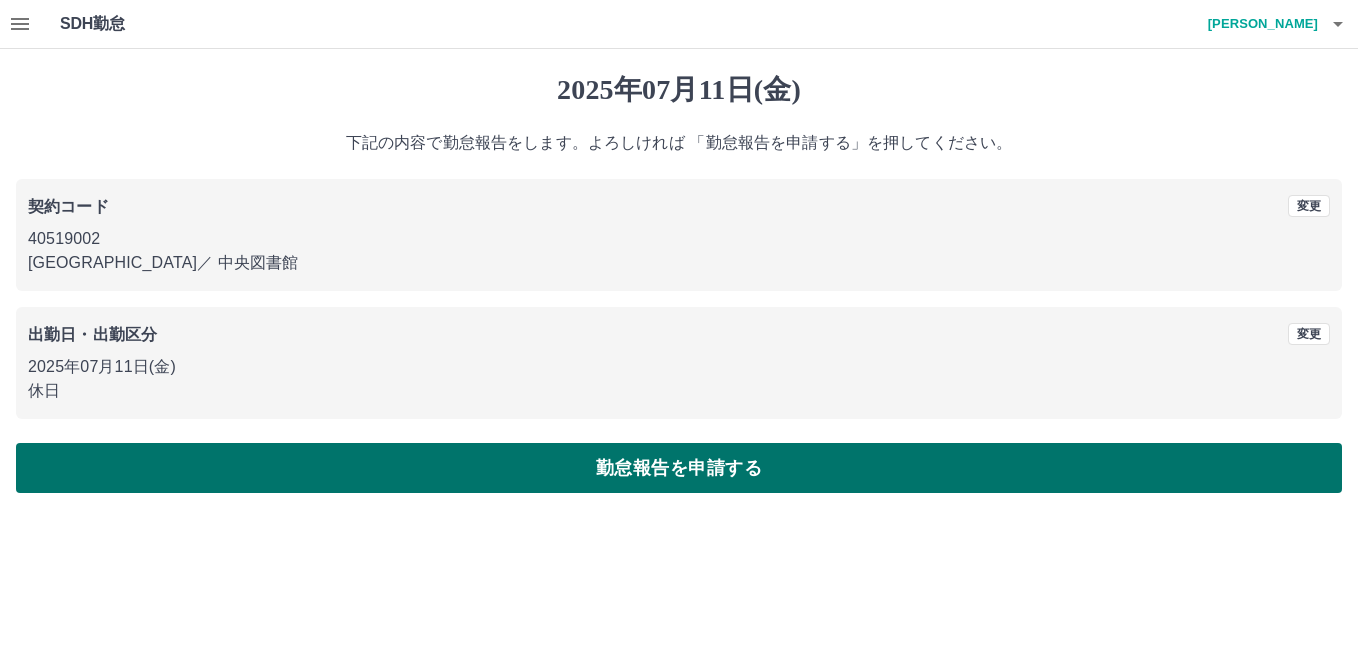 click on "勤怠報告を申請する" at bounding box center [679, 468] 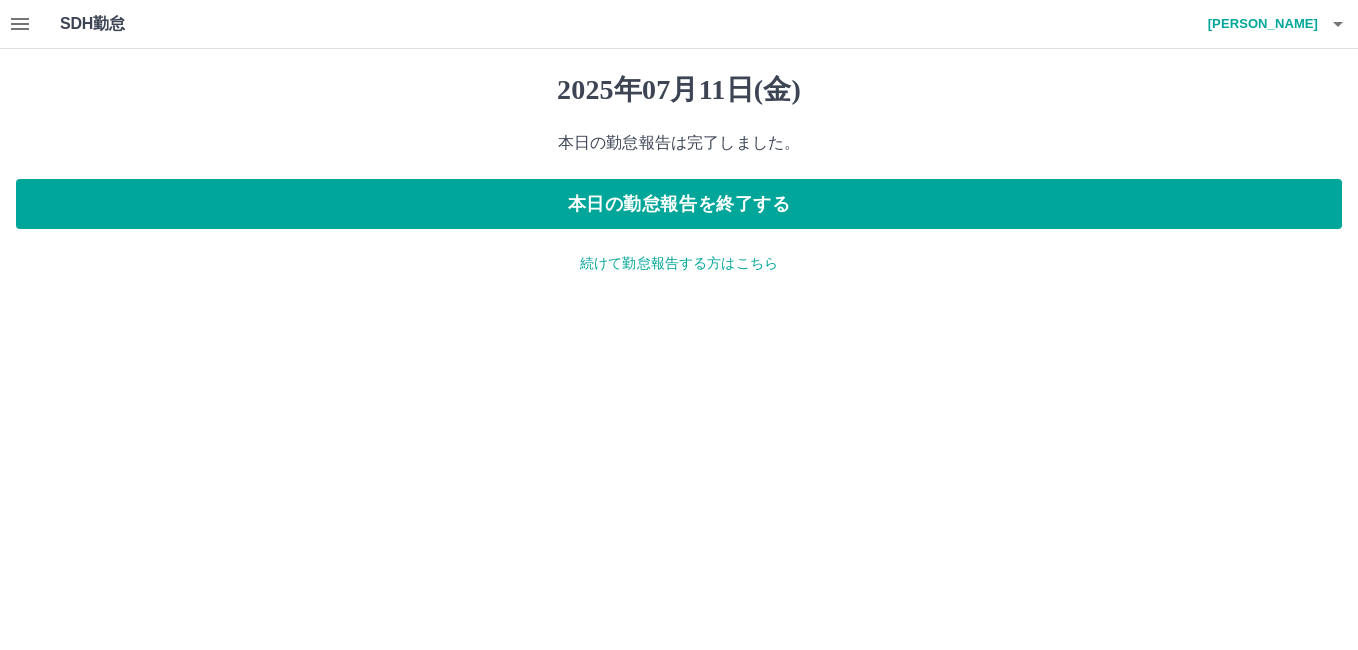 click on "続けて勤怠報告する方はこちら" at bounding box center [679, 263] 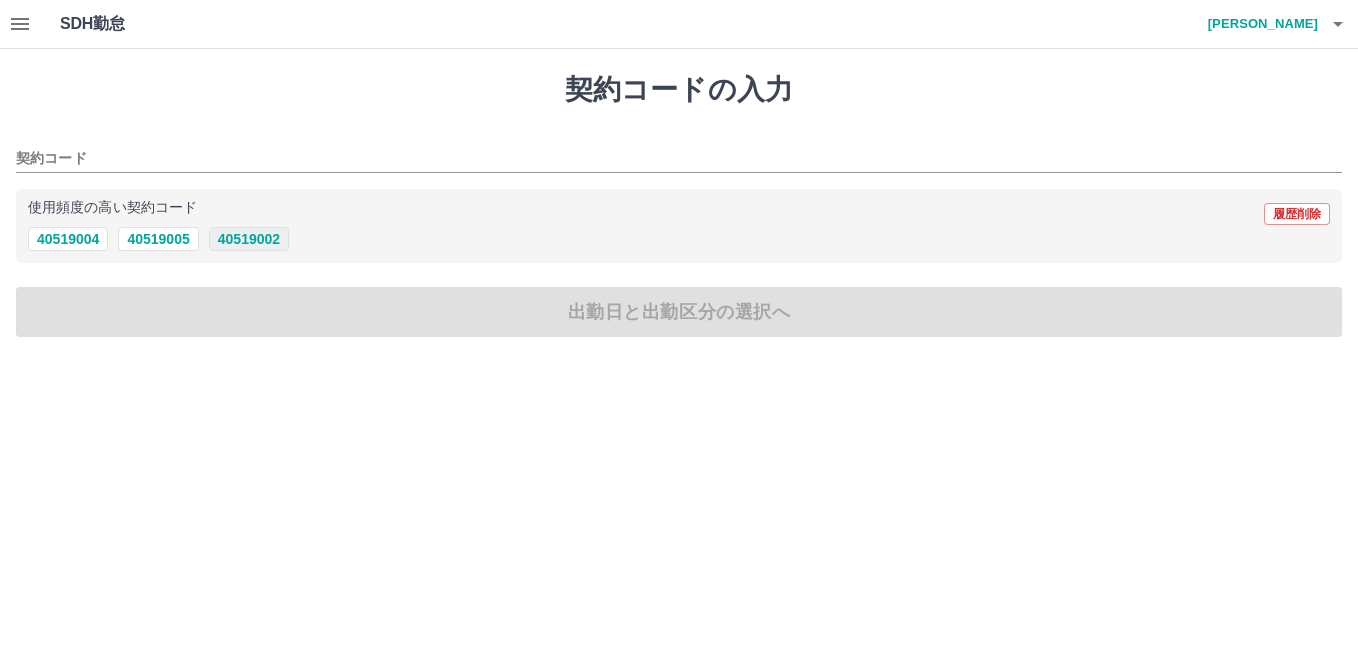 click on "40519002" at bounding box center [249, 239] 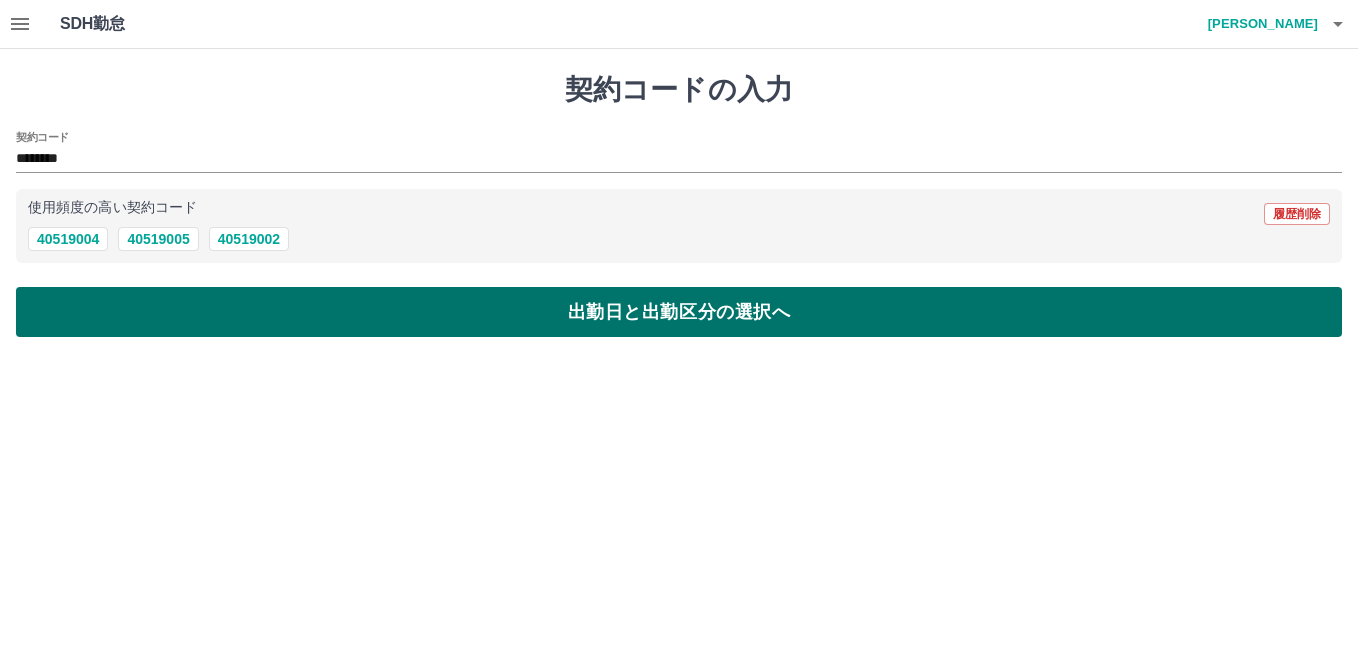 click on "出勤日と出勤区分の選択へ" at bounding box center [679, 312] 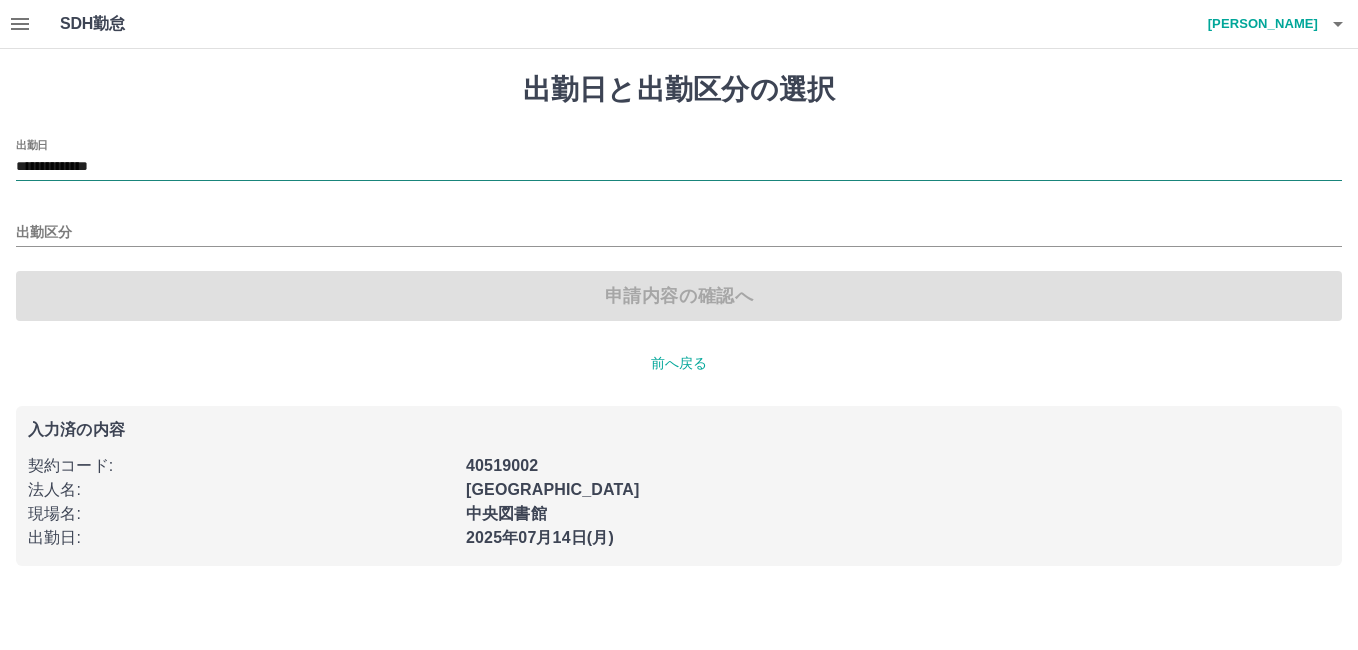 click on "**********" at bounding box center [679, 167] 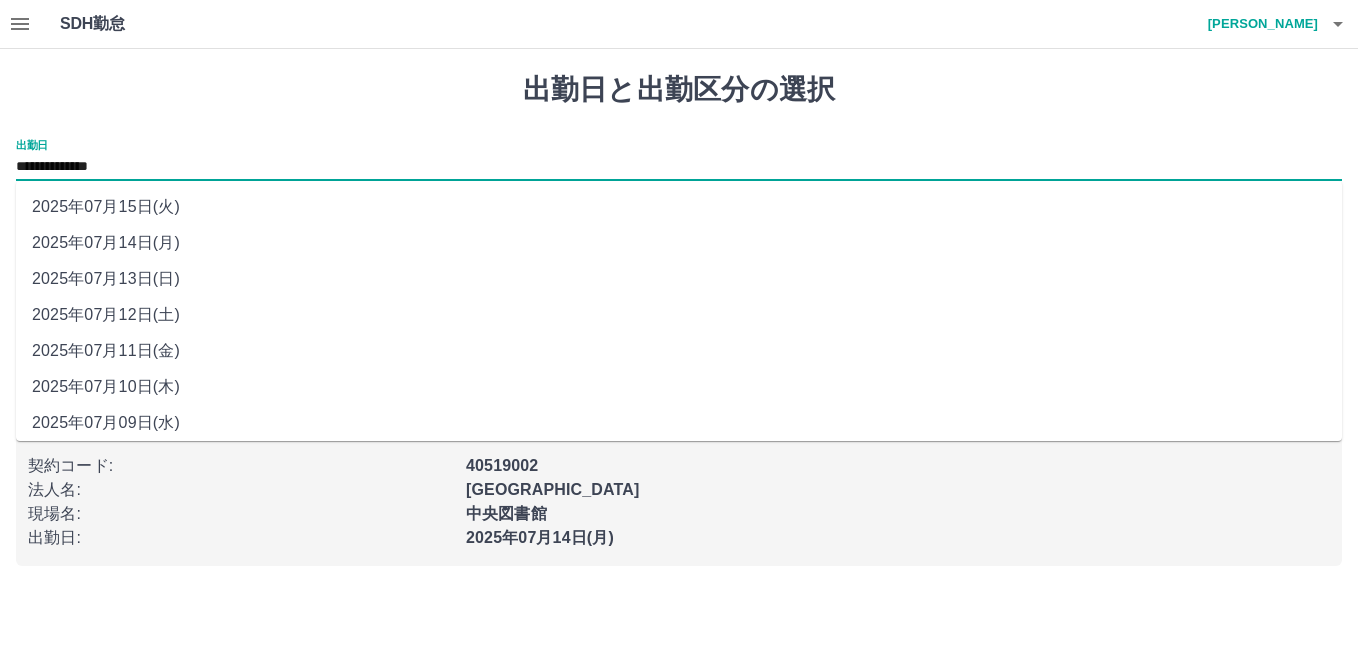 drag, startPoint x: 120, startPoint y: 163, endPoint x: 154, endPoint y: 320, distance: 160.63934 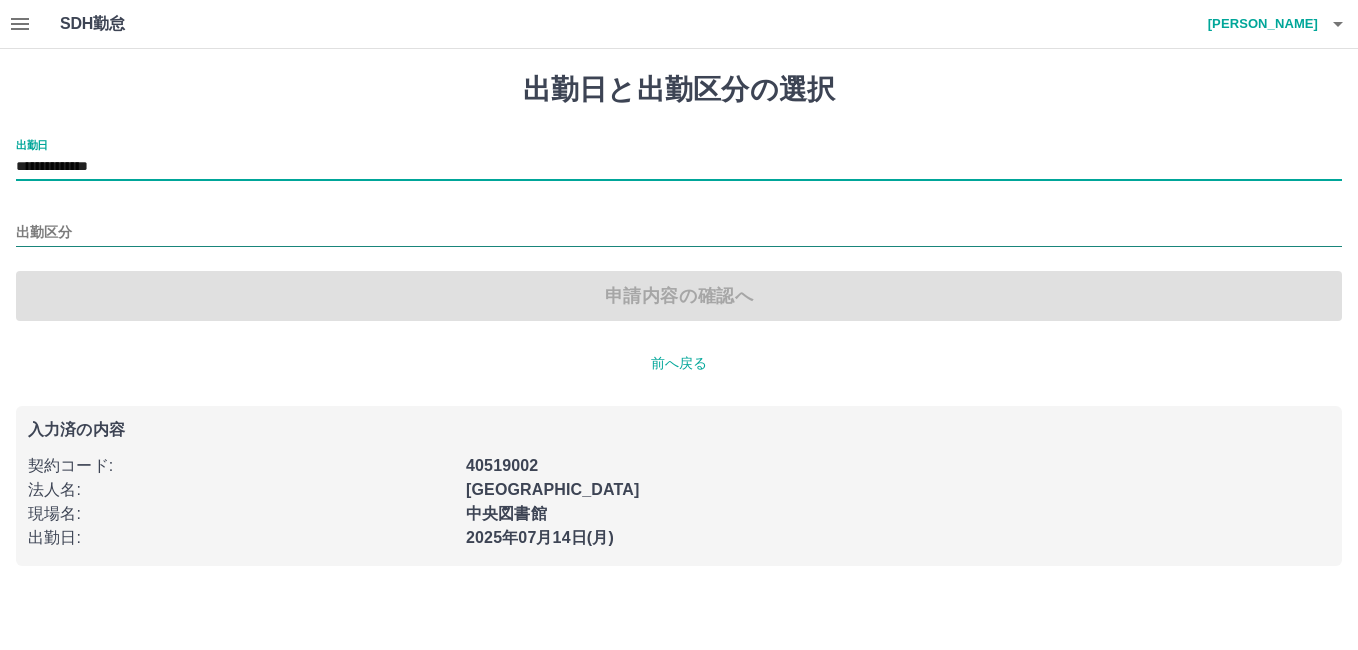 click on "出勤区分" at bounding box center (679, 233) 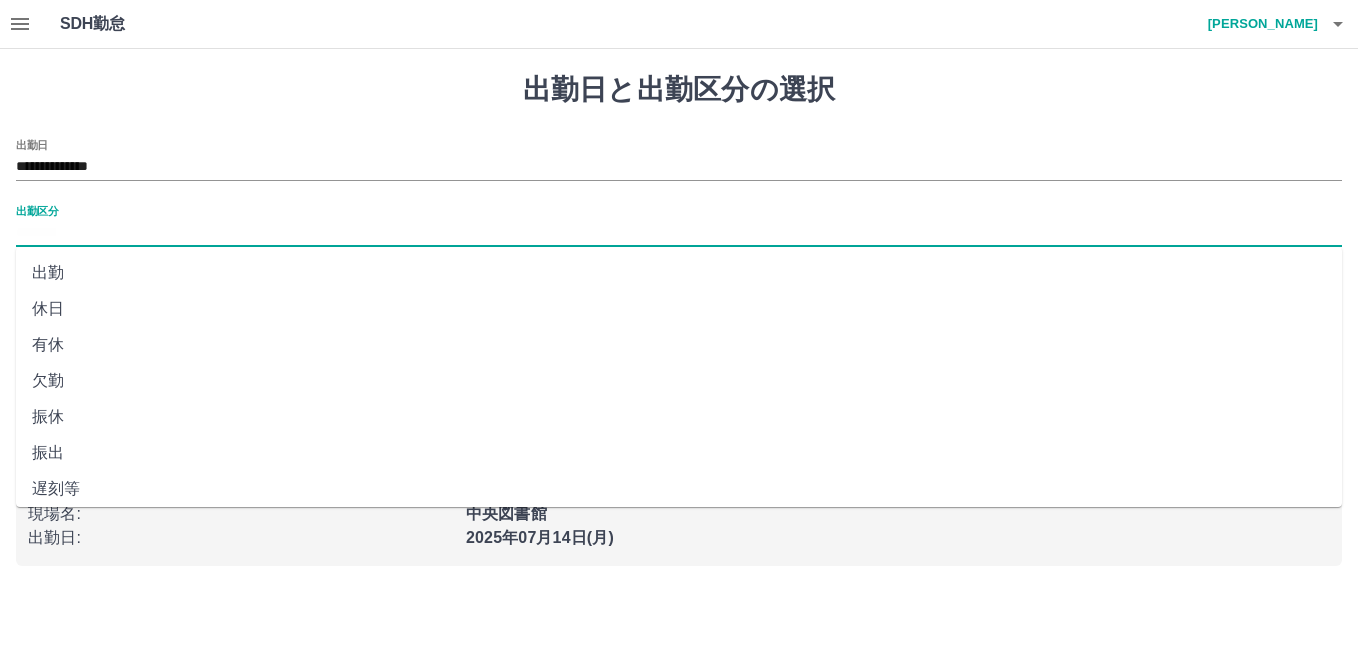 click on "休日" at bounding box center (679, 309) 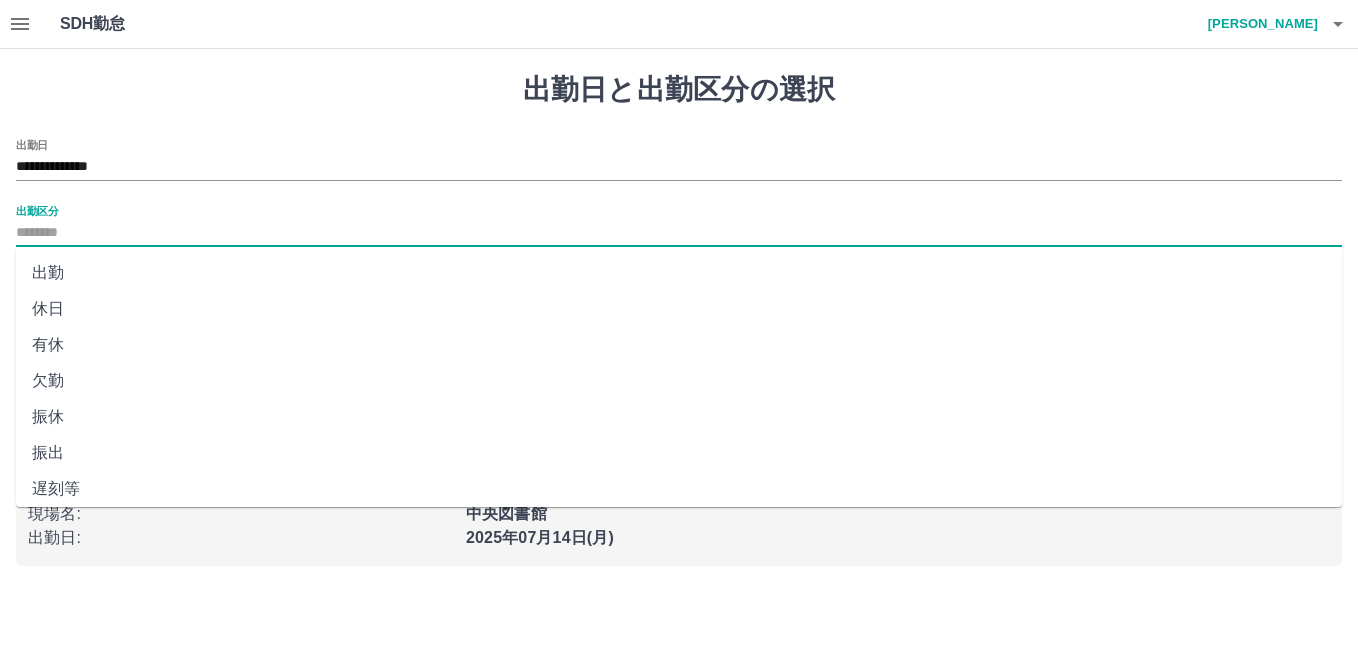type on "**" 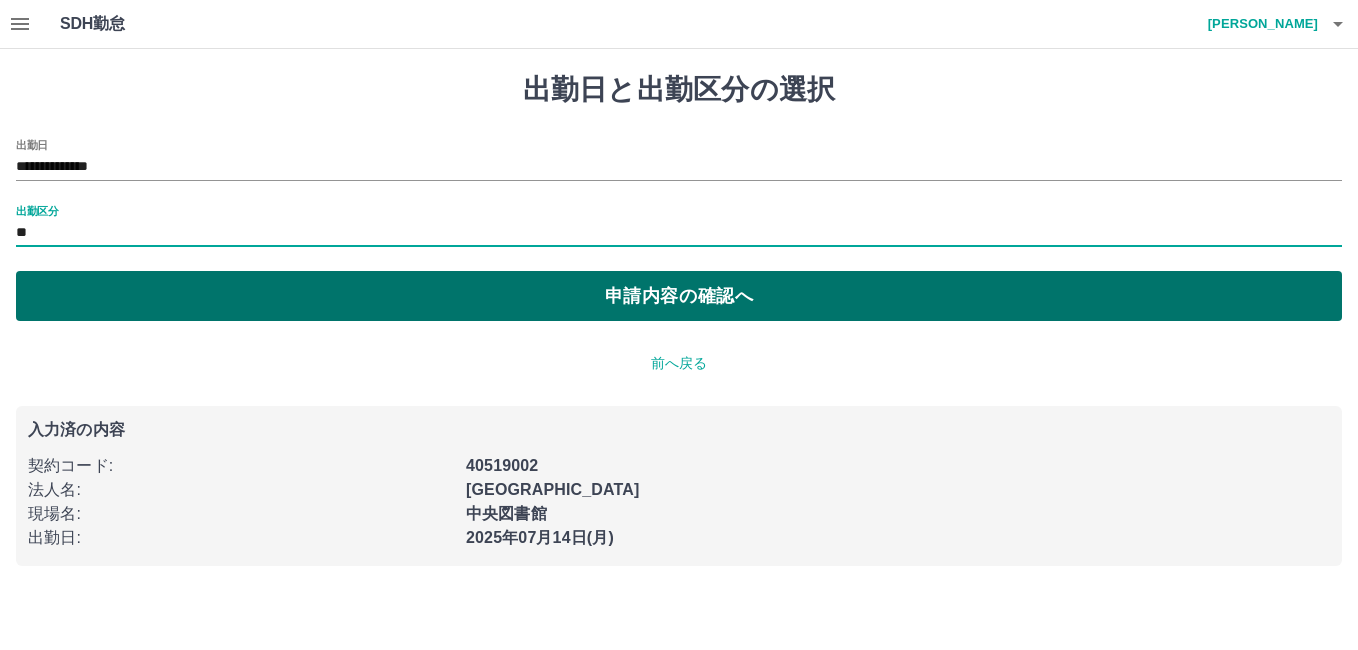 click on "申請内容の確認へ" at bounding box center (679, 296) 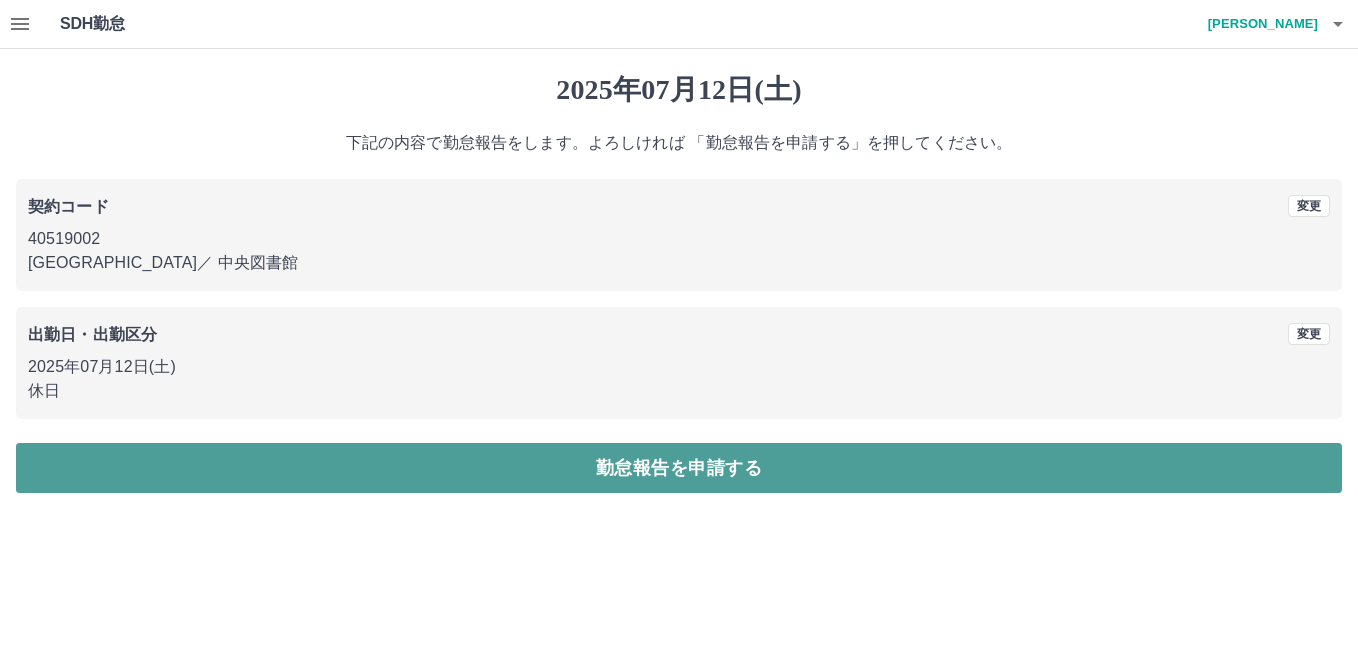 click on "勤怠報告を申請する" at bounding box center (679, 468) 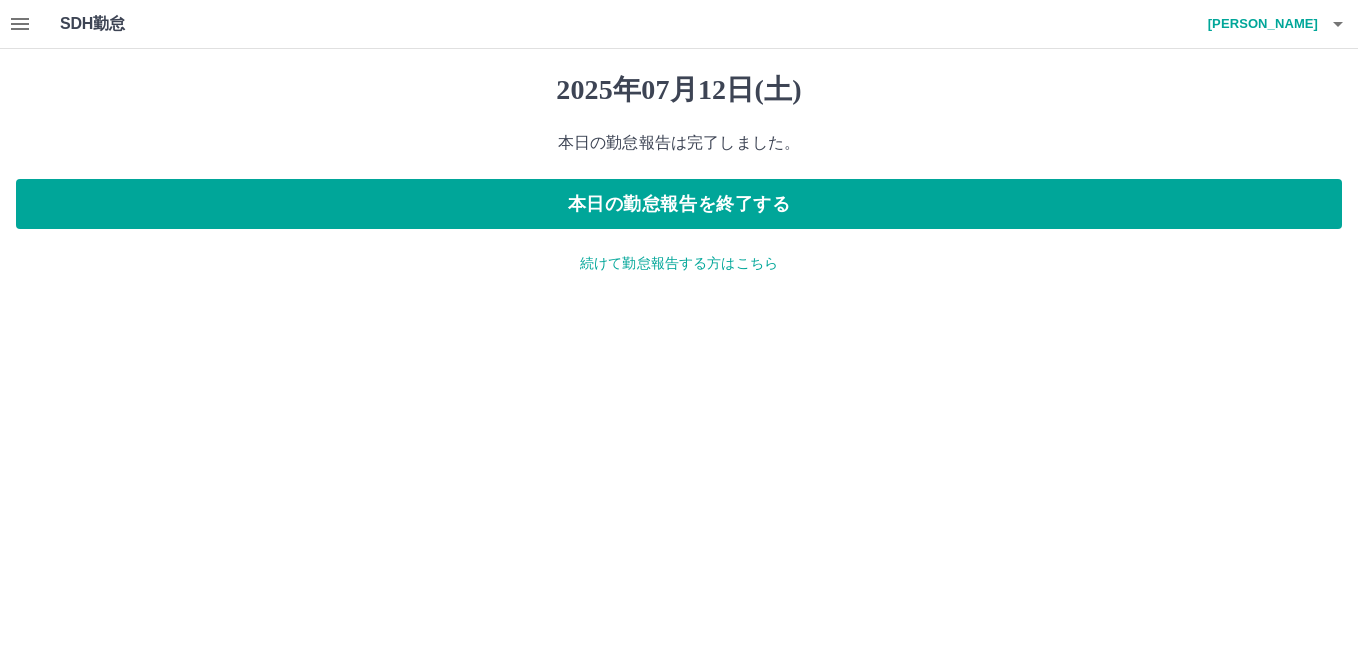 click on "続けて勤怠報告する方はこちら" at bounding box center (679, 263) 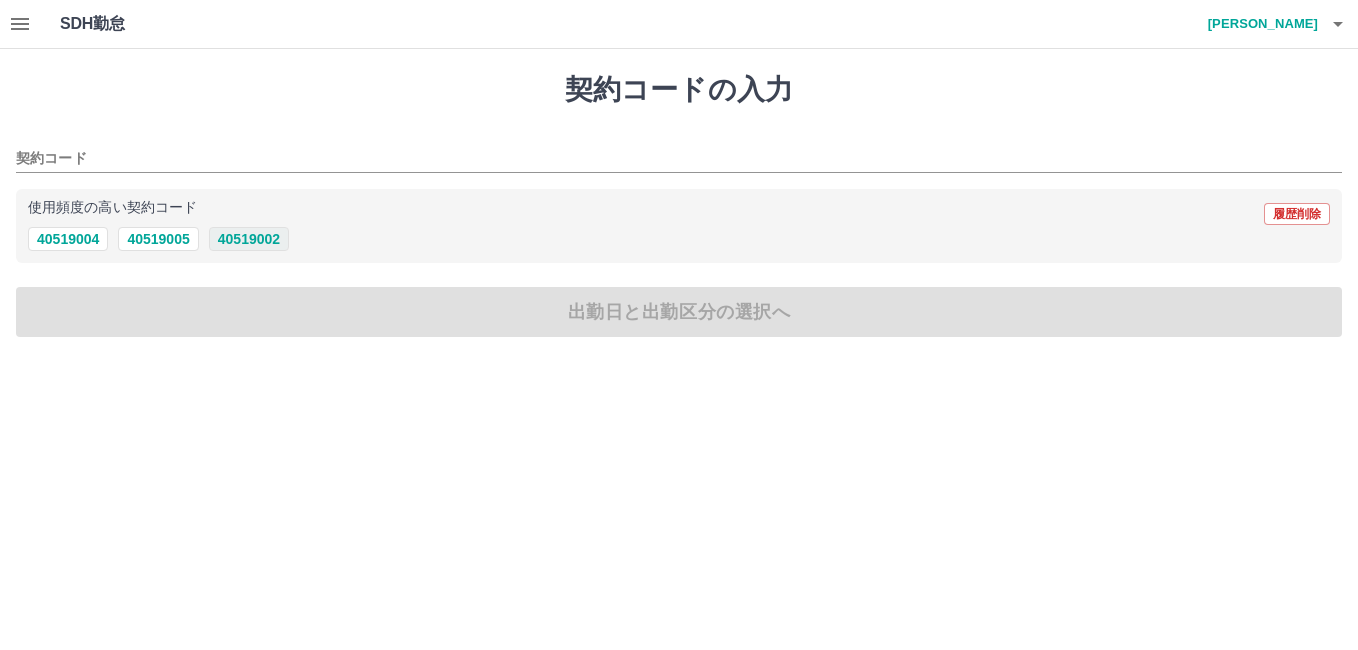 click on "40519002" at bounding box center [249, 239] 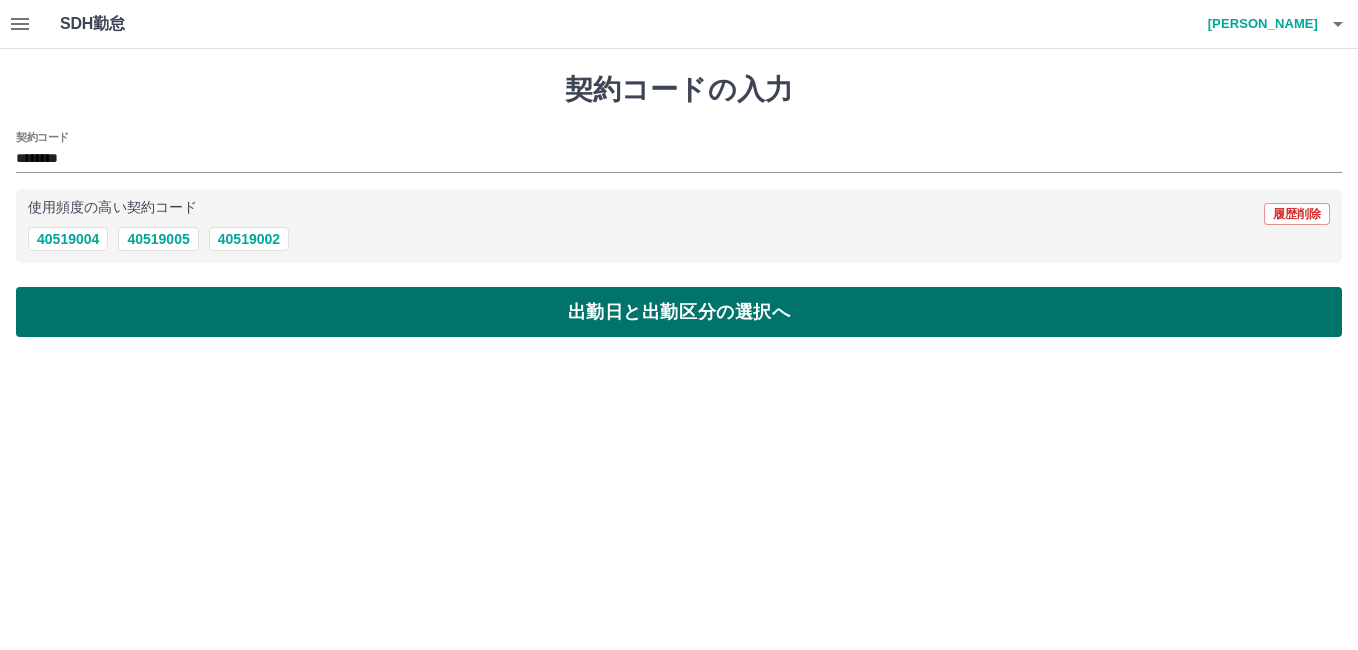 click on "出勤日と出勤区分の選択へ" at bounding box center (679, 312) 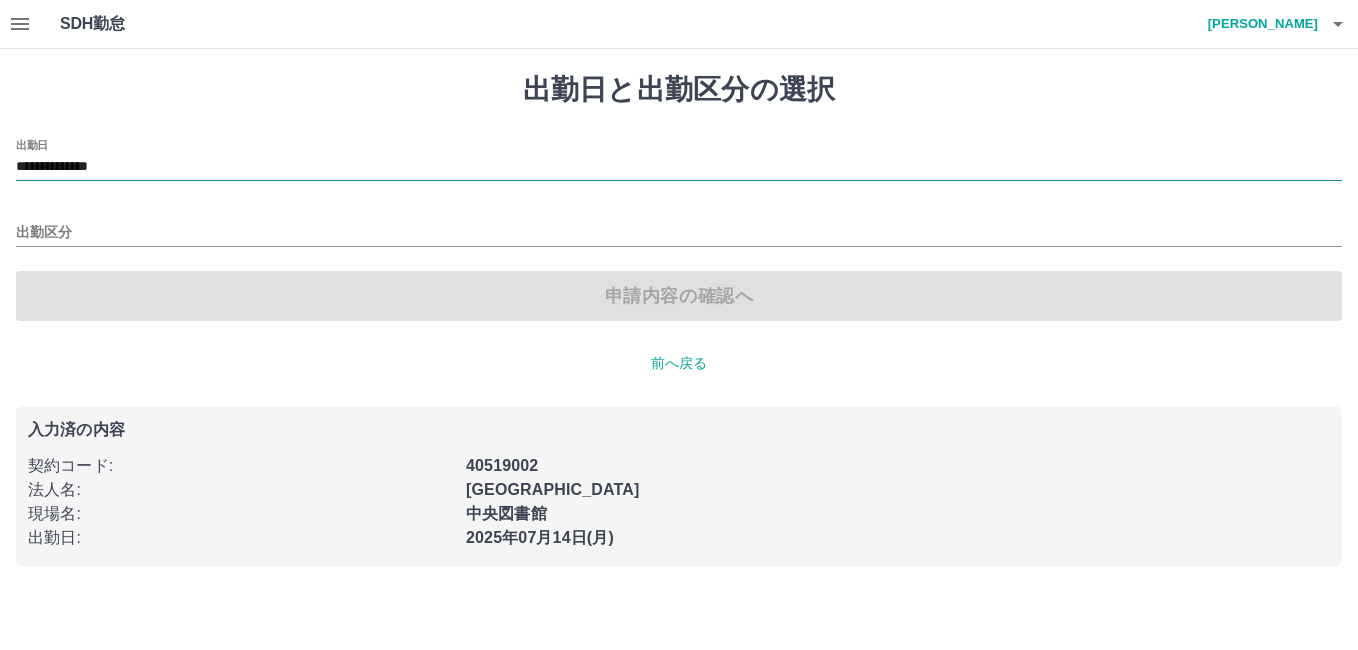 click on "**********" at bounding box center [679, 167] 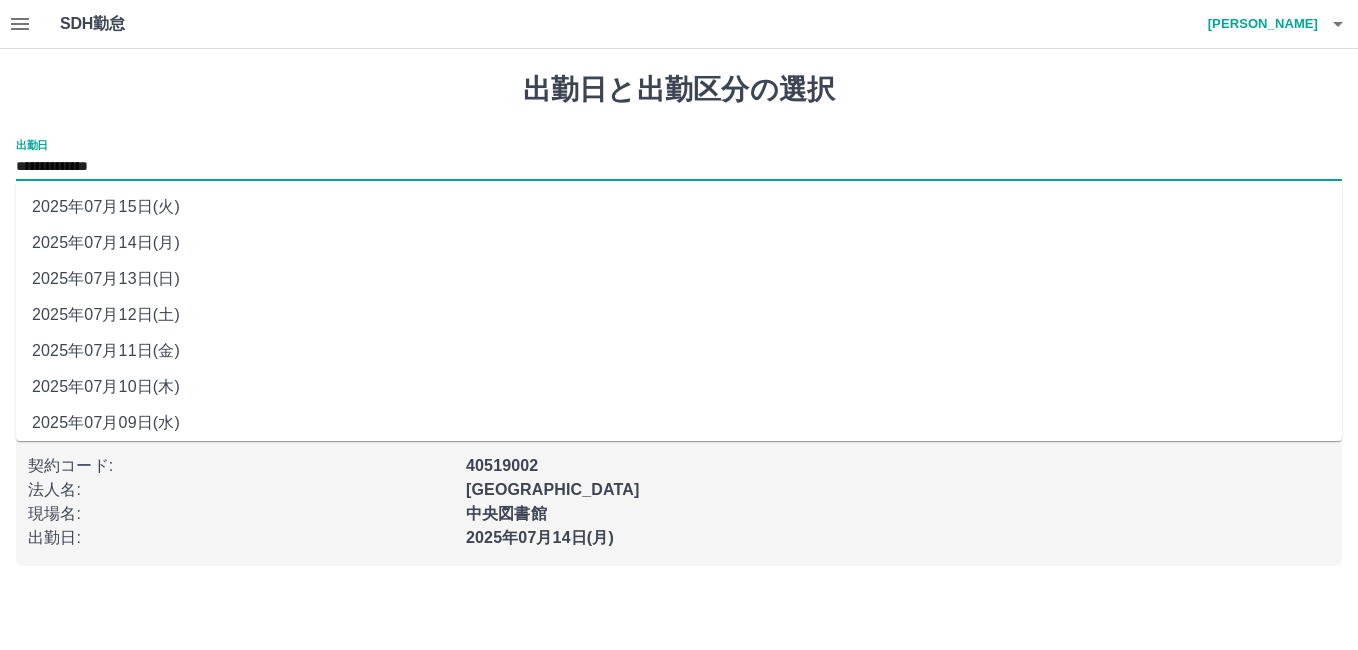 drag, startPoint x: 144, startPoint y: 169, endPoint x: 146, endPoint y: 288, distance: 119.01681 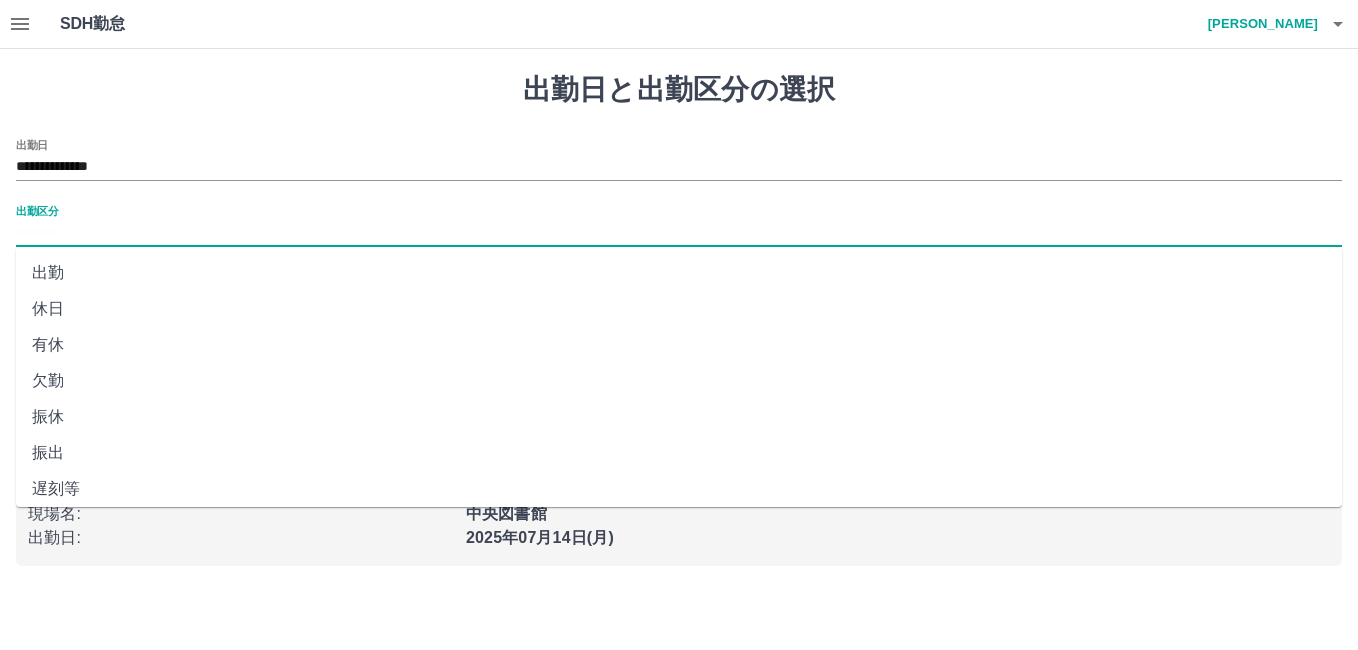 click on "出勤区分" at bounding box center (679, 233) 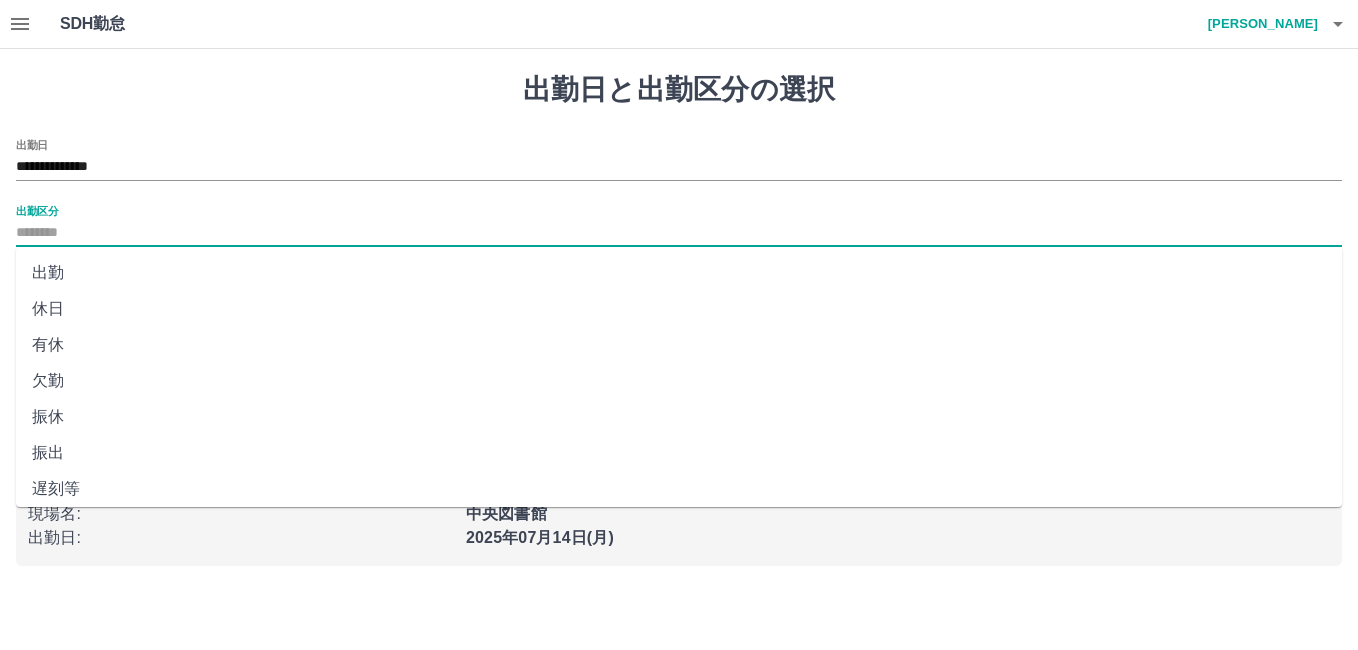 click on "休日" at bounding box center [679, 309] 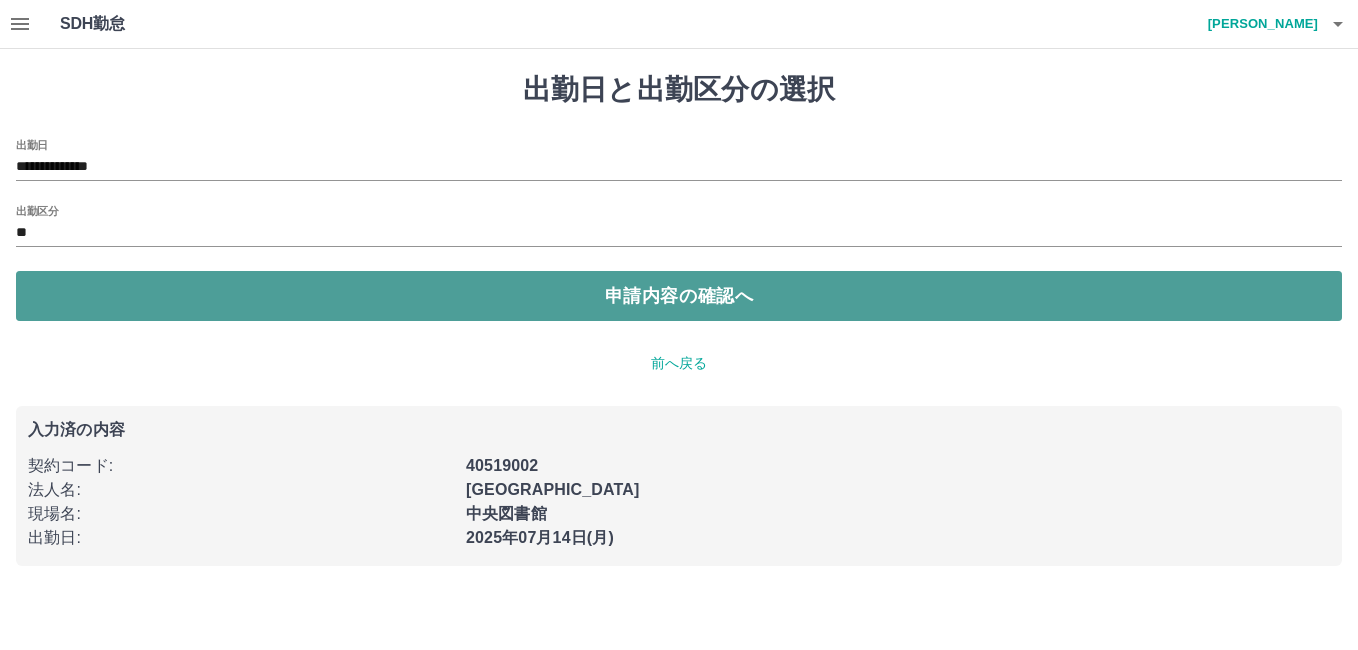 click on "申請内容の確認へ" at bounding box center (679, 296) 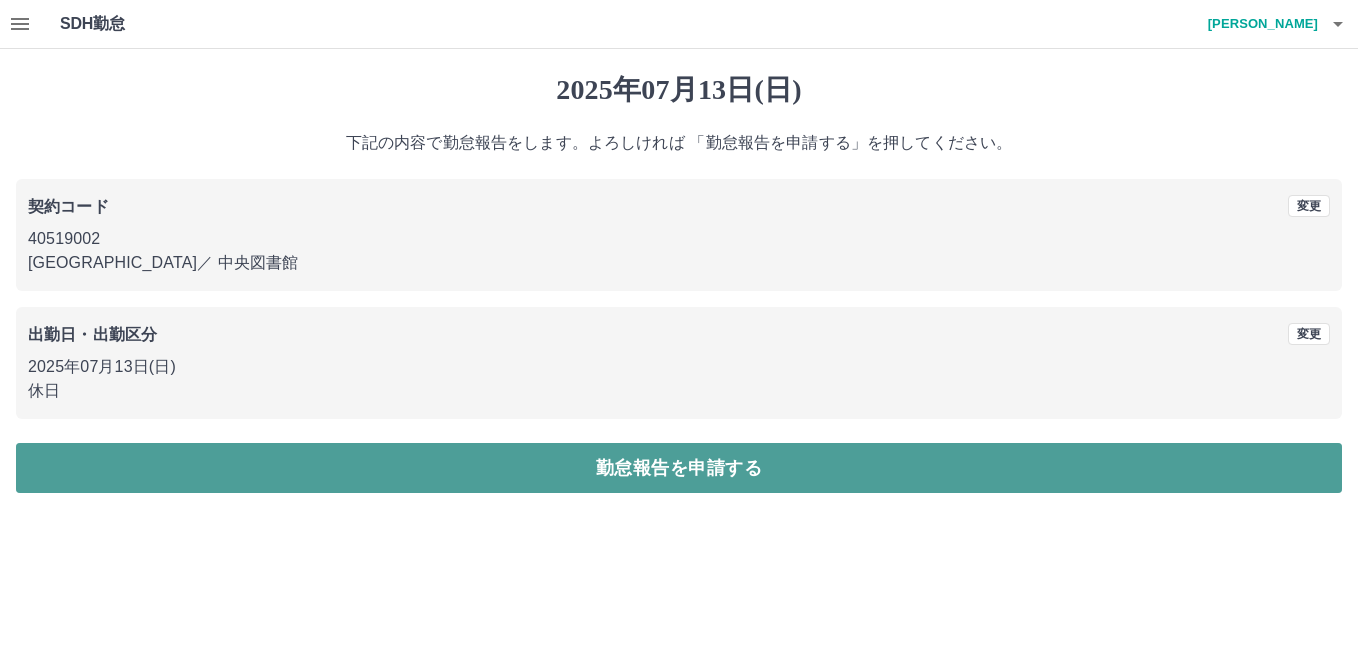 click on "勤怠報告を申請する" at bounding box center (679, 468) 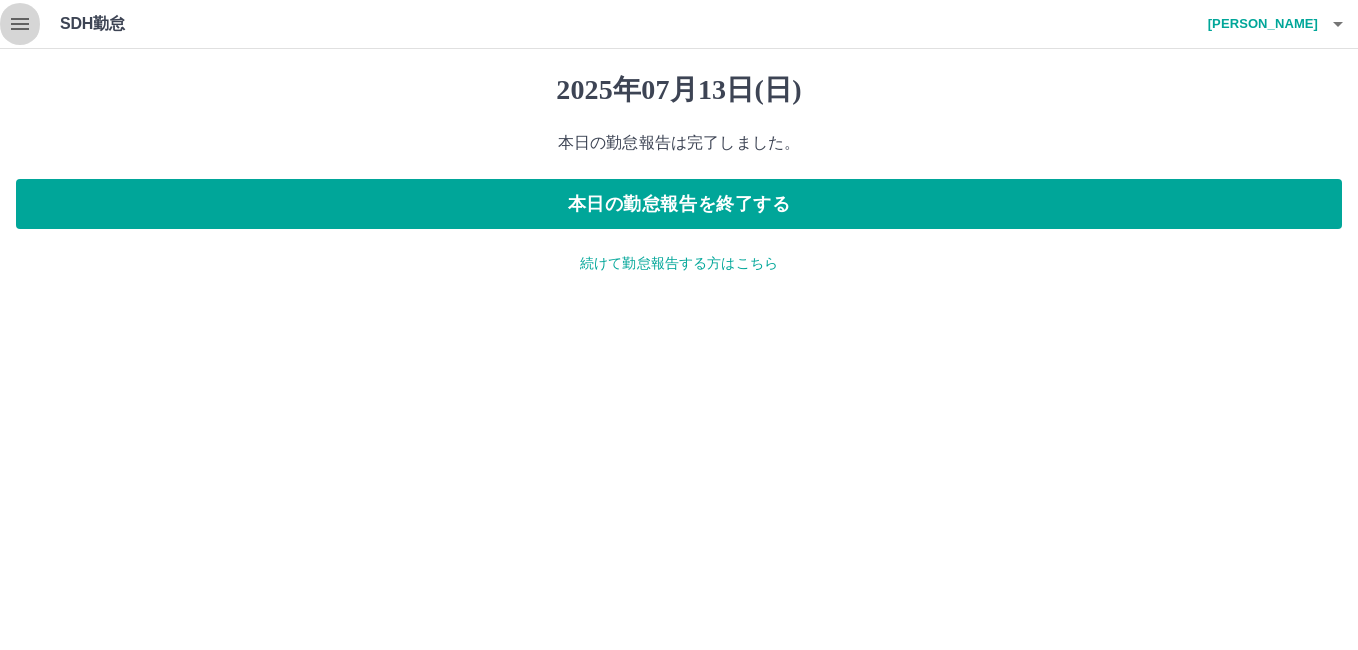 click 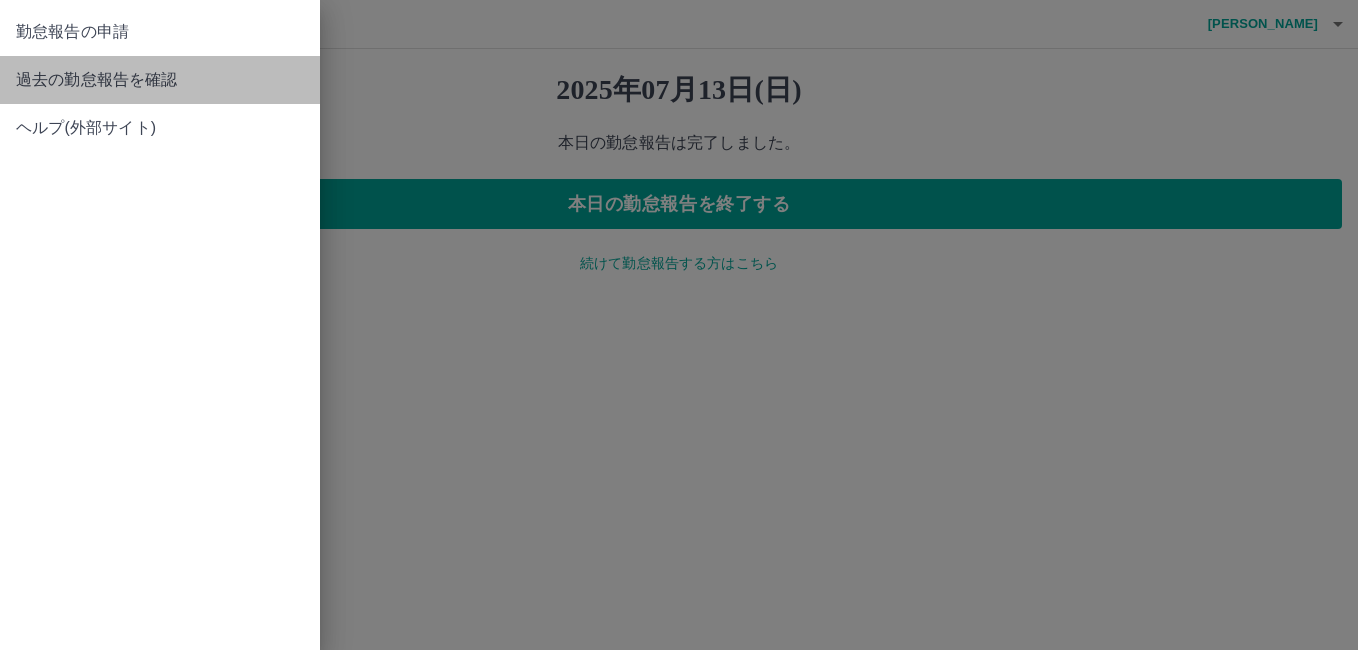 click on "過去の勤怠報告を確認" at bounding box center [160, 80] 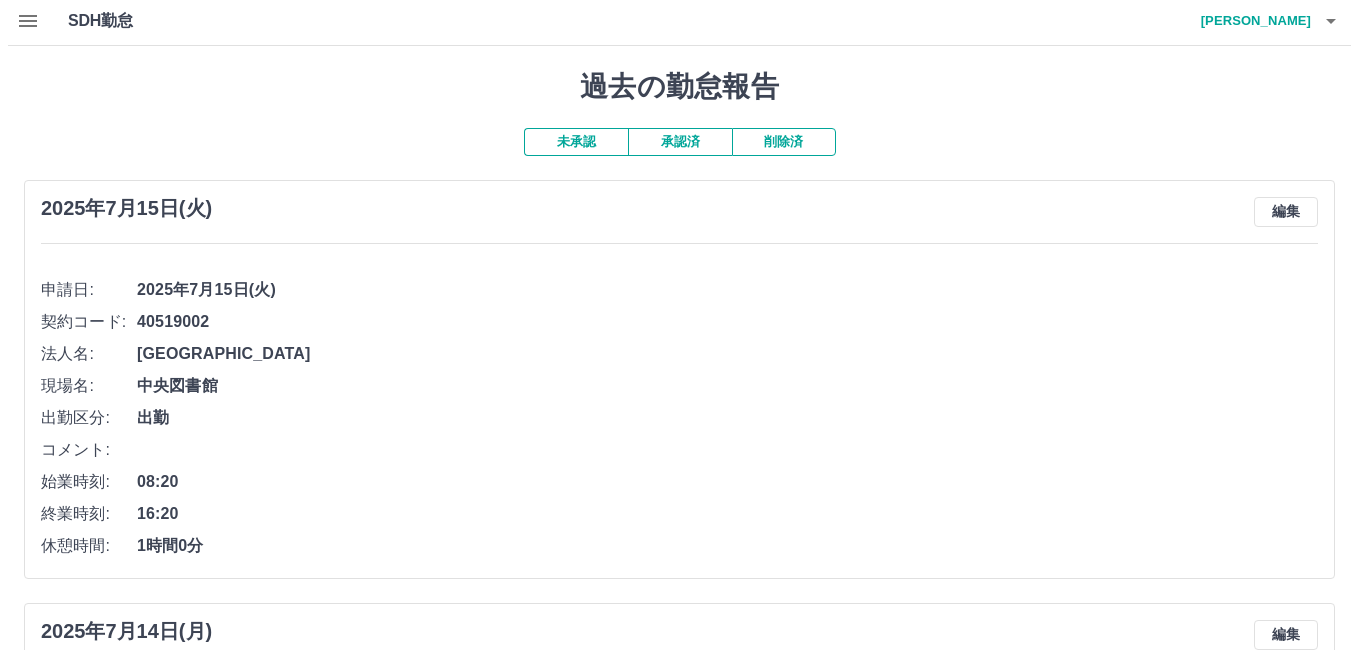 scroll, scrollTop: 0, scrollLeft: 0, axis: both 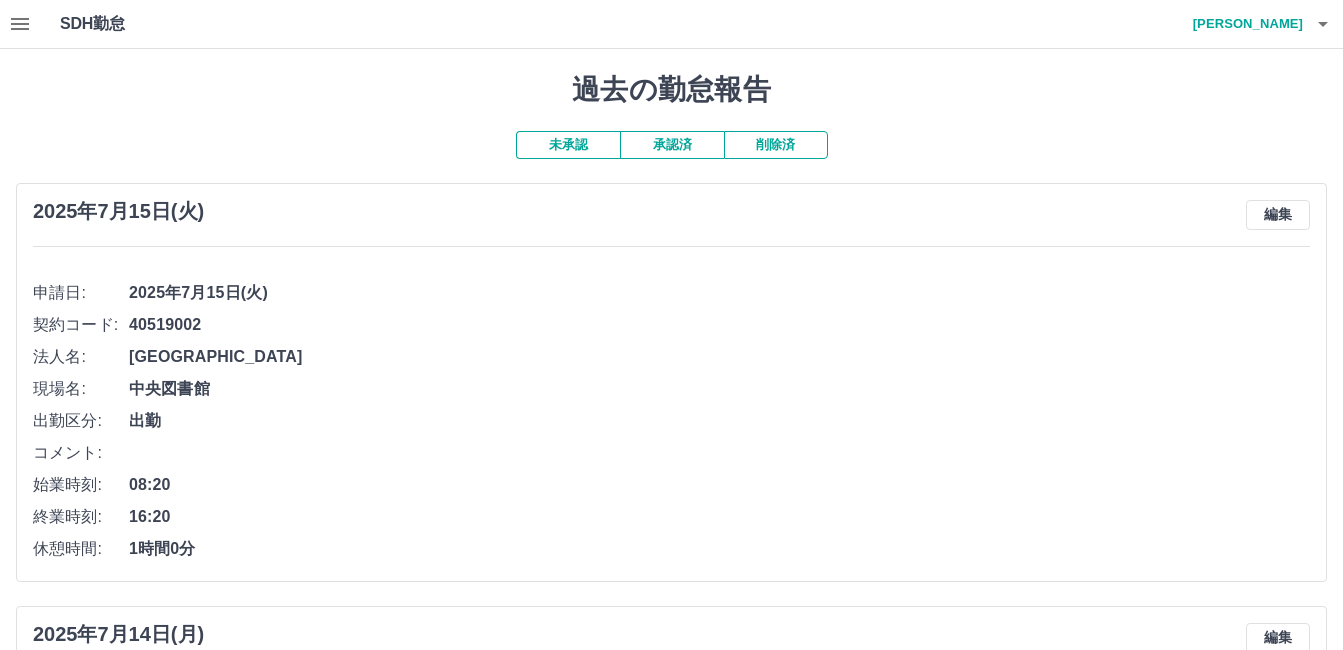 click on "歌島　純江" at bounding box center (1243, 24) 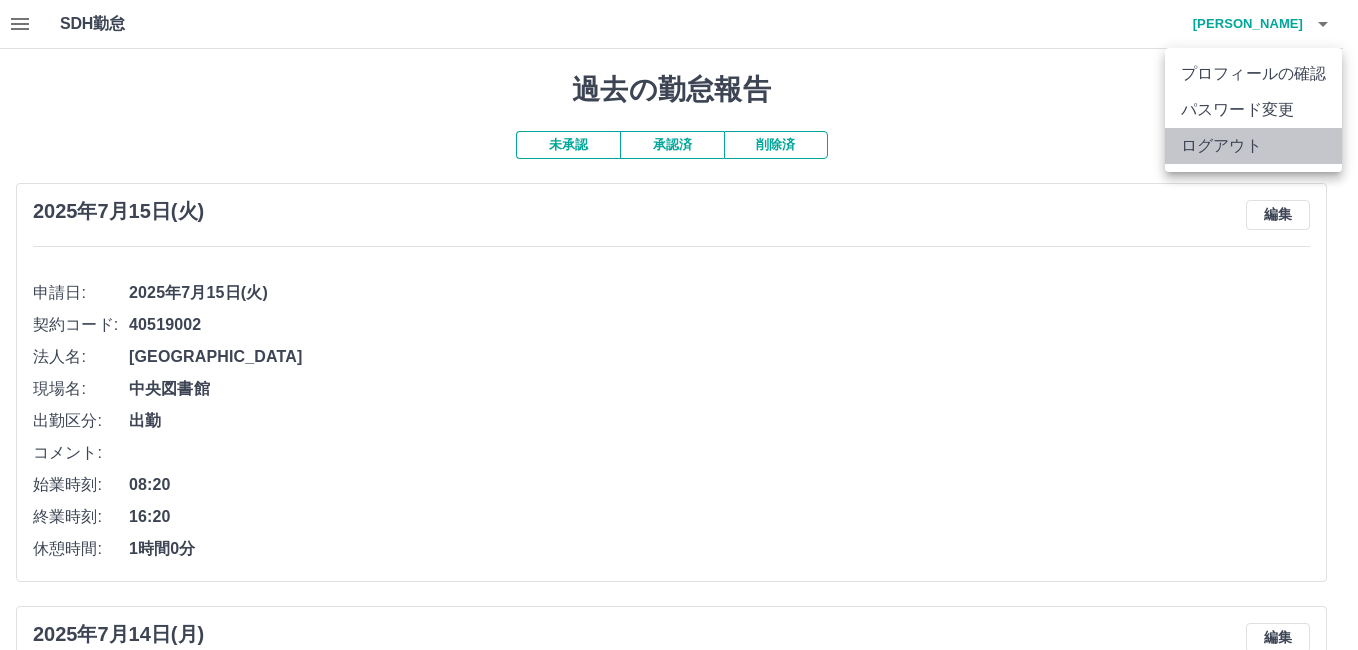 click on "ログアウト" at bounding box center [1253, 146] 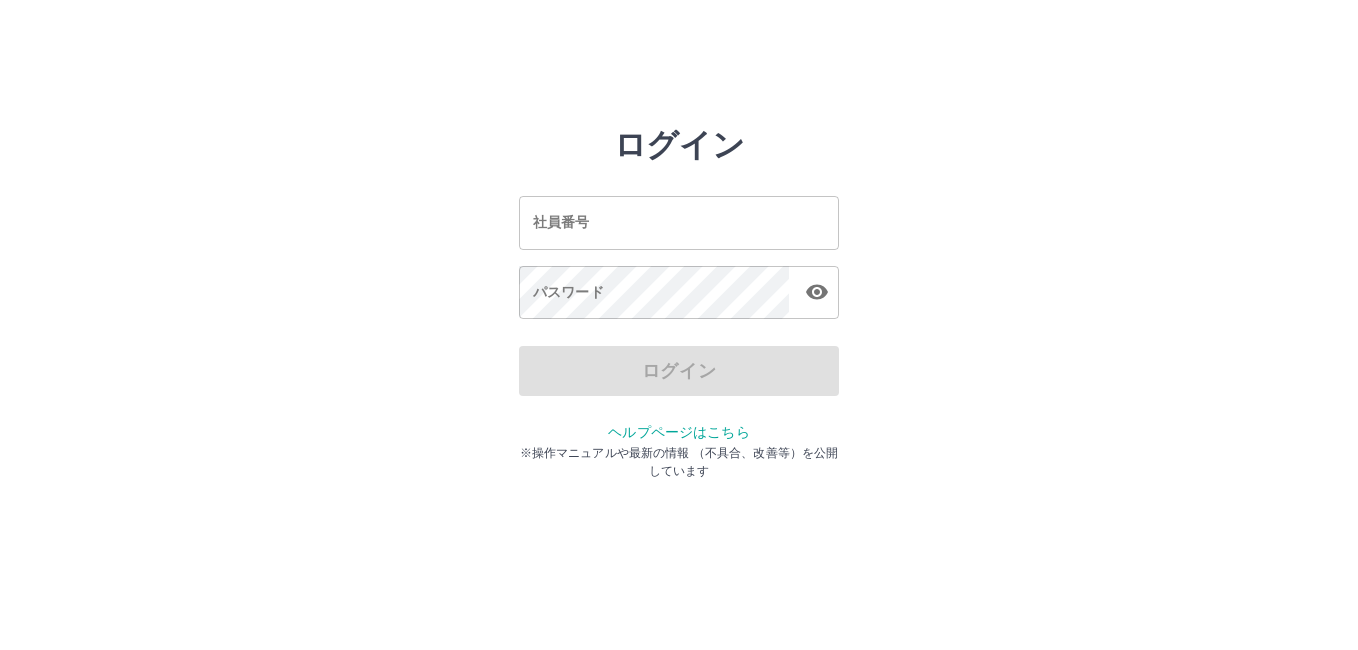 scroll, scrollTop: 0, scrollLeft: 0, axis: both 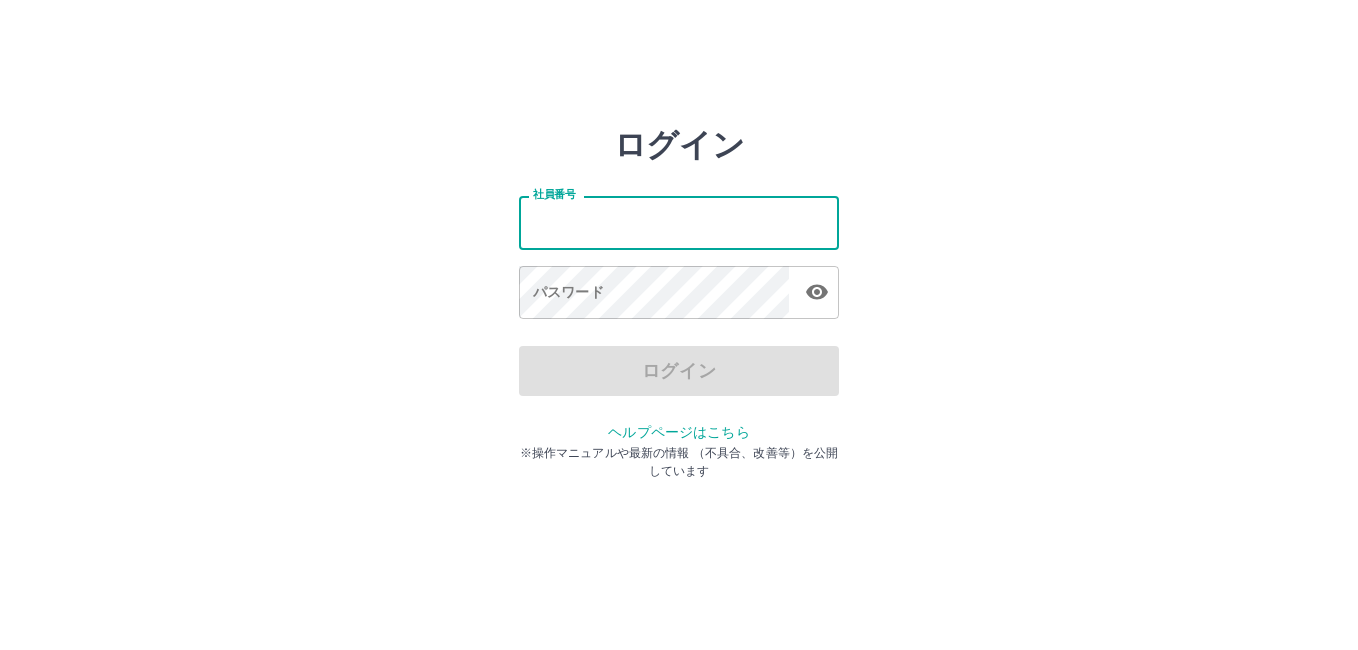 click on "社員番号" at bounding box center [679, 222] 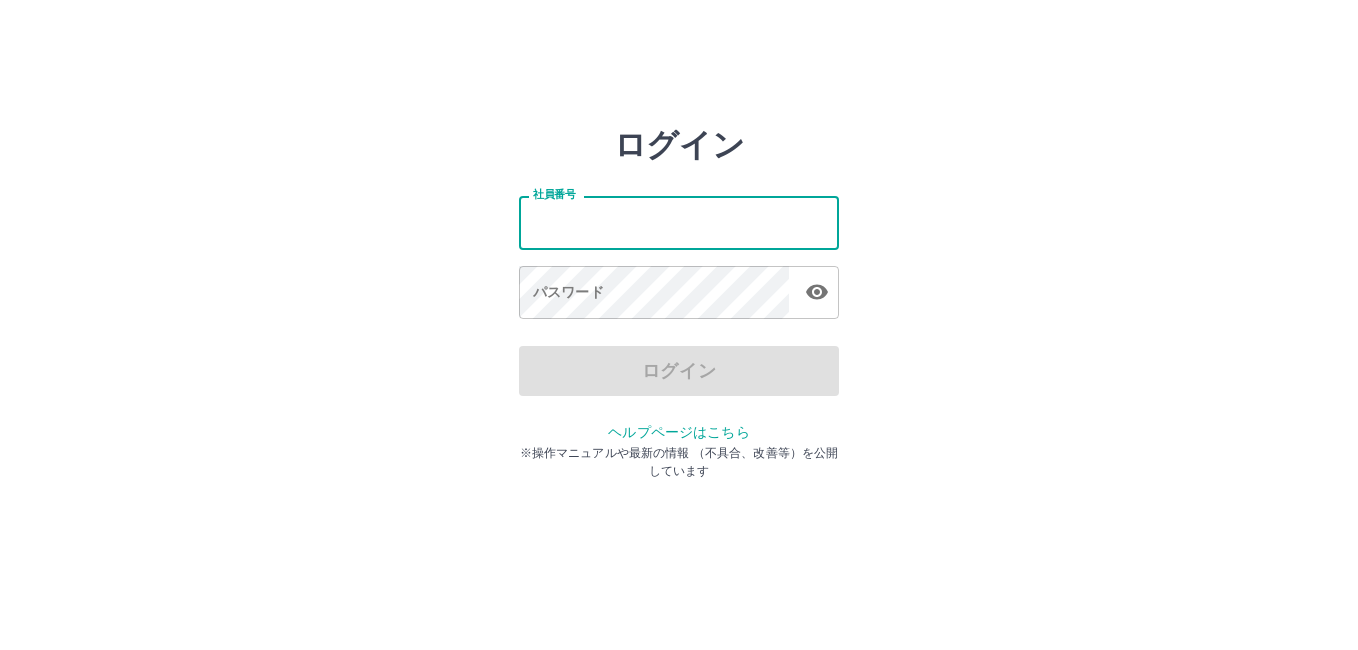 type on "*******" 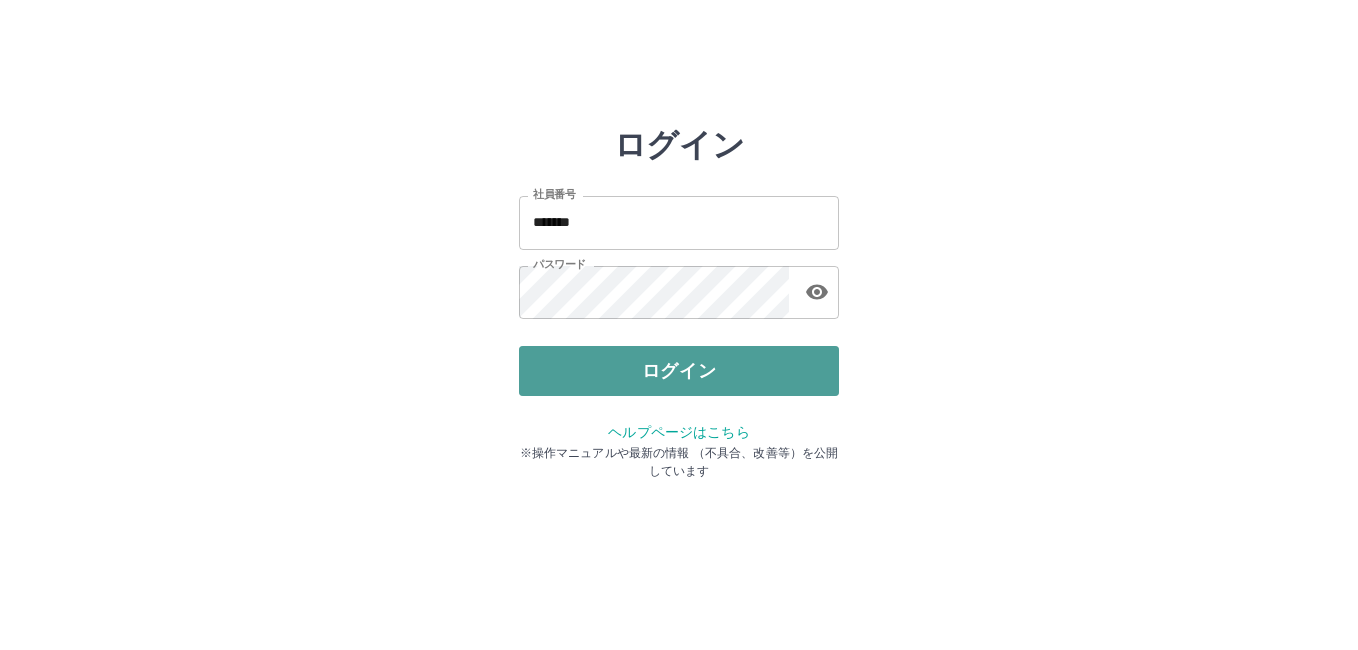click on "ログイン" at bounding box center [679, 371] 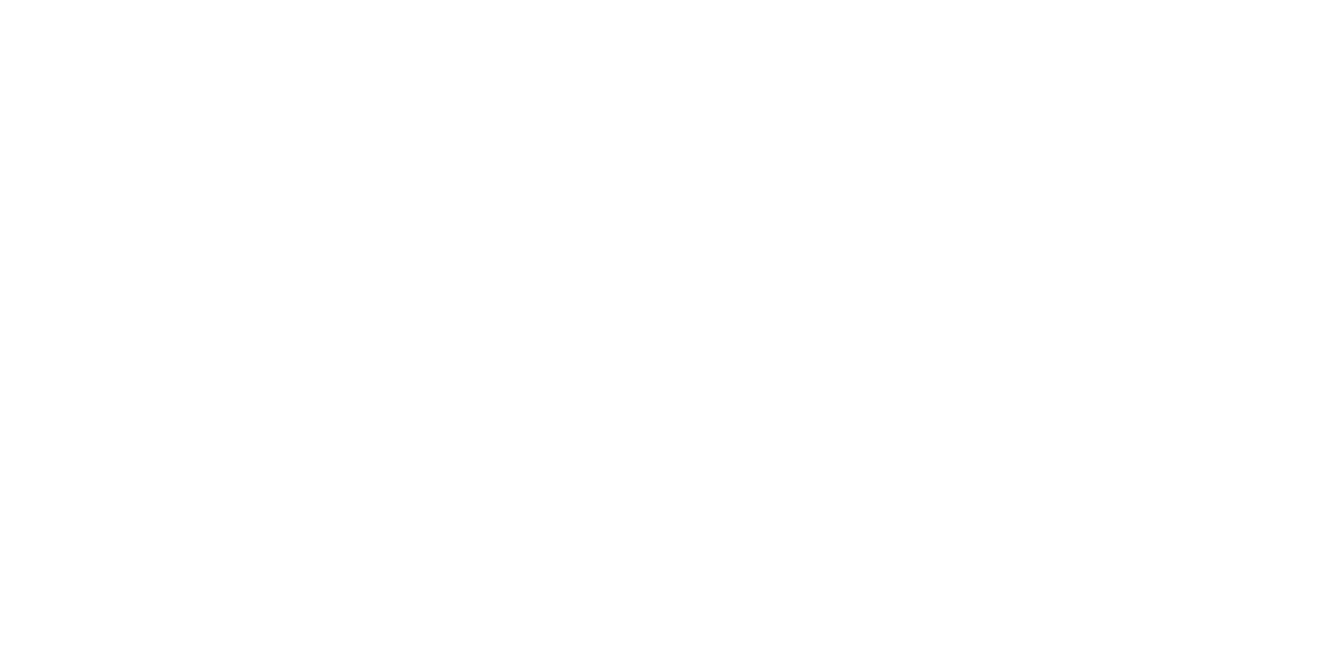 scroll, scrollTop: 0, scrollLeft: 0, axis: both 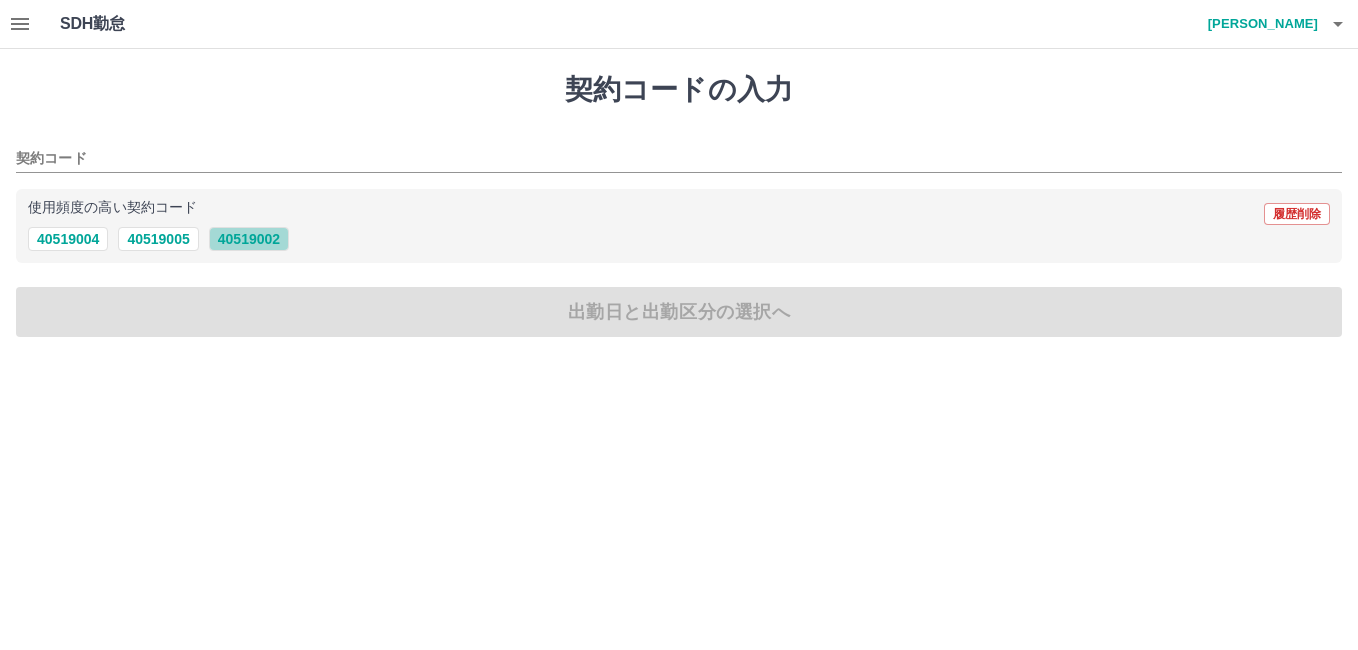 click on "40519002" at bounding box center [249, 239] 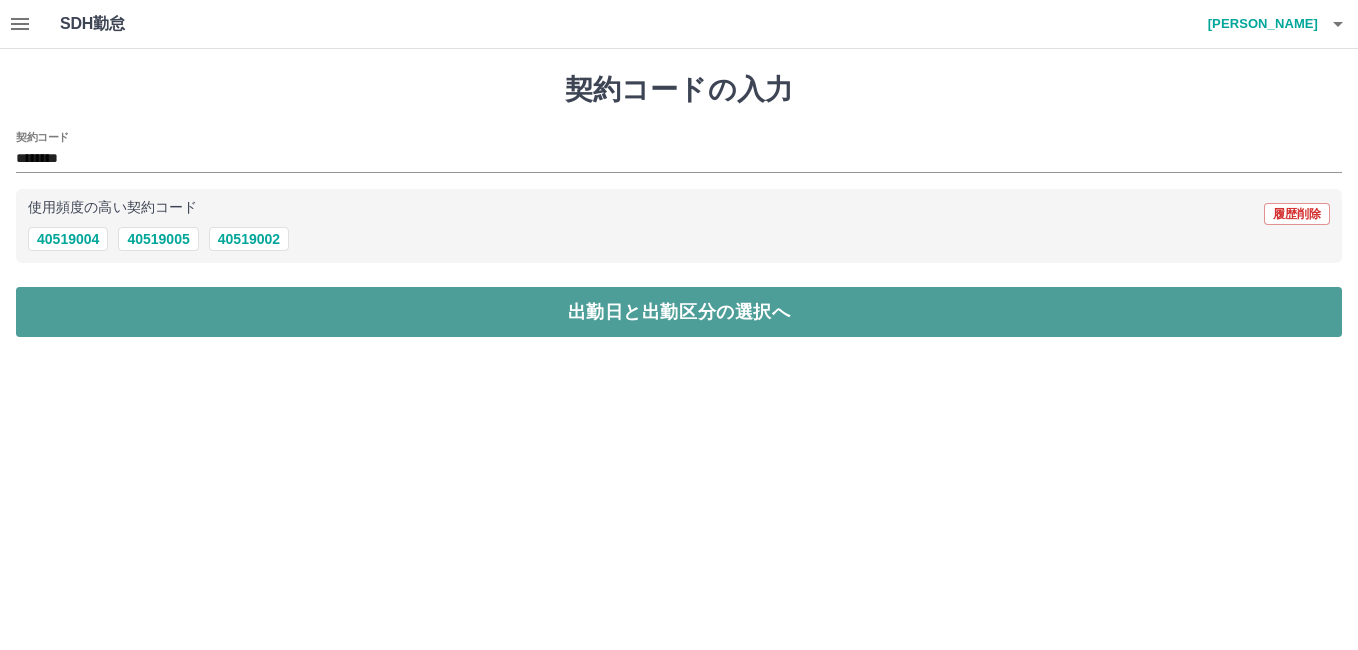 click on "出勤日と出勤区分の選択へ" at bounding box center (679, 312) 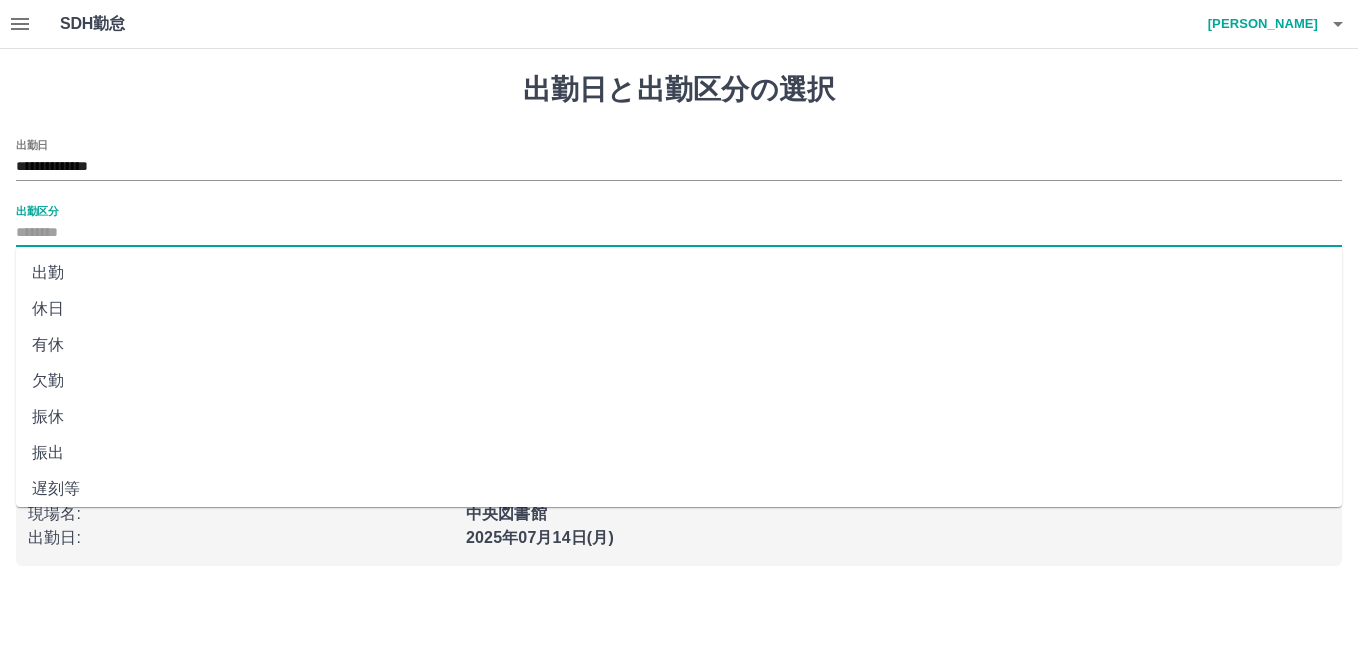 click on "出勤区分" at bounding box center [679, 233] 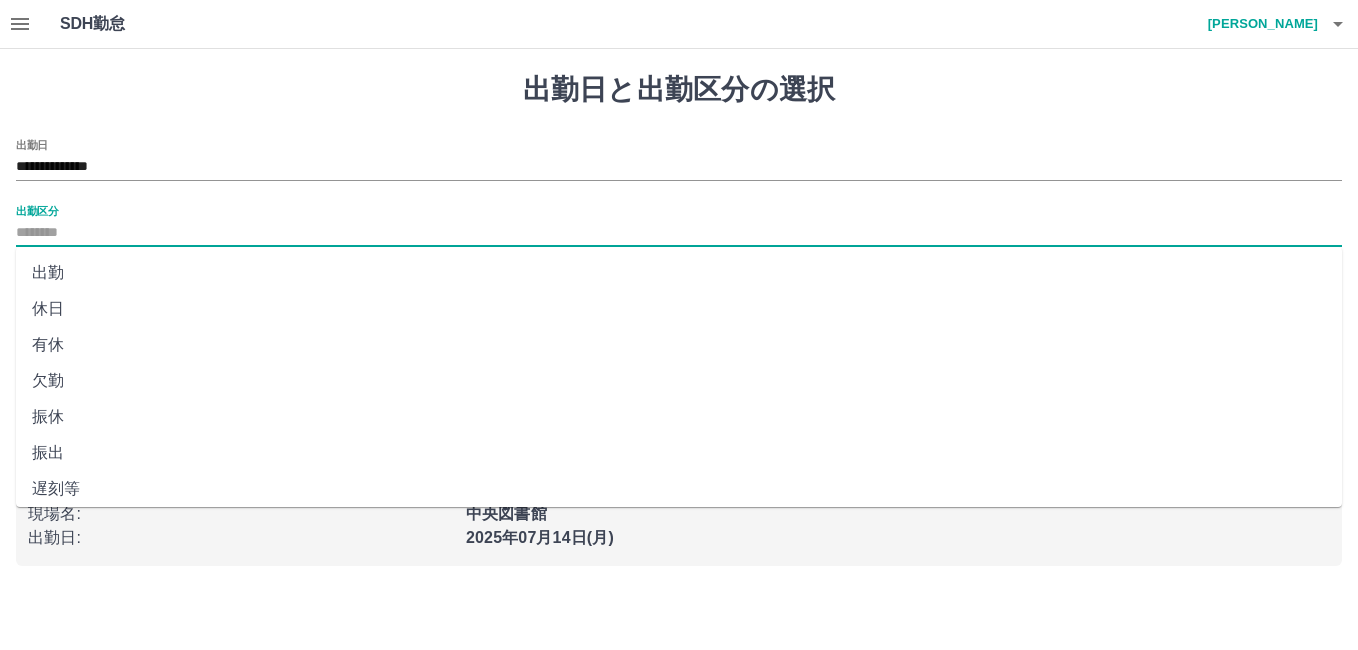 click on "出勤" at bounding box center [679, 273] 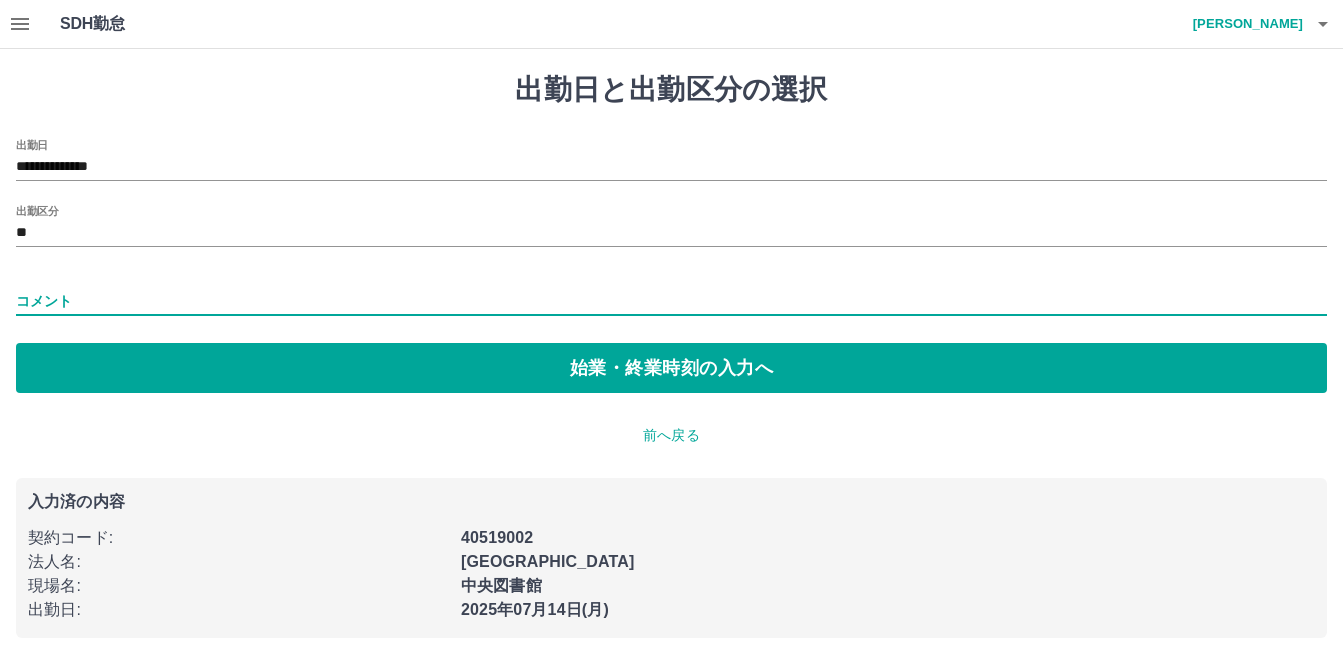 click on "コメント" at bounding box center [671, 301] 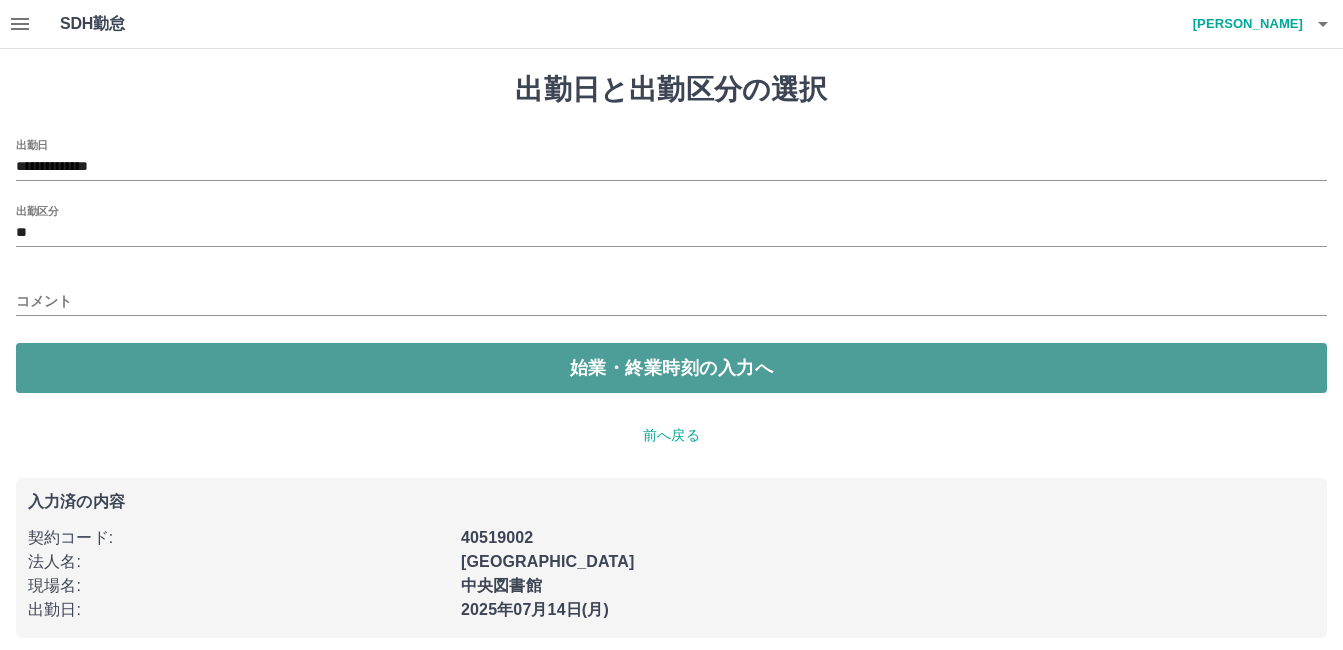 click on "始業・終業時刻の入力へ" at bounding box center [671, 368] 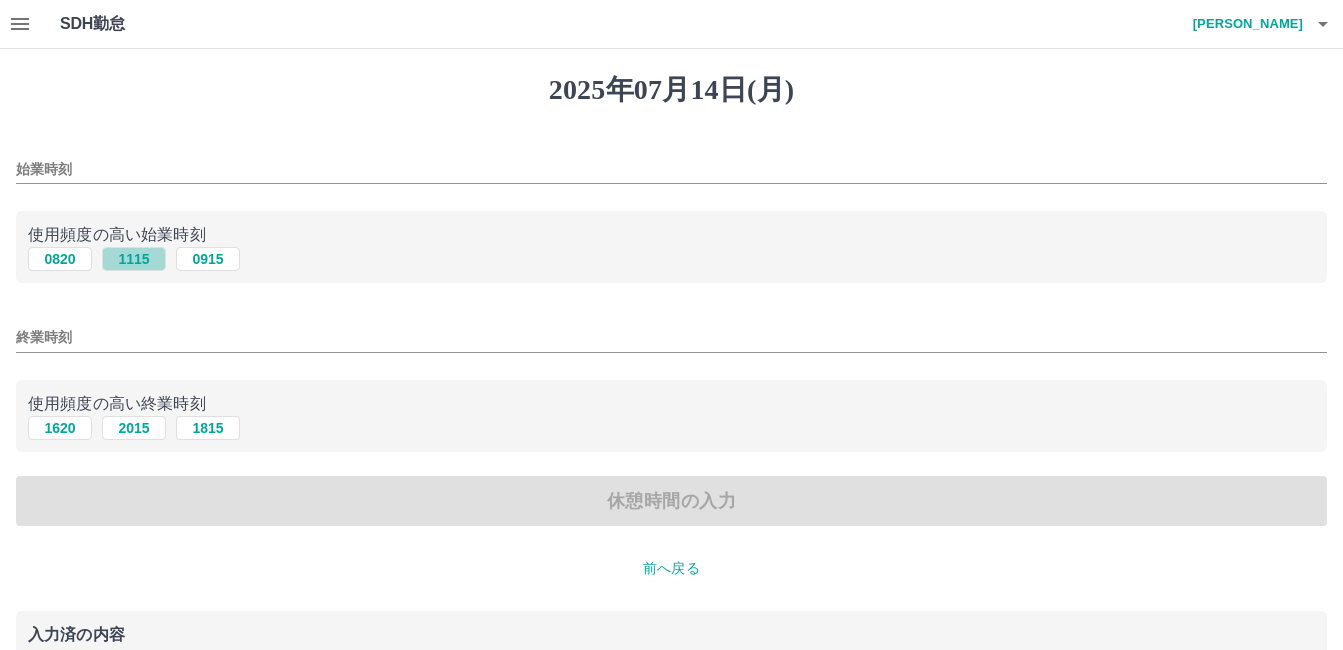 click on "1115" at bounding box center (134, 259) 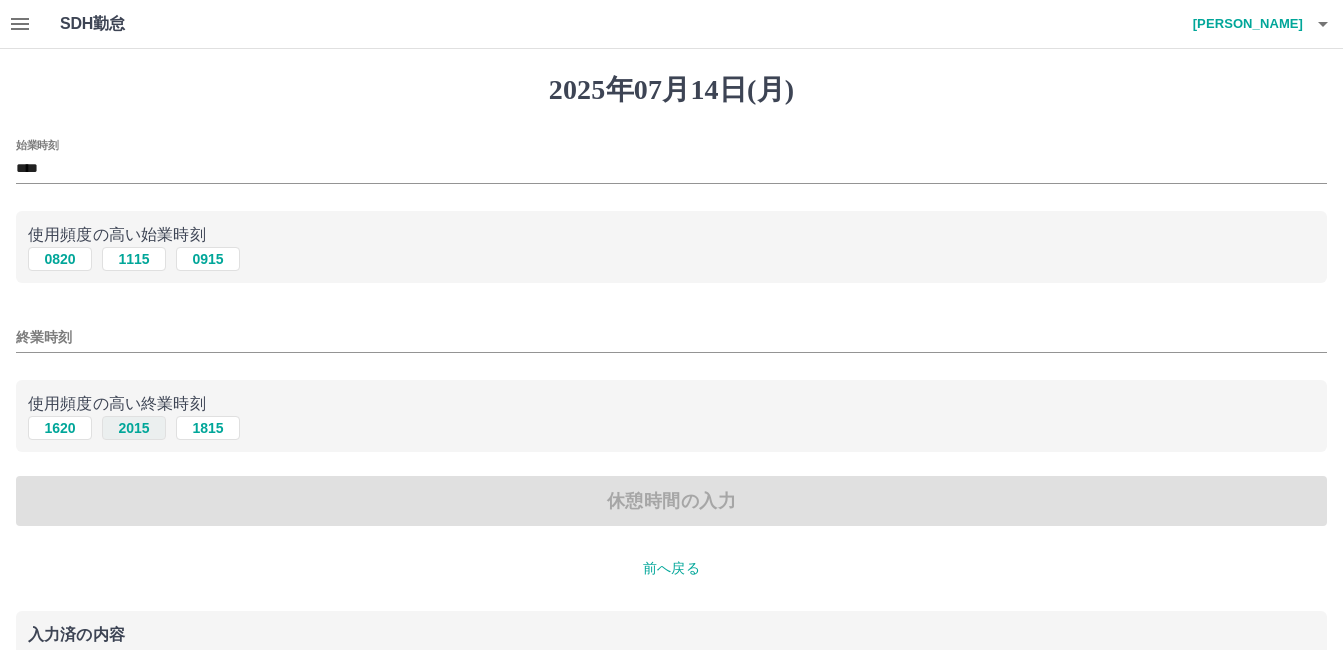 click on "2015" at bounding box center (134, 428) 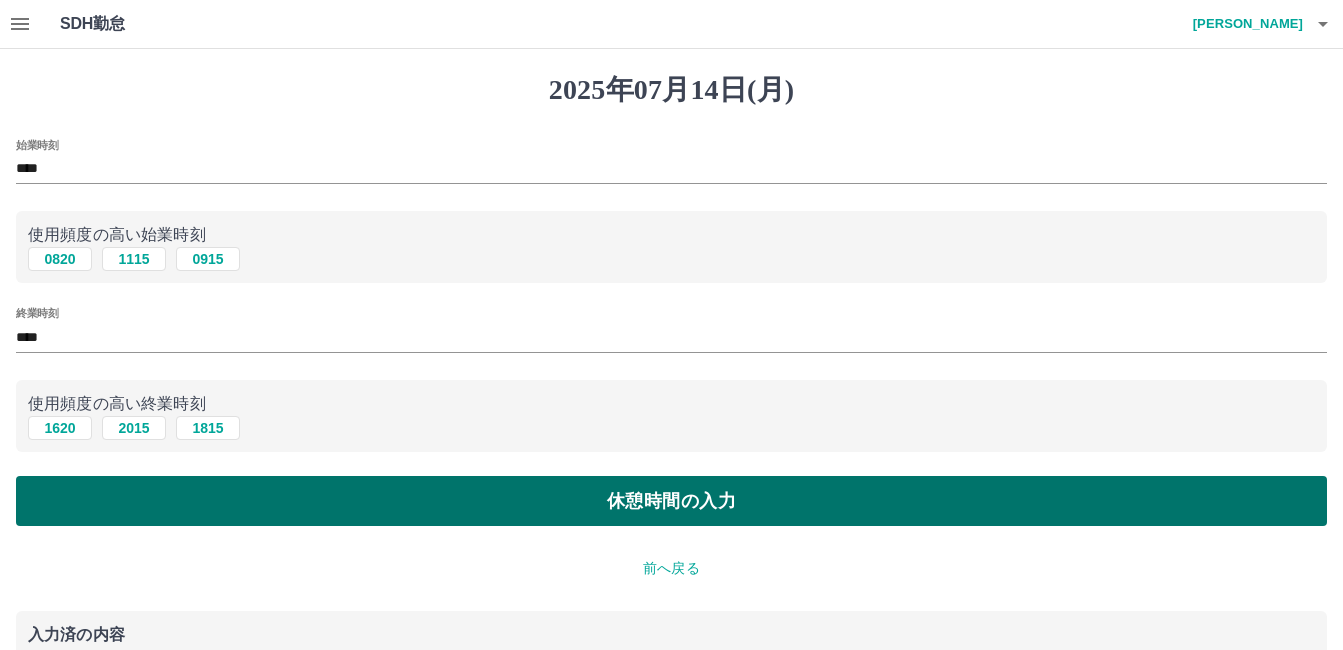 click on "休憩時間の入力" at bounding box center [671, 501] 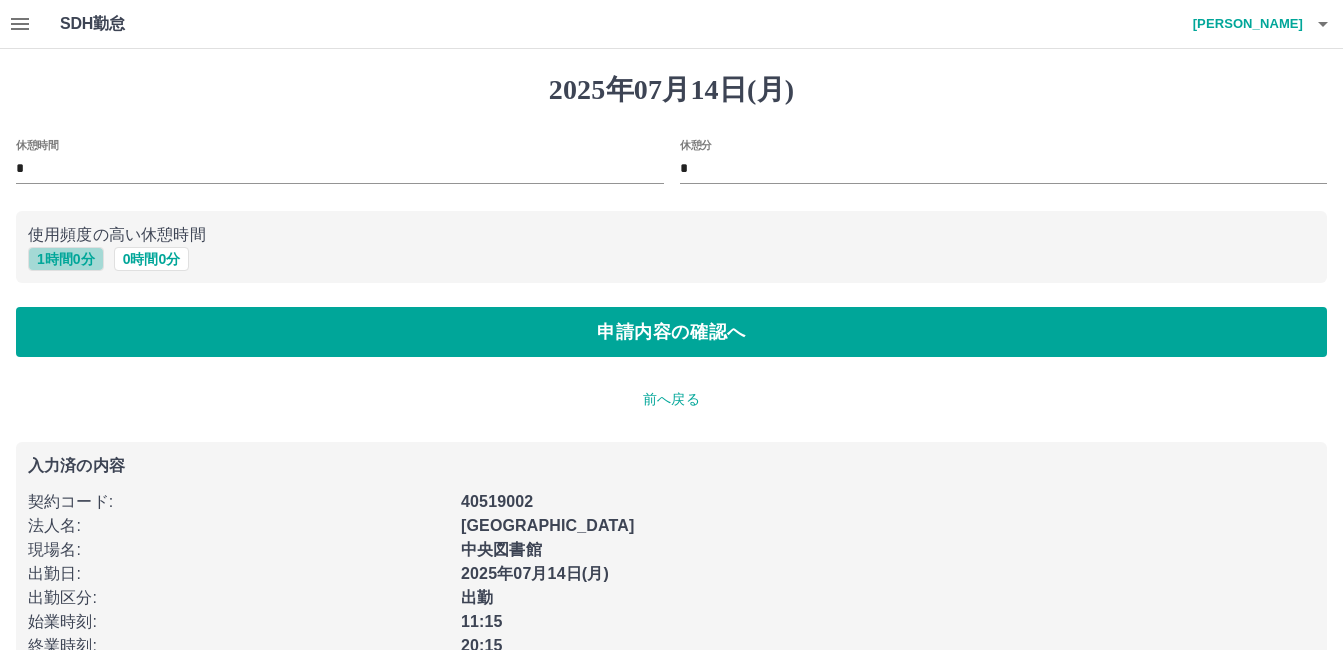 click on "1 時間 0 分" at bounding box center (66, 259) 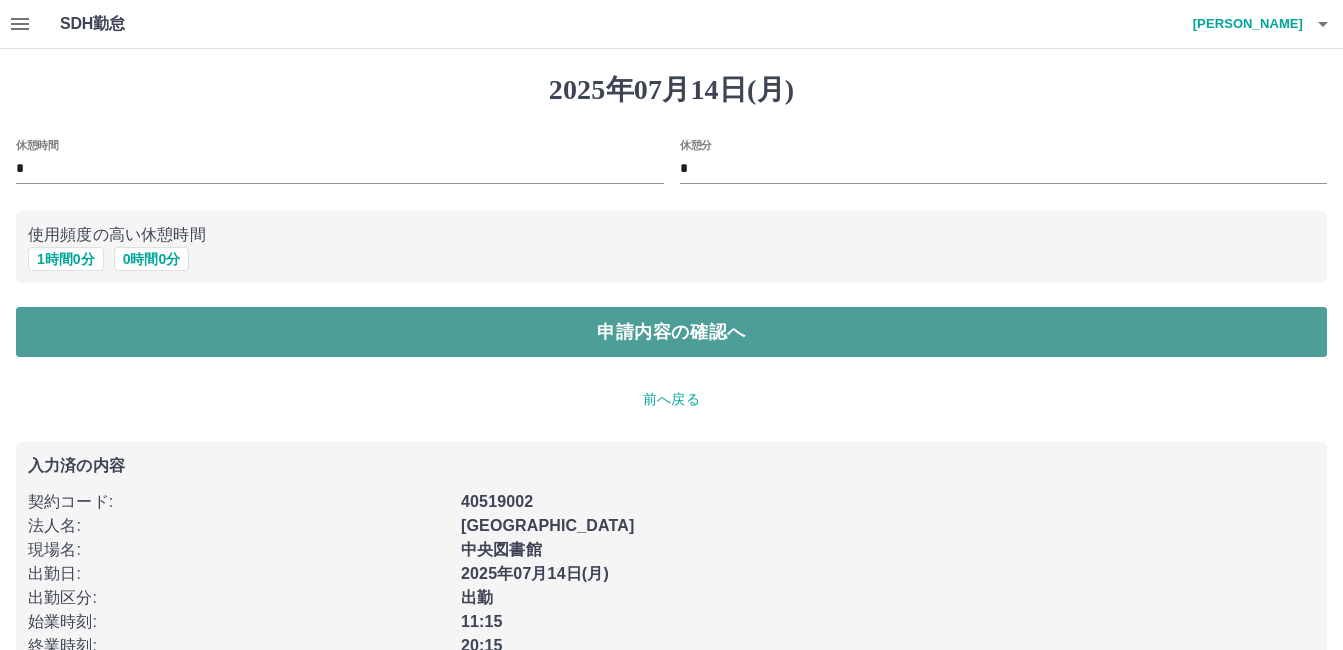 click on "申請内容の確認へ" at bounding box center (671, 332) 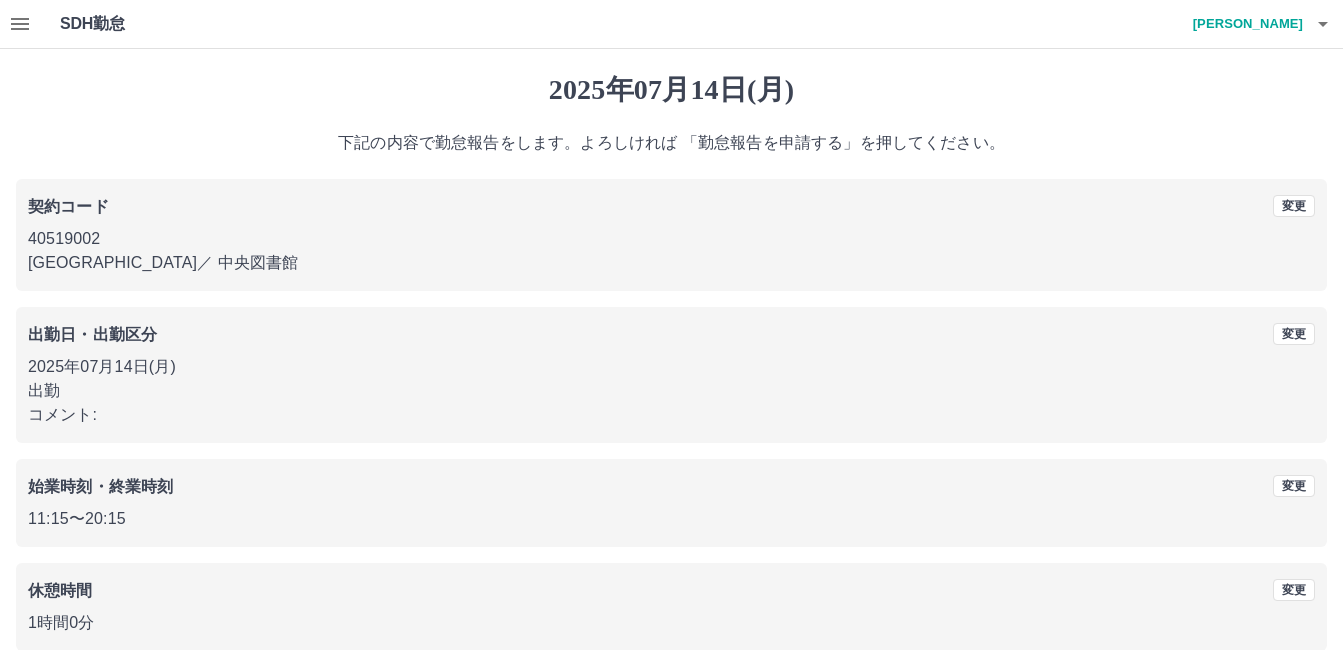 scroll, scrollTop: 99, scrollLeft: 0, axis: vertical 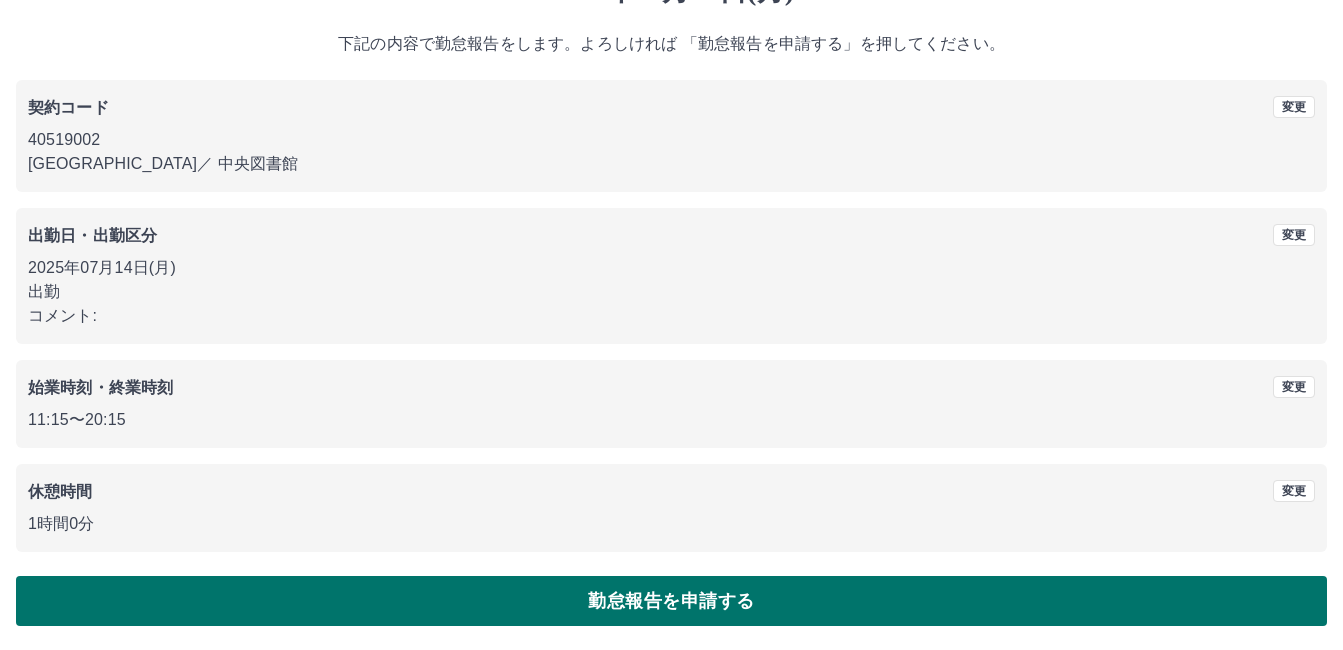 click on "勤怠報告を申請する" at bounding box center (671, 601) 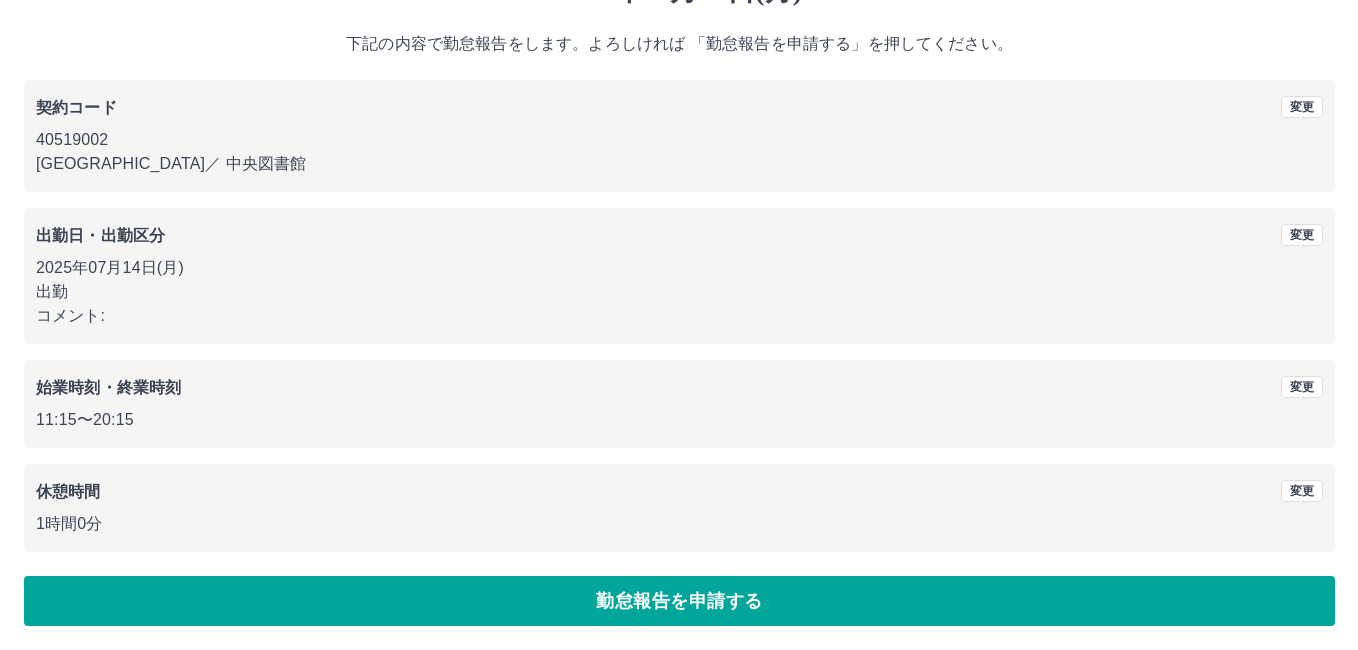 scroll, scrollTop: 0, scrollLeft: 0, axis: both 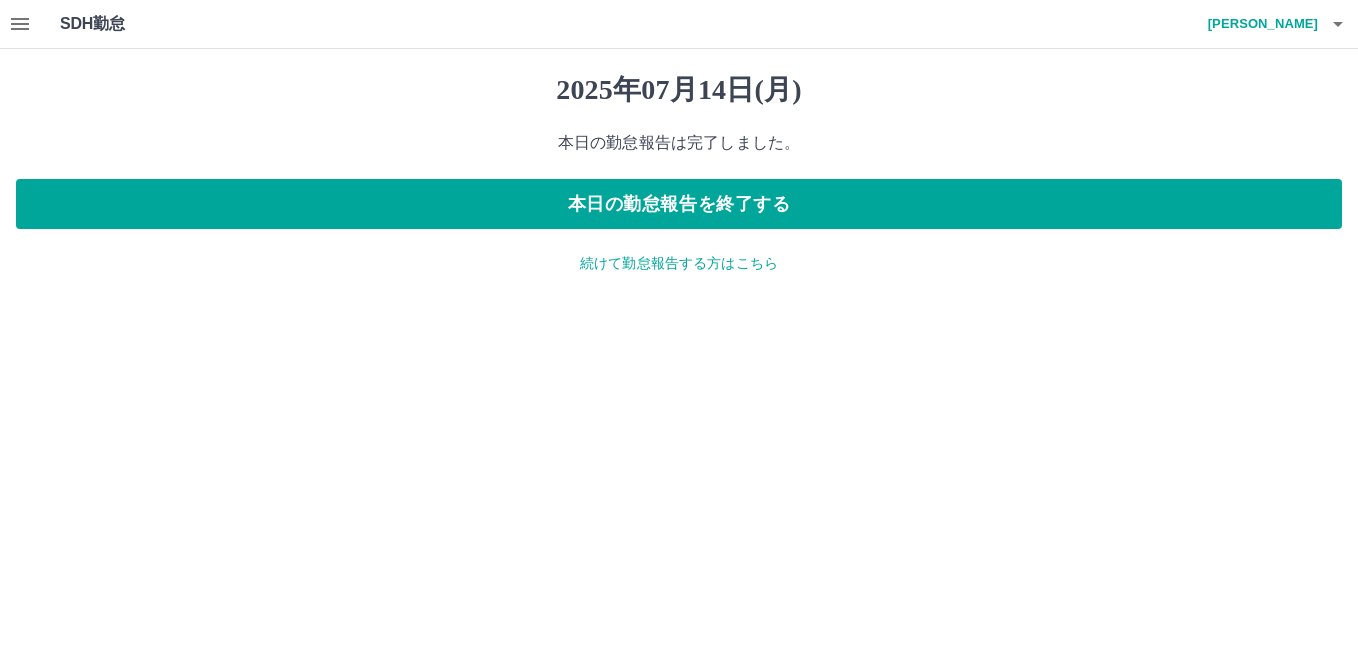 click on "続けて勤怠報告する方はこちら" at bounding box center [679, 263] 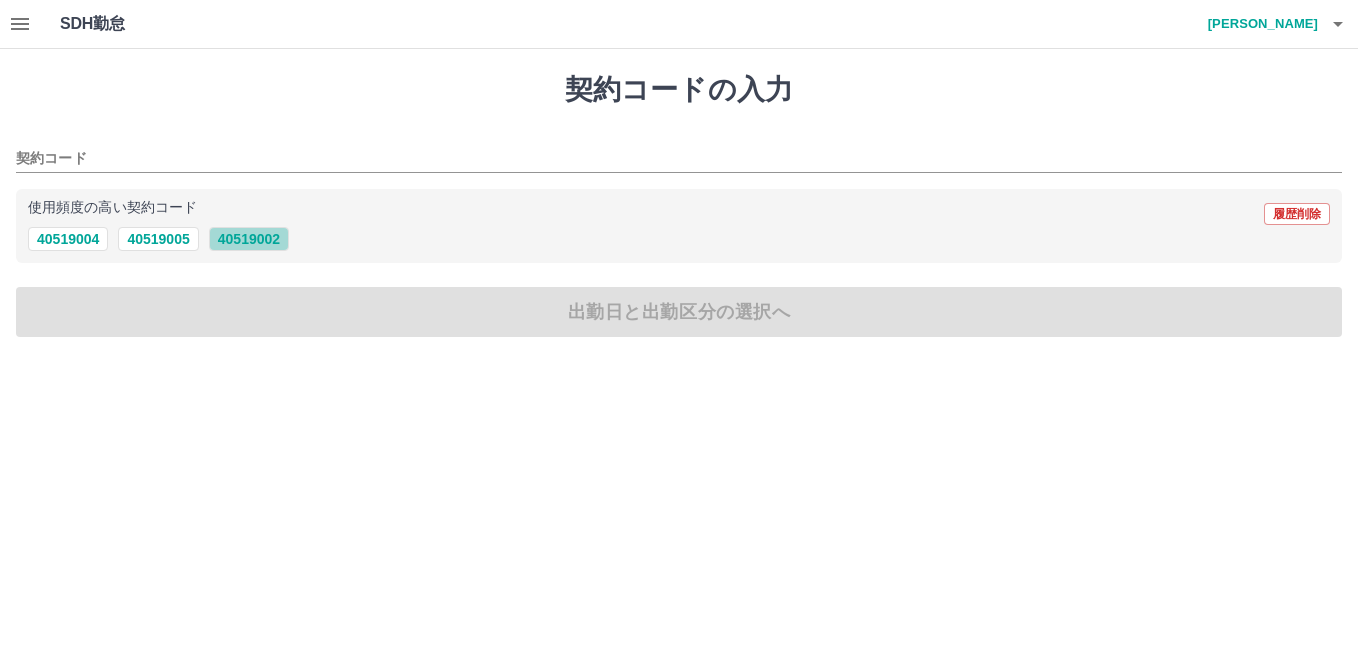 click on "40519002" at bounding box center (249, 239) 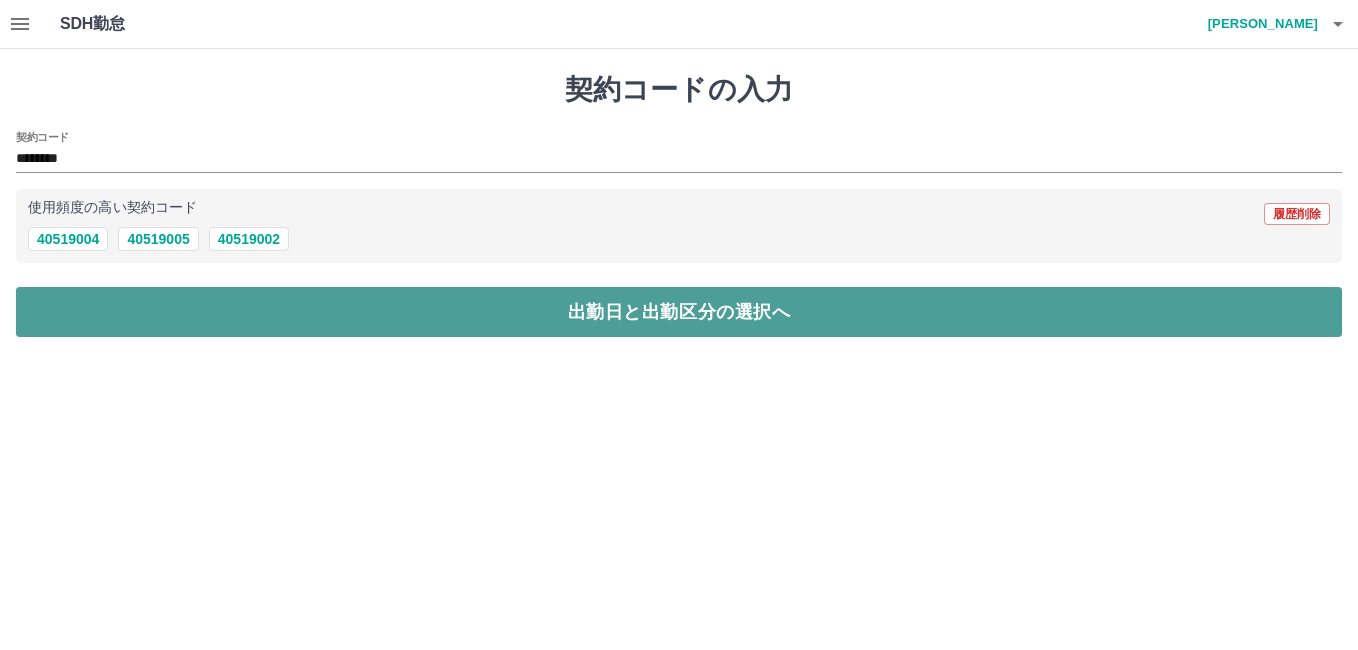 click on "出勤日と出勤区分の選択へ" at bounding box center (679, 312) 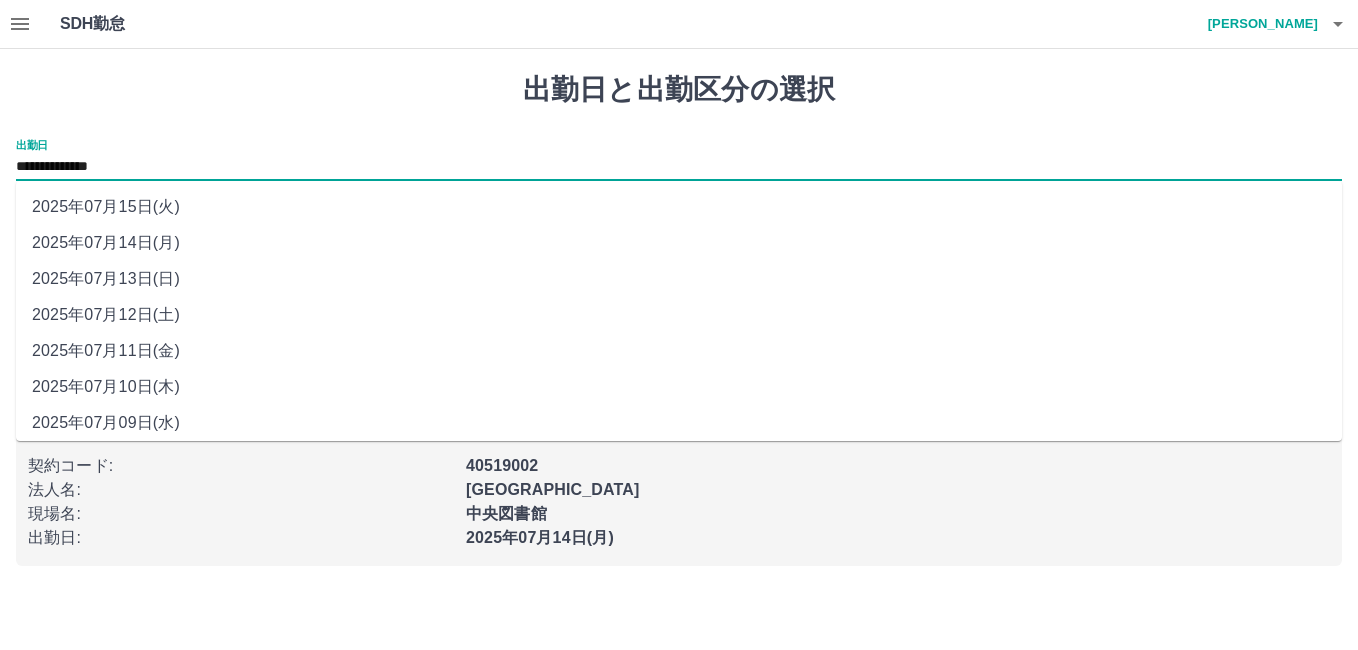 click on "**********" at bounding box center [679, 167] 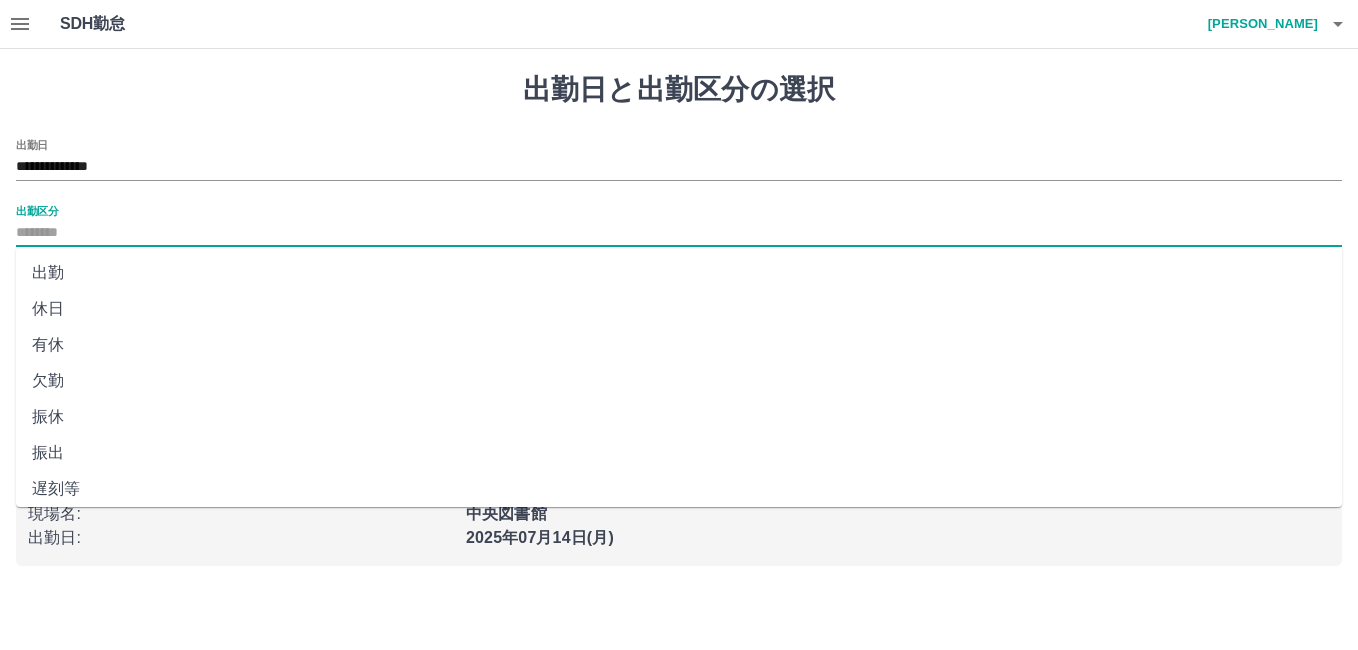 click on "出勤区分" at bounding box center [679, 233] 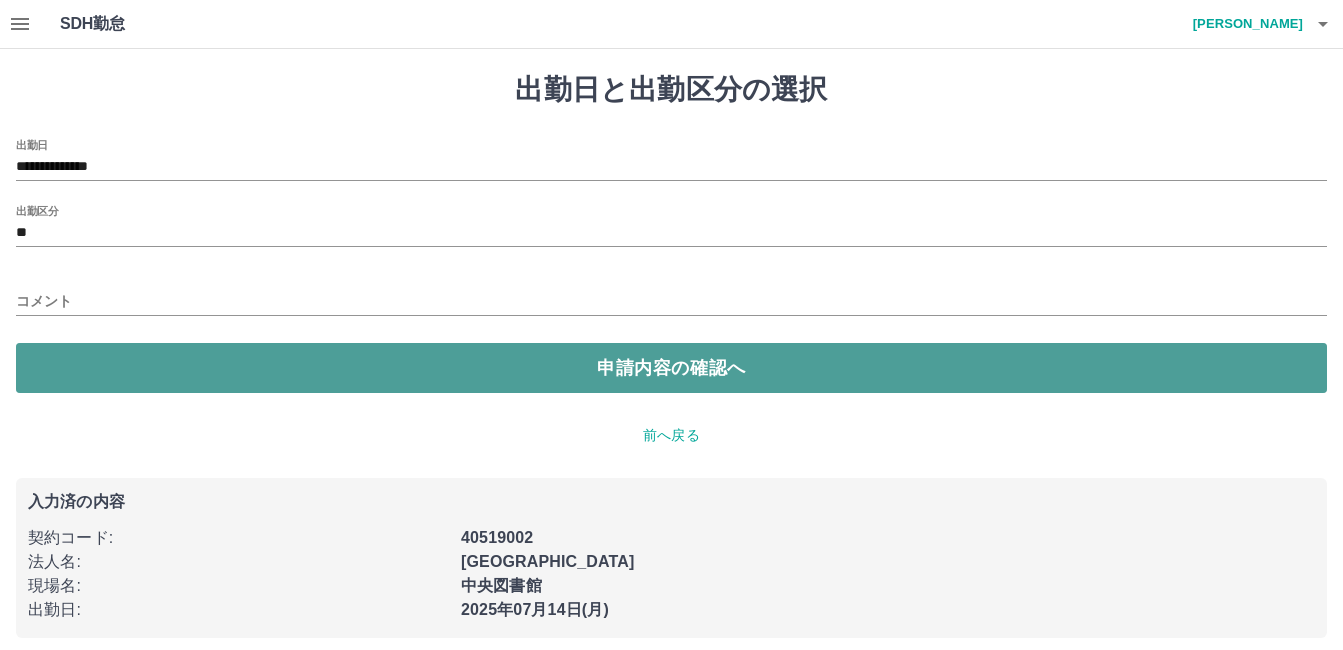 click on "申請内容の確認へ" at bounding box center (671, 368) 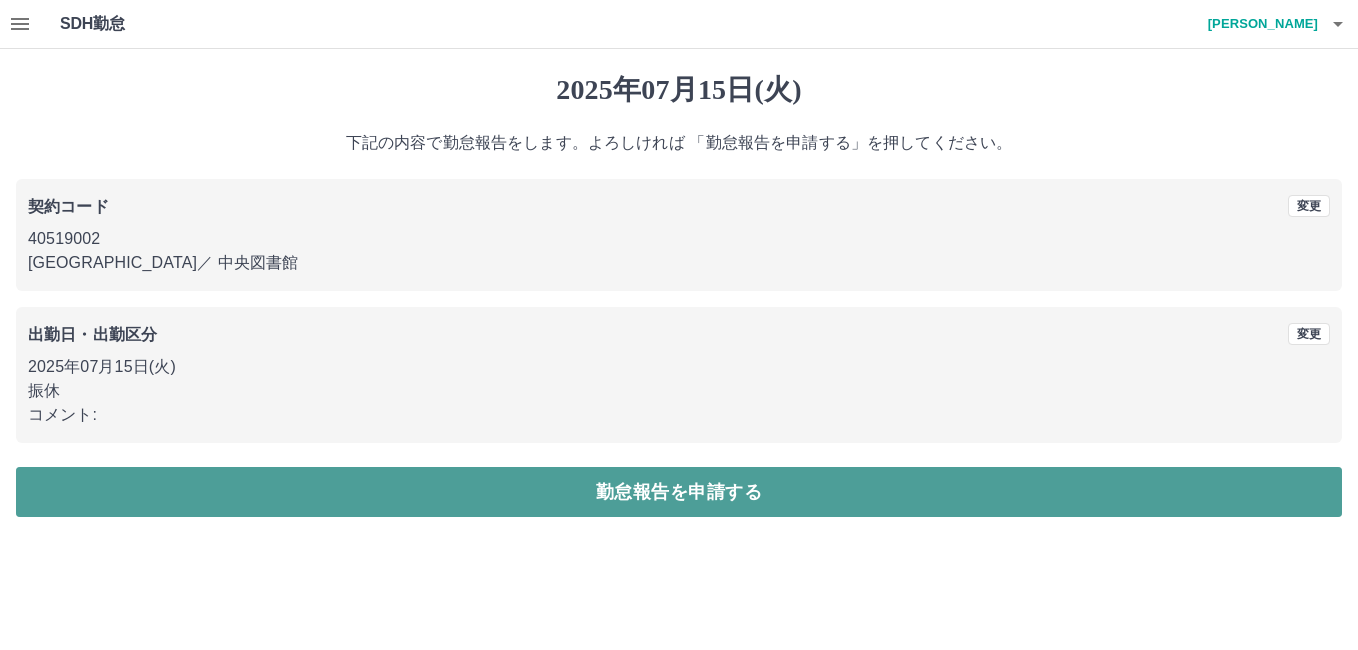 click on "勤怠報告を申請する" at bounding box center (679, 492) 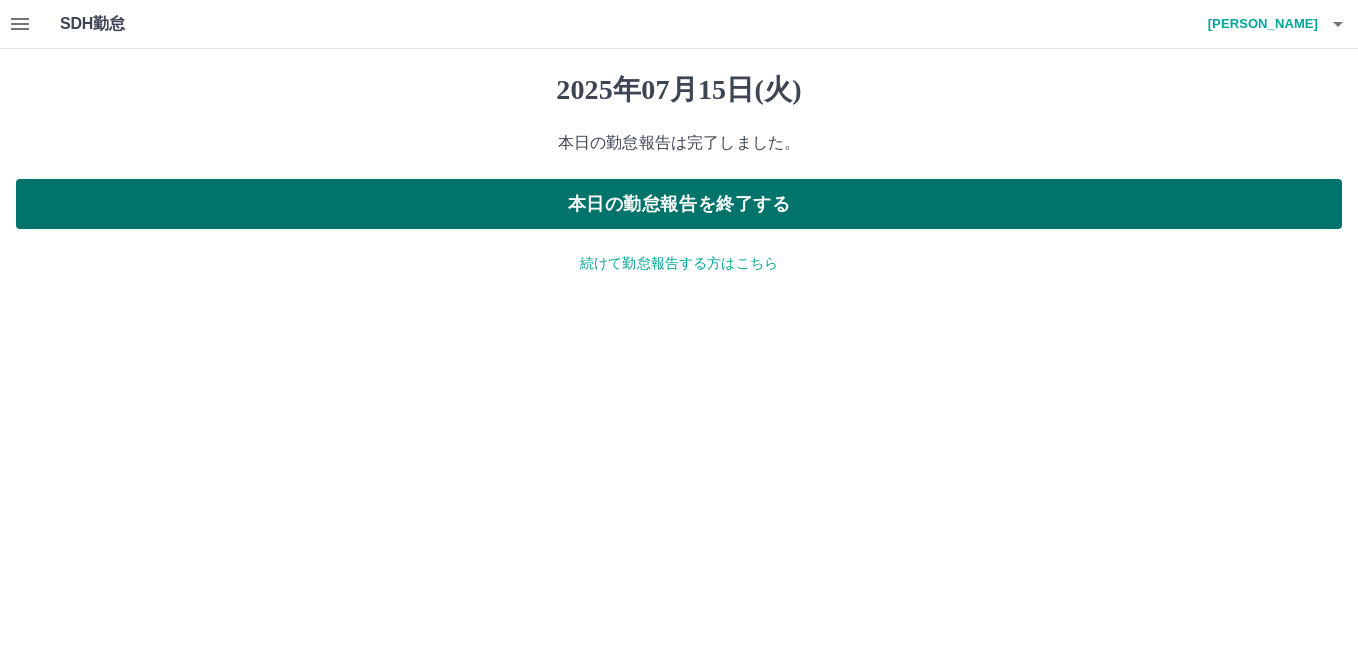 click on "本日の勤怠報告を終了する" at bounding box center [679, 204] 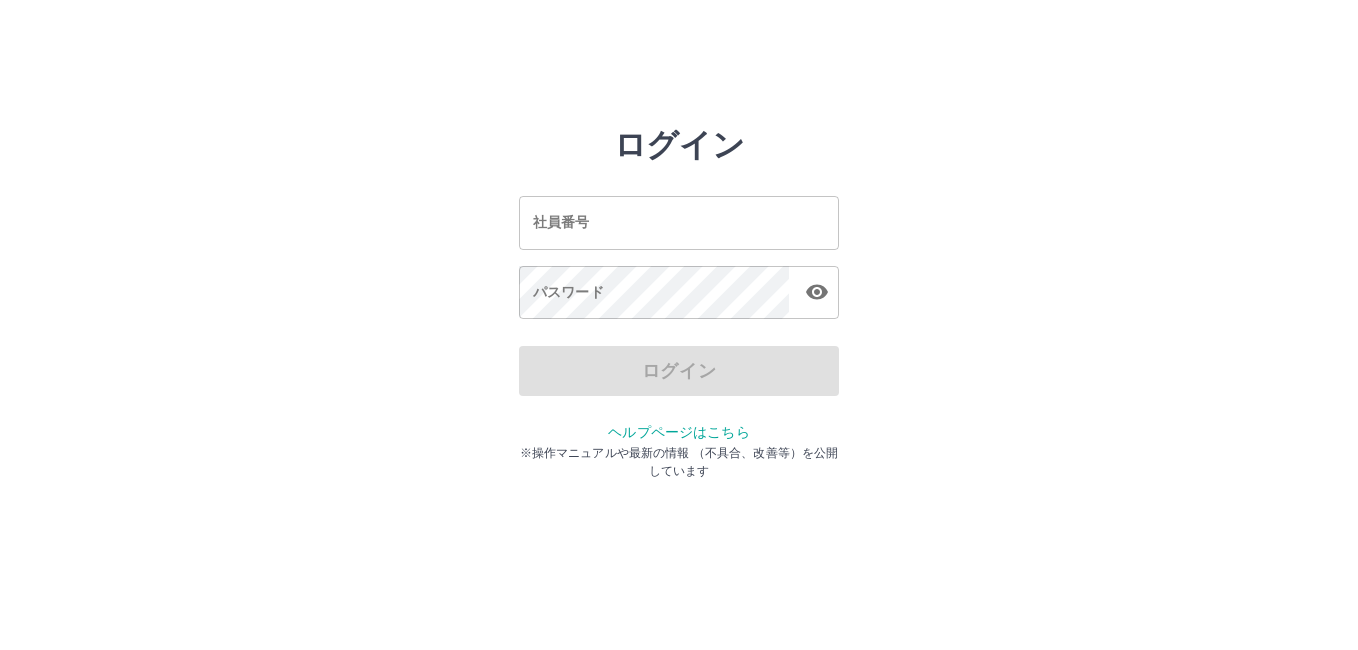 scroll, scrollTop: 0, scrollLeft: 0, axis: both 